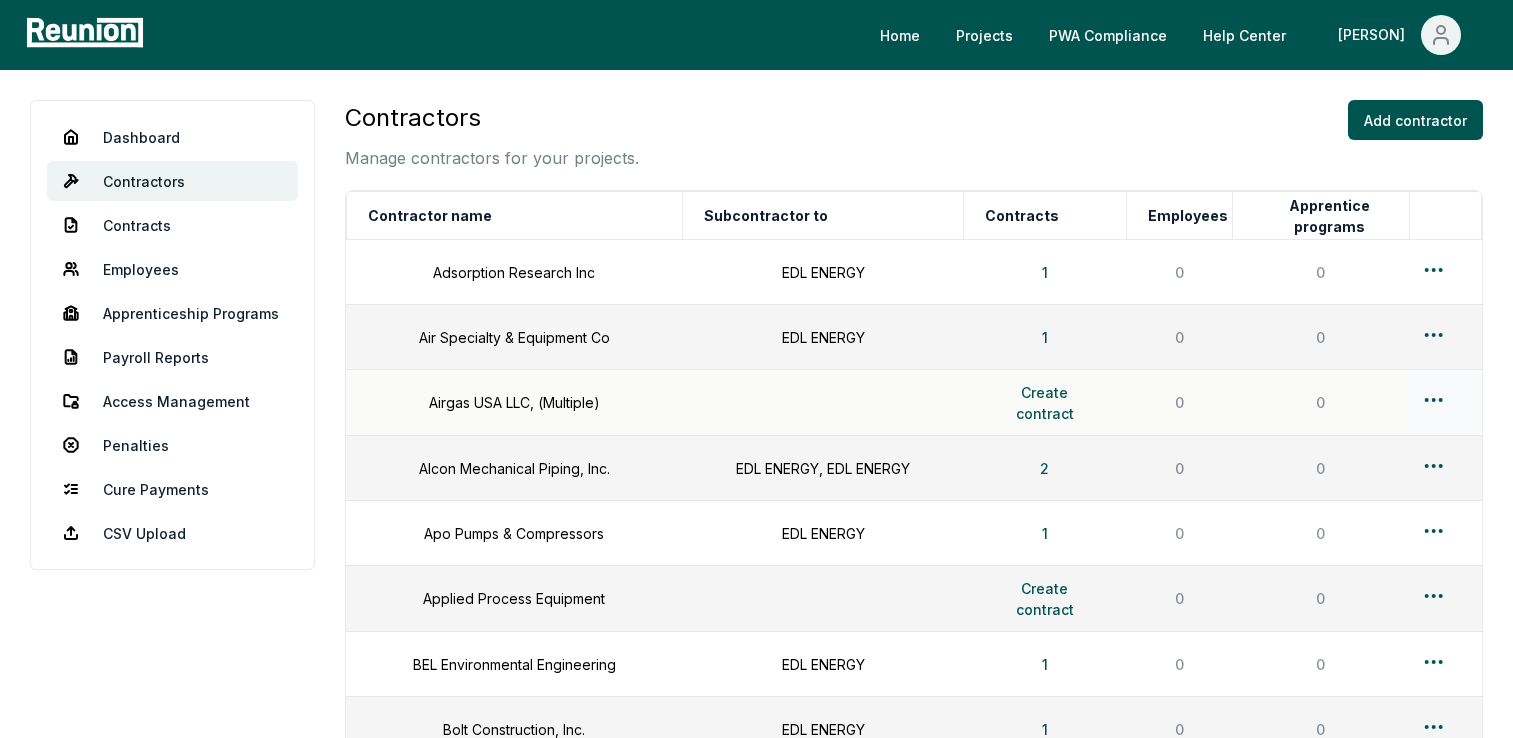 scroll, scrollTop: 0, scrollLeft: 0, axis: both 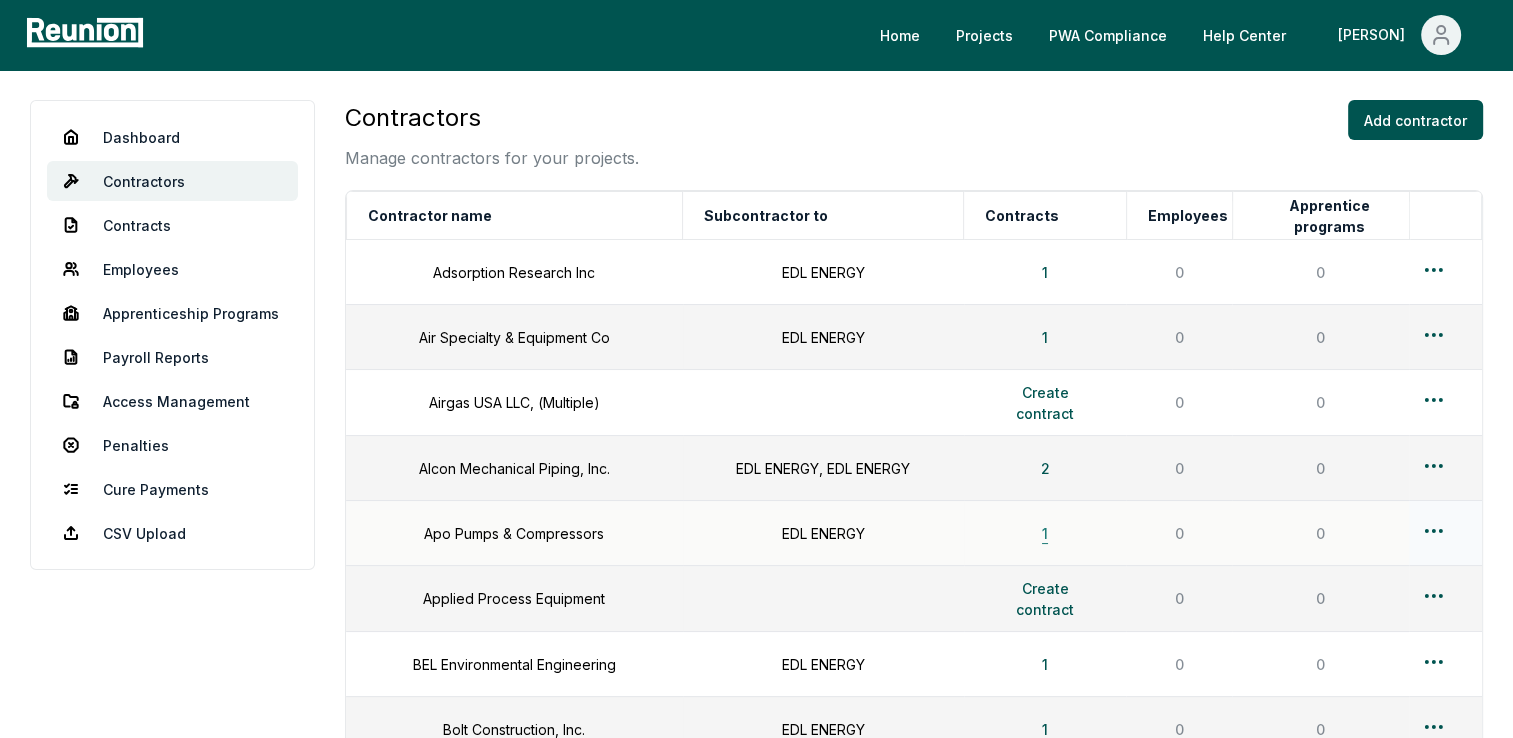 click on "1" at bounding box center [1045, 533] 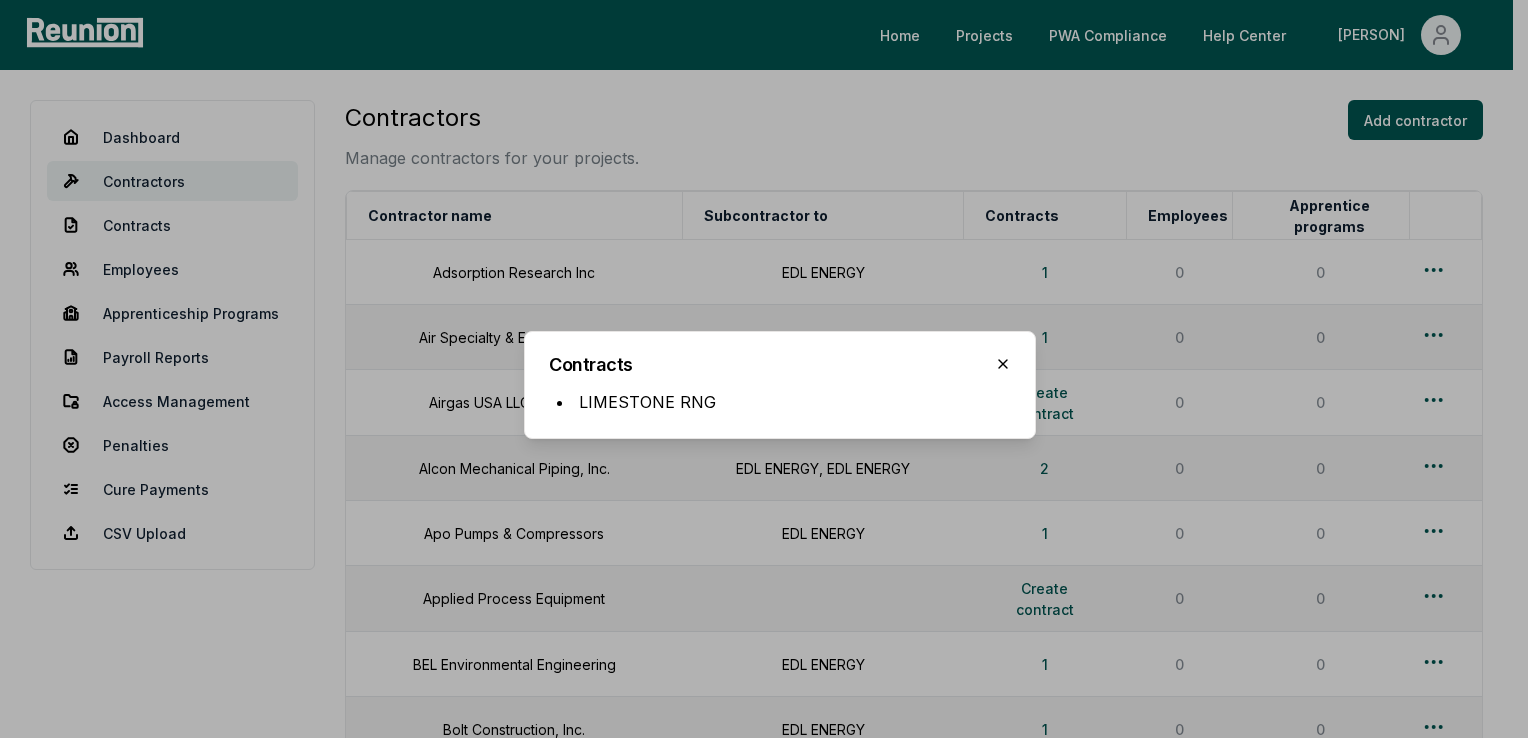 click 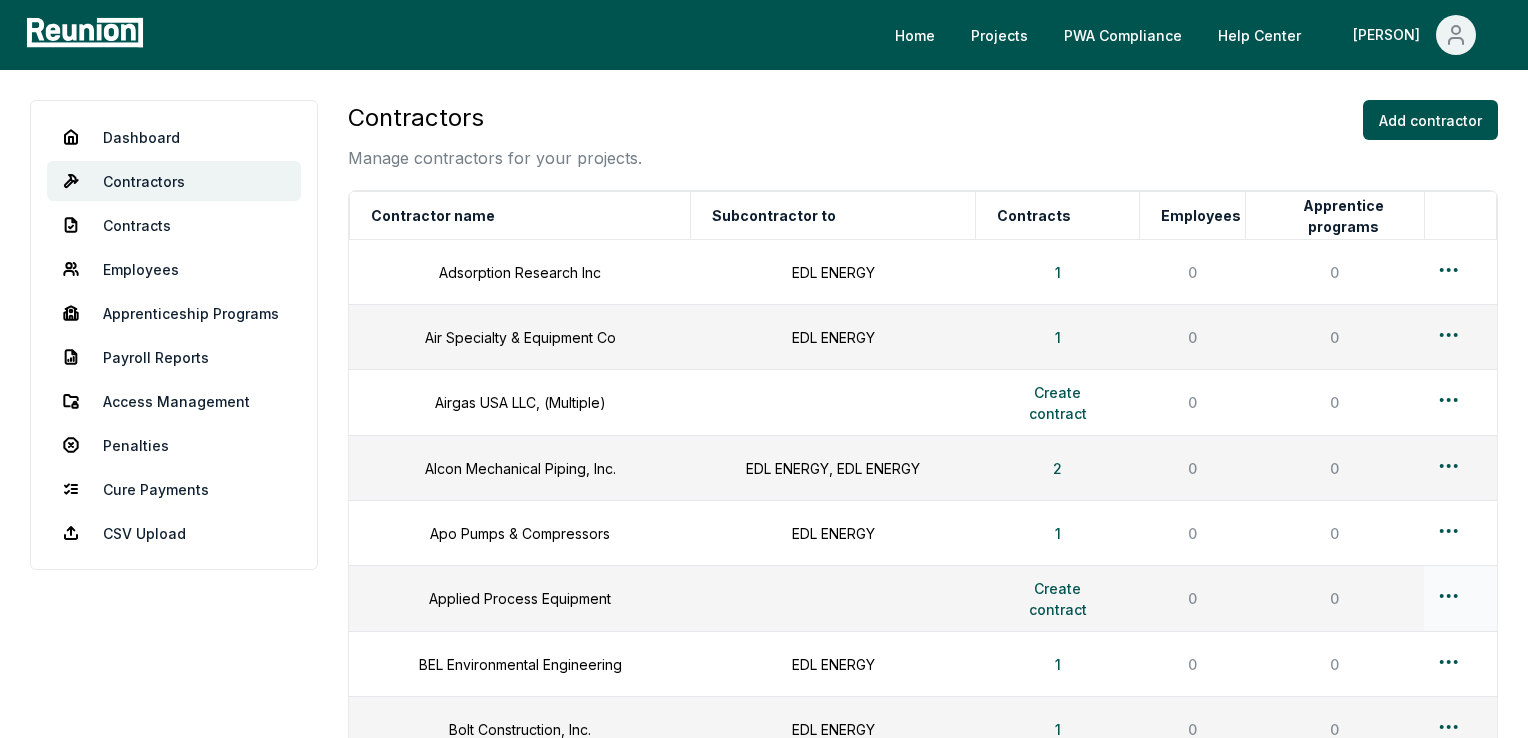 click on "Please visit us on your desktop We're working on making our marketplace mobile-friendly. For now, please visit Reunion on a desktop computer. Home Projects PWA Compliance Help Center [PERSON] Dashboard Contractors Contracts Employees Apprenticeship Programs Payroll Reports Access Management Penalties Cure Payments CSV Upload Contractors Manage contractors for your projects. Add contractor Contractor name Subcontractor to Contracts Employees Apprentice programs Adsorption Research Inc [COMPANY] 1 0 0 Air Specialty & Equipment Co [COMPANY] 1 0 0 Airgas USA LLC, (Multiple) Create contract 0 0 Alcon Mechanical Piping, Inc. [COMPANY], [COMPANY] 2 0 0 Apo Pumps & Compressors [COMPANY] 1 0 0 Applied Process Equipment Create contract 0 0 BEL Environmental Engineering [COMPANY] 1 0 0 Bolt Construction, Inc. [COMPANY] 1 0 0 Busch, LLC [COMPANY], [COMPANY] 2 0 0 Butchko Electric [COMPANY], [COMPANY] 2 0 0 City Machine Technologies [COMPANY] 1 0 0 CNC Environmental LLC [COMPANY] 1 0 0 [COMPANY] 1 0 0 1 0 0 1 0" at bounding box center (764, 1952) 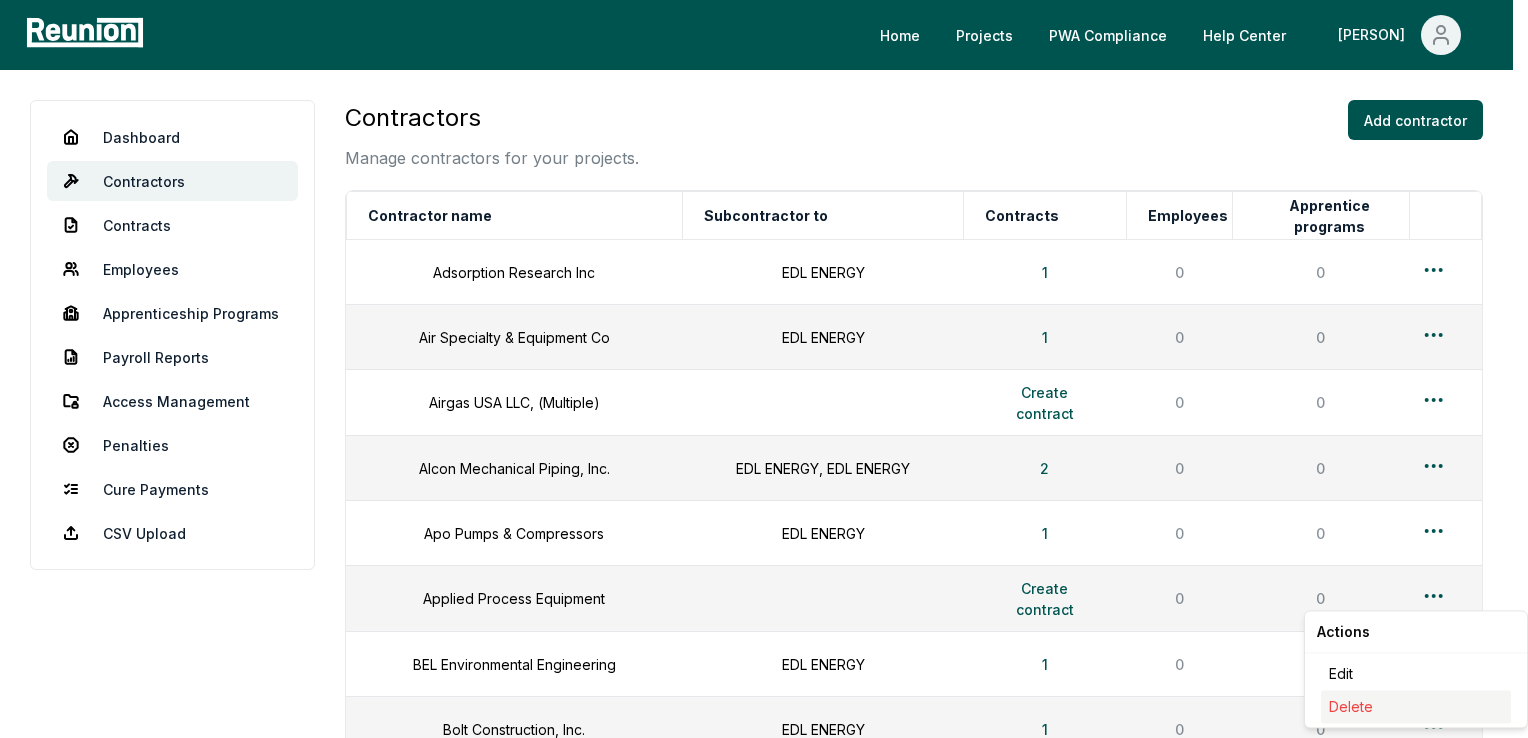 click on "Delete" at bounding box center (1351, 706) 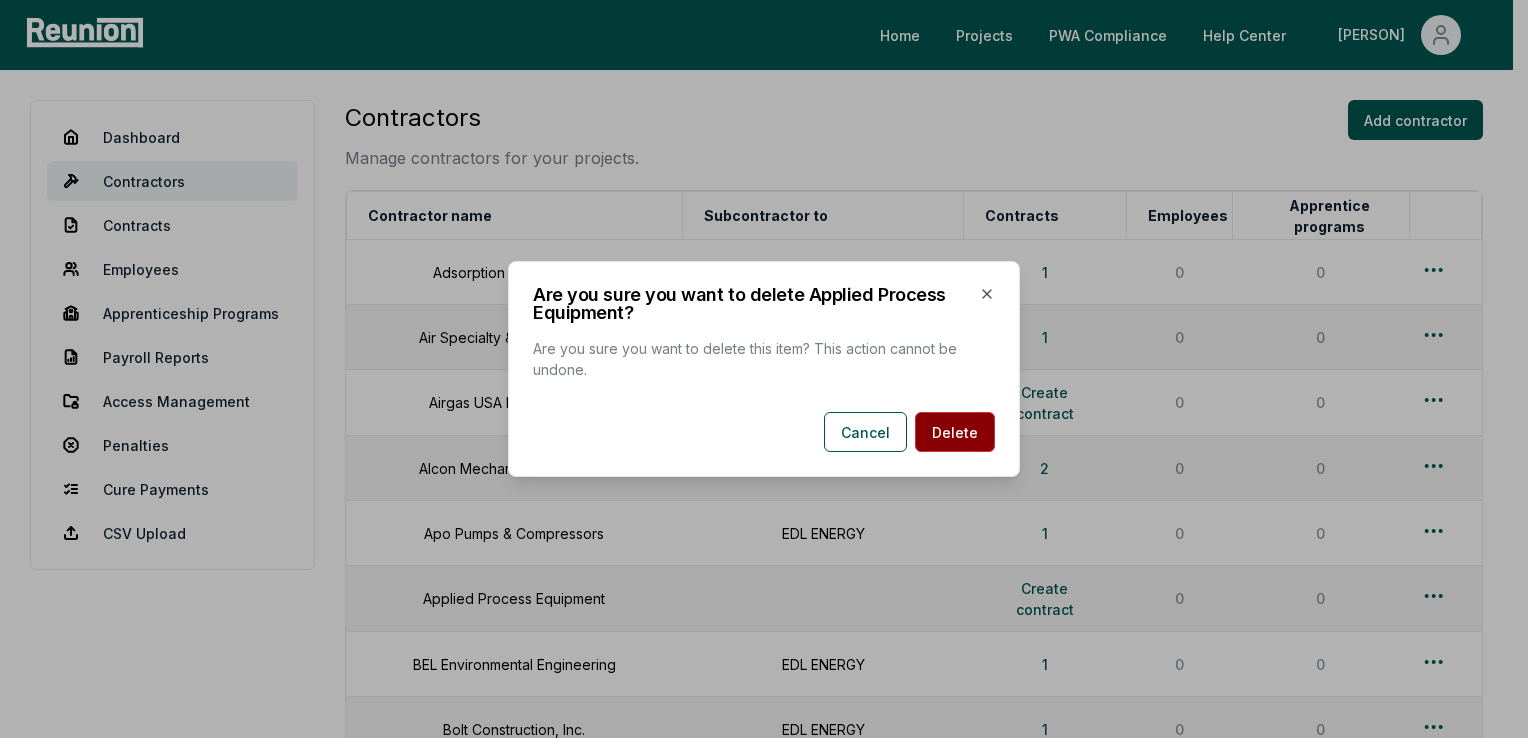 click on "Delete" at bounding box center (955, 432) 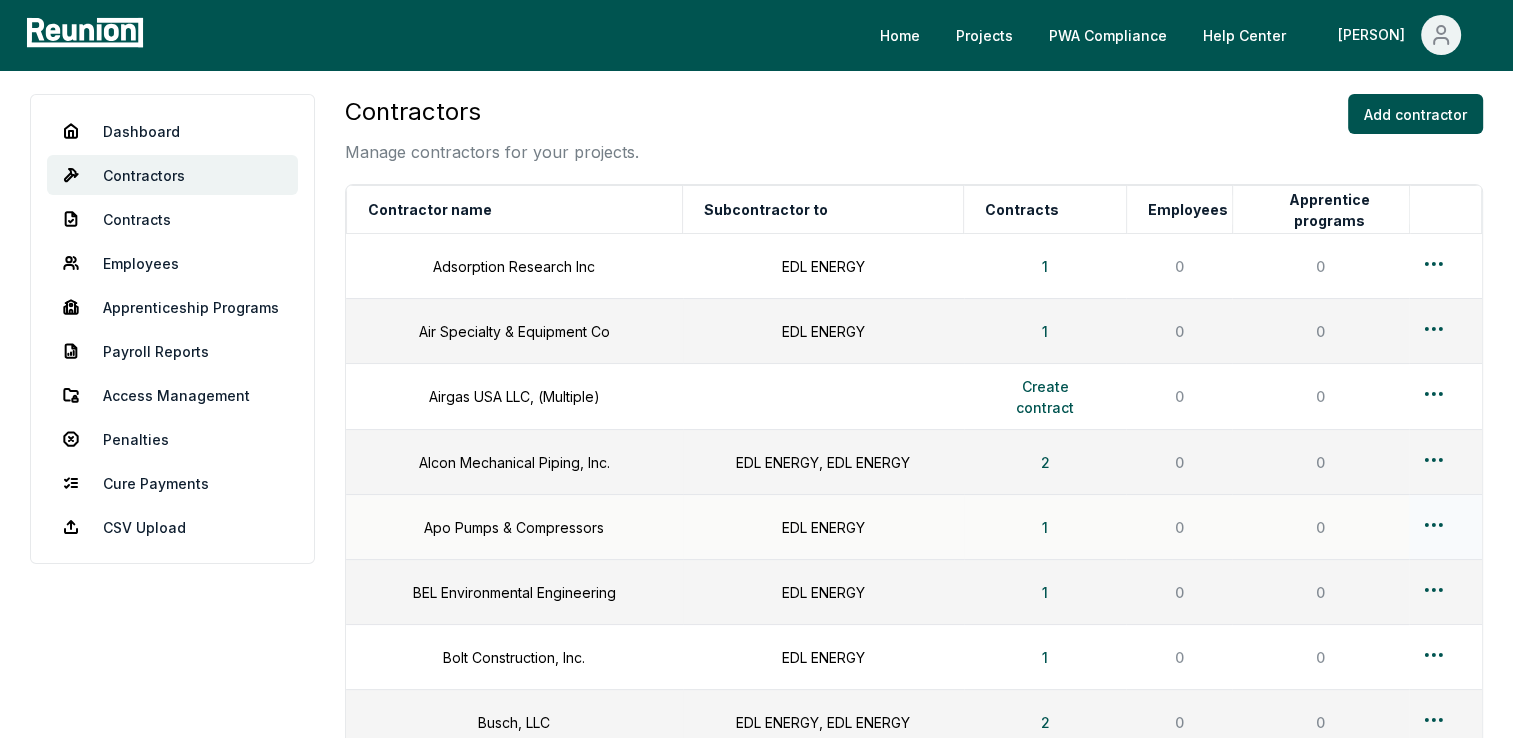 scroll, scrollTop: 0, scrollLeft: 0, axis: both 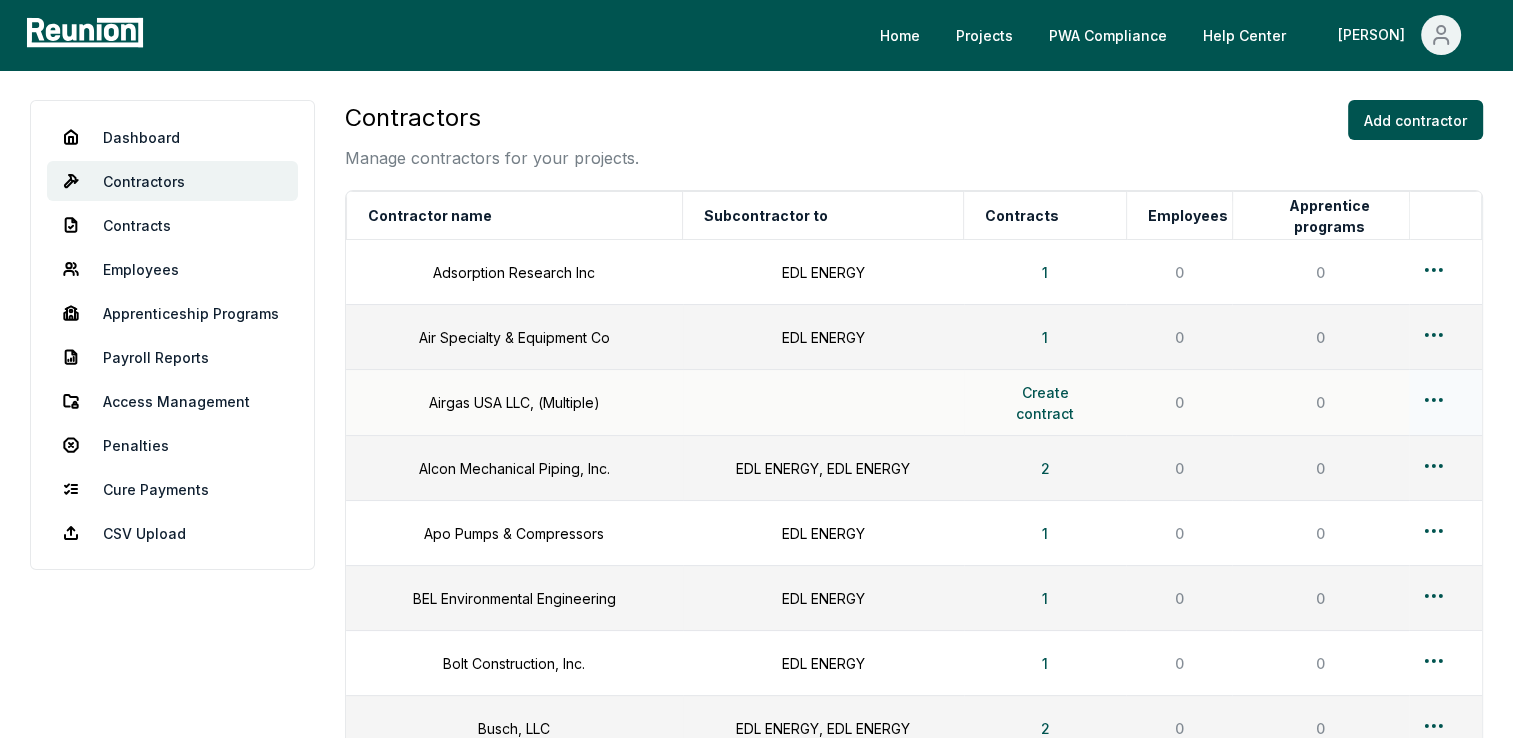 click on "Please visit us on your desktop We're working on making our marketplace mobile-friendly. For now, please visit Reunion on a desktop computer. Home Projects PWA Compliance Help Center Tonja Dashboard Contractors Contracts Employees Apprenticeship Programs Payroll Reports Access Management Penalties Cure Payments CSV Upload Contractors Manage contractors for your projects. Add contractor Contractor name Subcontractor to Contracts Employees Apprentice programs Adsorption Research Inc EDL ENERGY 1 0 0 Air Specialty & Equipment Co EDL ENERGY 1 0 0 Airgas USA LLC, ([LOCATION]) Create contract 0 0 Alcon Mechanical Piping, Inc. EDL ENERGY, EDL ENERGY 2 0 0 Apo Pumps & Compressors EDL ENERGY 1 0 0 BEL Environmental Engineering EDL ENERGY 1 0 0 Bolt Construction, Inc. EDL ENERGY 1 0 0 Busch, LLC EDL ENERGY, EDL ENERGY 2 0 0 Butchko Electric EDL ENERGY, EDL ENERGY 2 0 0 City Machine Technologies EDL ENERGY 1 0 0 CNC Environmental LLC EDL ENERGY 1 0 0 Continuum Environmental Svcs EDL ENERGY 1 0 0 Copeland Industrial LP 1 0" at bounding box center [756, 1920] 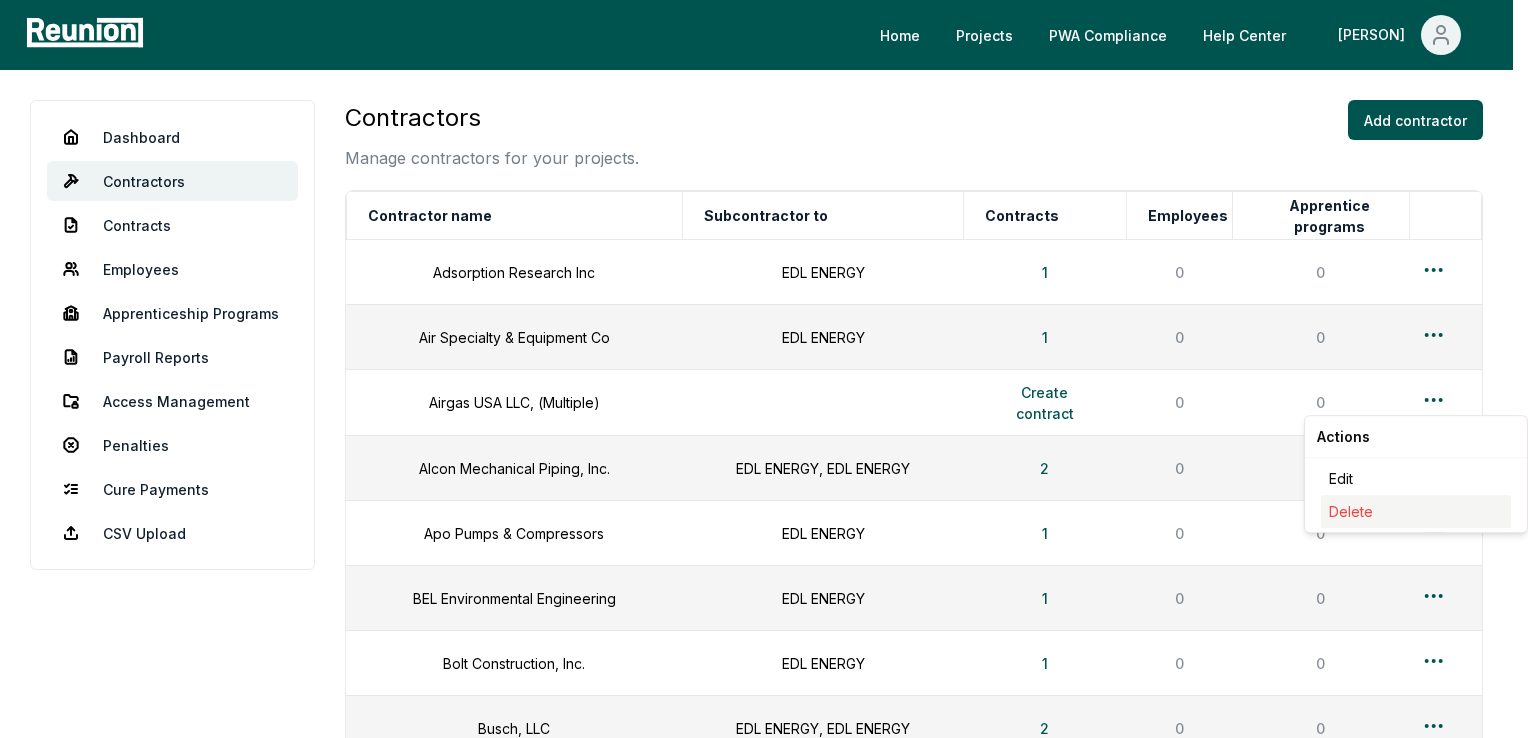 click on "Delete" at bounding box center (1416, 511) 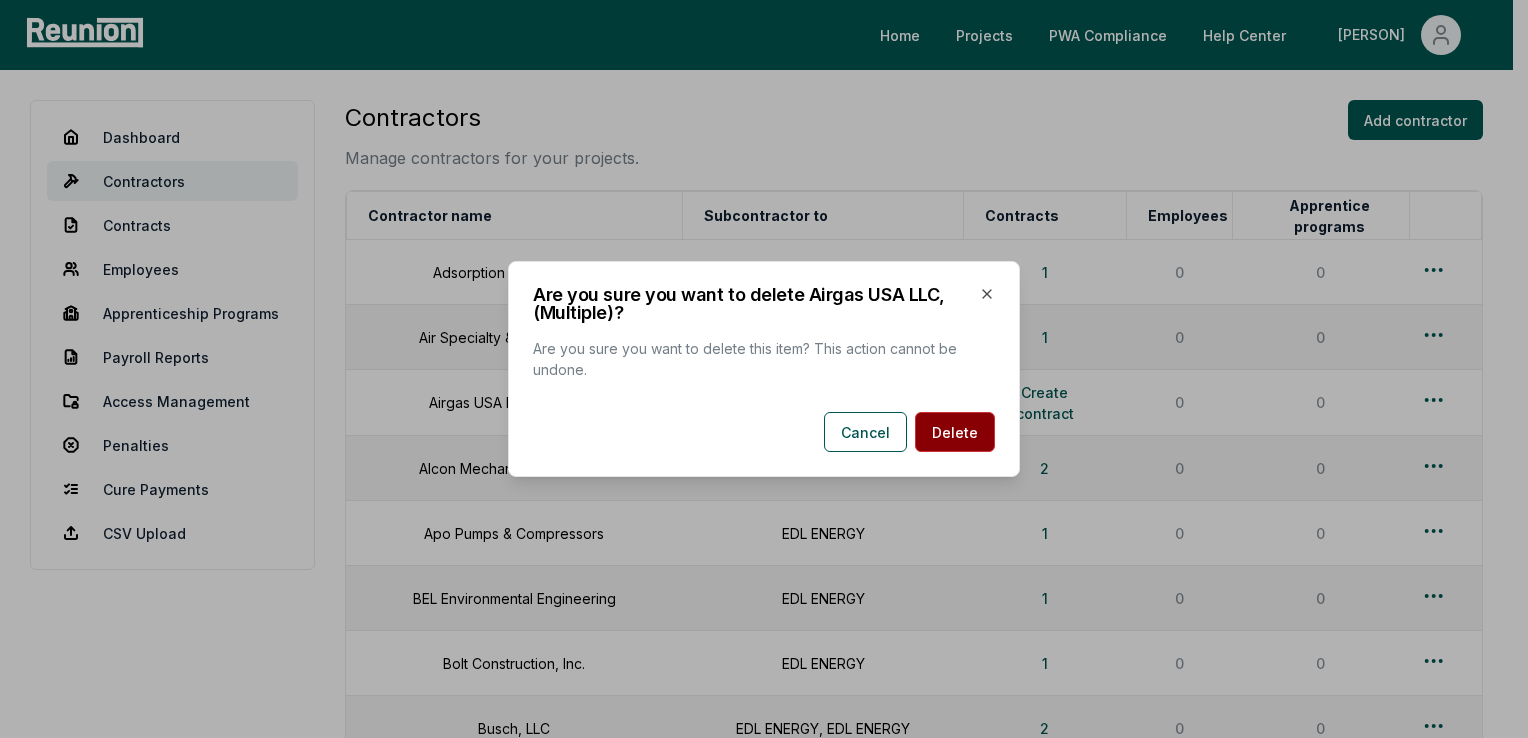 click on "Delete" at bounding box center (955, 432) 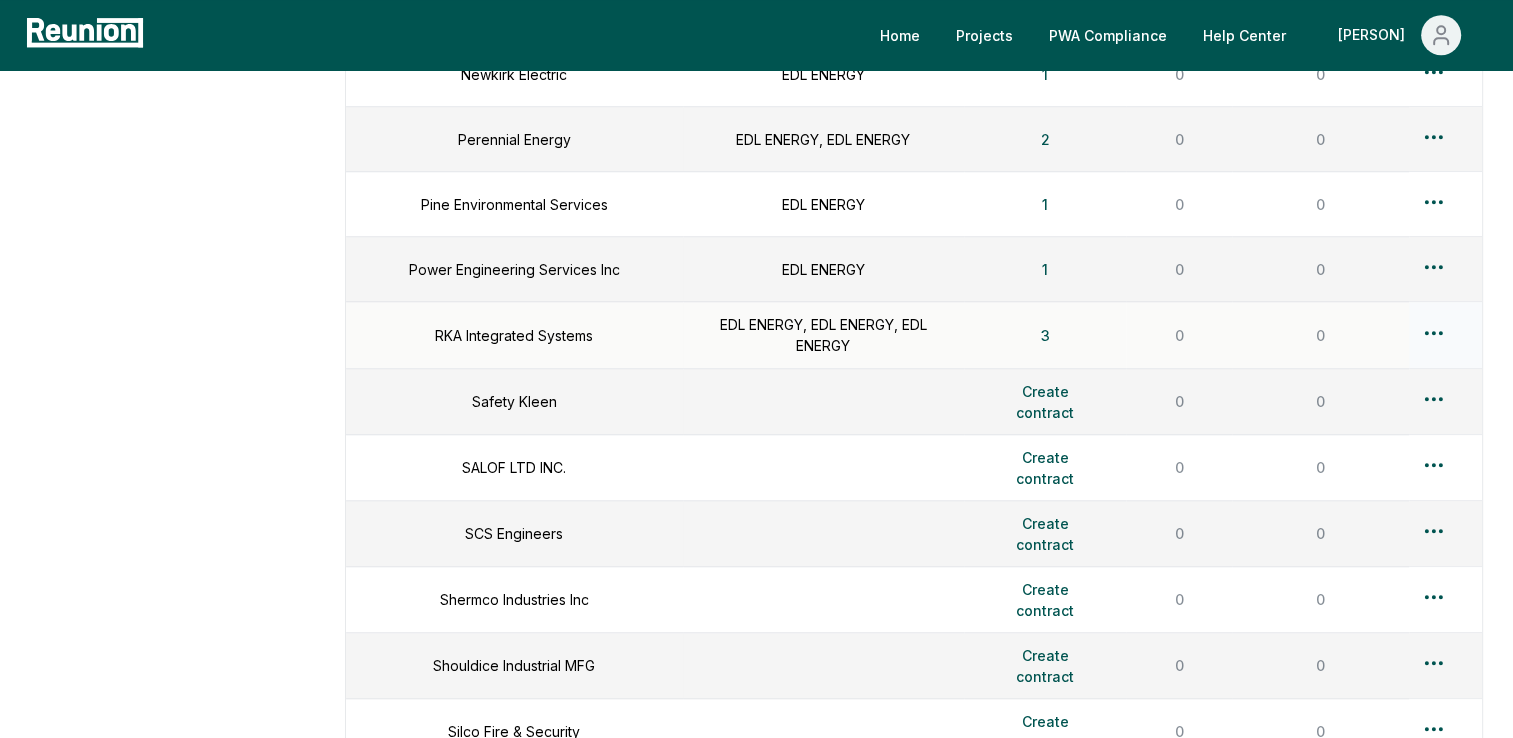 scroll, scrollTop: 1600, scrollLeft: 0, axis: vertical 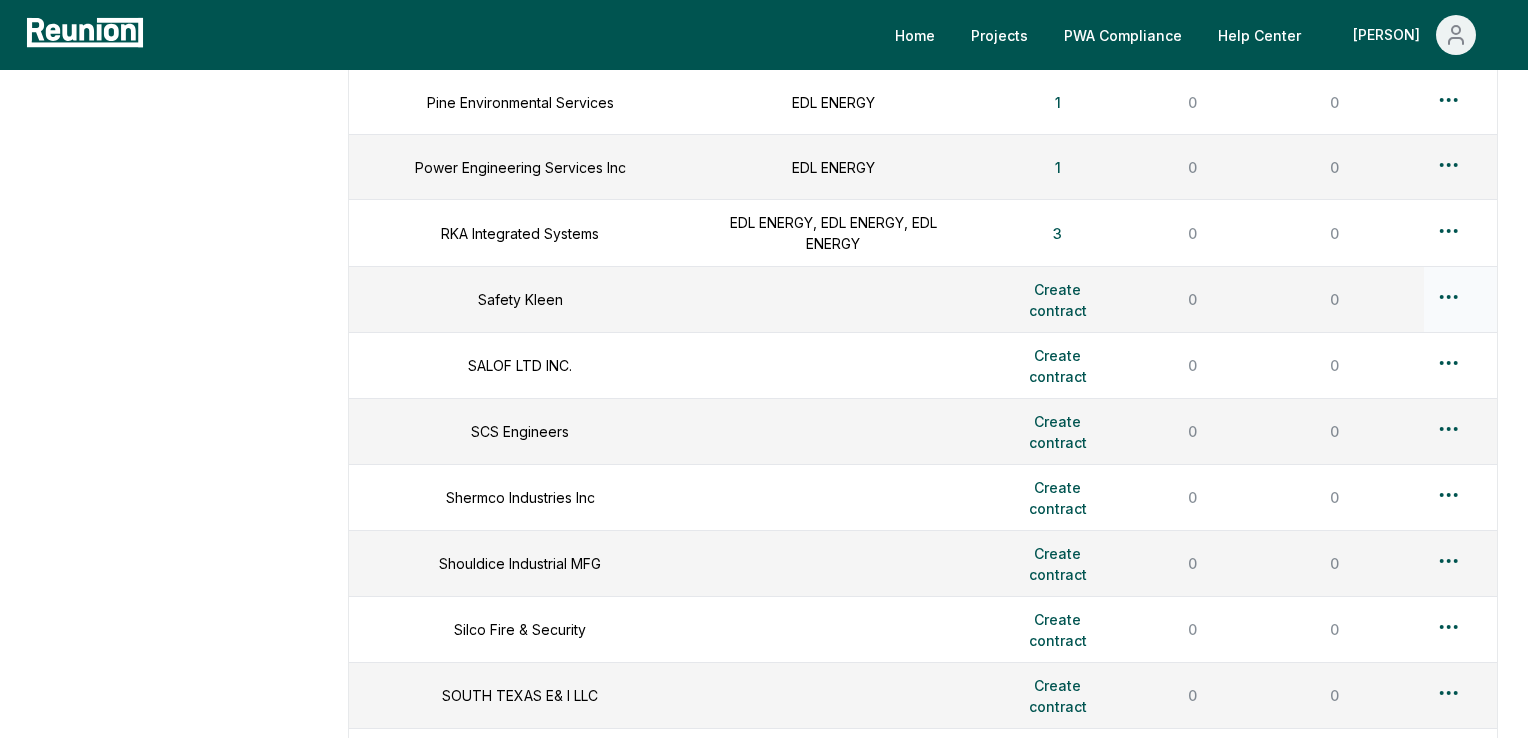 click on "Please visit us on your desktop We're working on making our marketplace mobile-friendly. For now, please visit Reunion on a desktop computer. Home Projects PWA Compliance Help Center [PERSON] Dashboard Contractors Contracts Employees Apprenticeship Programs Payroll Reports Access Management Penalties Cure Payments CSV Upload Contractors Manage contractors for your projects. Add contractor Contractor name Subcontractor to Contracts Employees Apprentice programs Adsorption Research Inc [COMPANY] 1 0 0 Air Specialty & Equipment Co [COMPANY] 1 0 0 Alcon Mechanical Piping, Inc. [COMPANY], [COMPANY] 2 0 0 Apo Pumps & Compressors [COMPANY] 1 0 0 BEL Environmental Engineering [COMPANY] 1 0 0 Bolt Construction, Inc. [COMPANY] 1 0 0 Busch, LLC [COMPANY], [COMPANY] 2 0 0 Butchko Electric [COMPANY], [COMPANY] 2 0 0 City Machine Technologies [COMPANY] 1 0 0 CNC Environmental LLC [COMPANY] 1 0 0 Continuum Environmental Svcs [COMPANY] 1 0 0 Copeland Industrial LP [COMPANY] 1 0 0 Dilling Group Inc [COMPANY] 1 0" at bounding box center [764, 286] 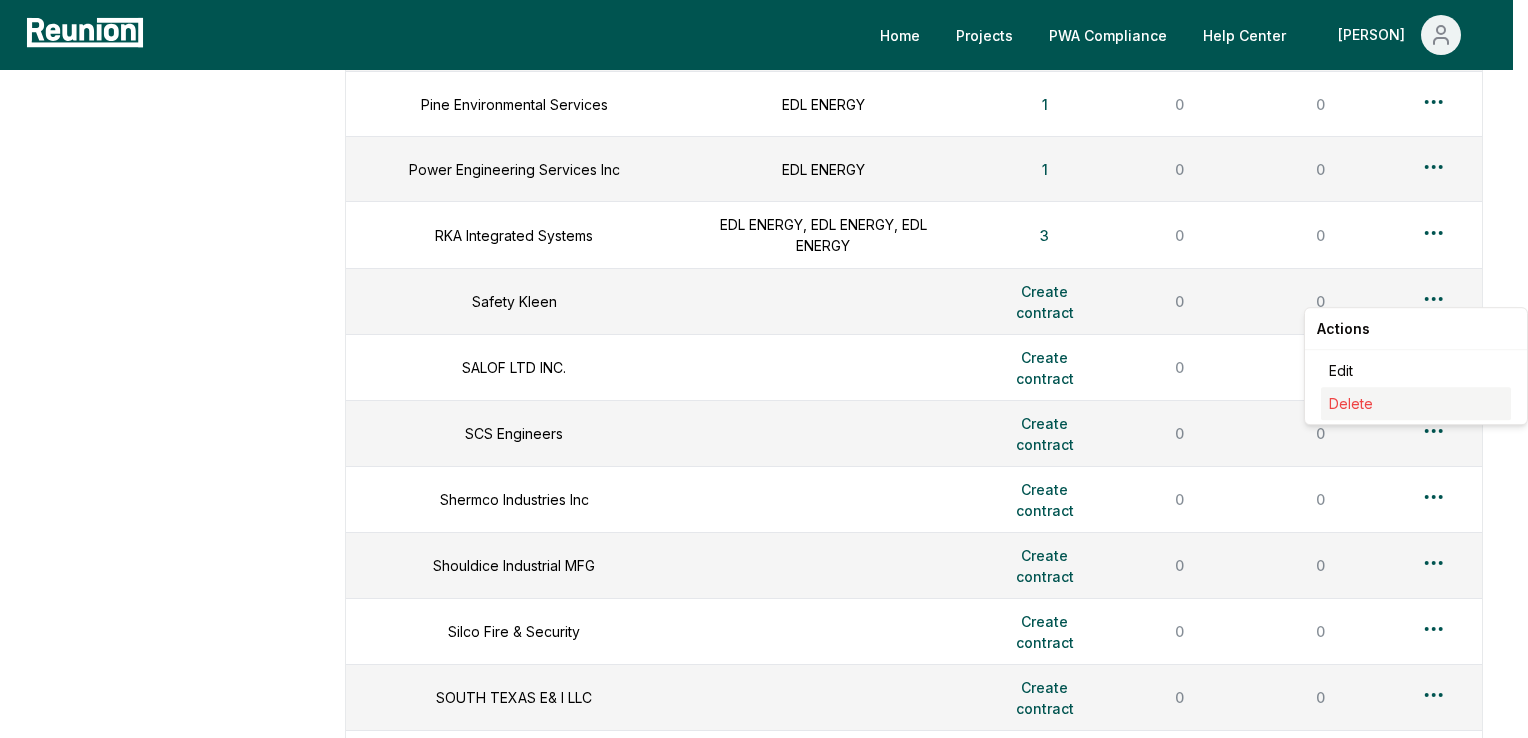 click on "Delete" at bounding box center (1351, 403) 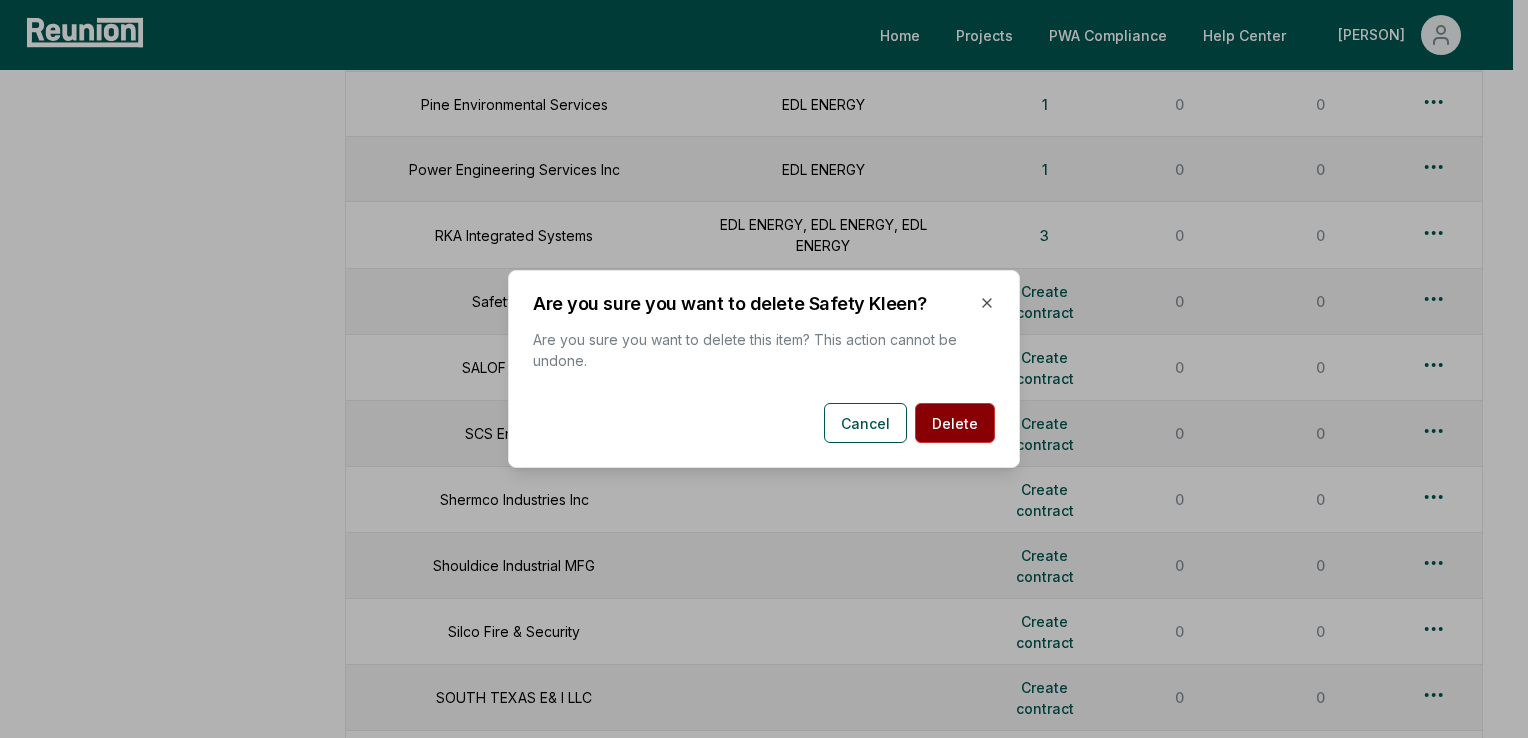 click on "Delete" at bounding box center (955, 423) 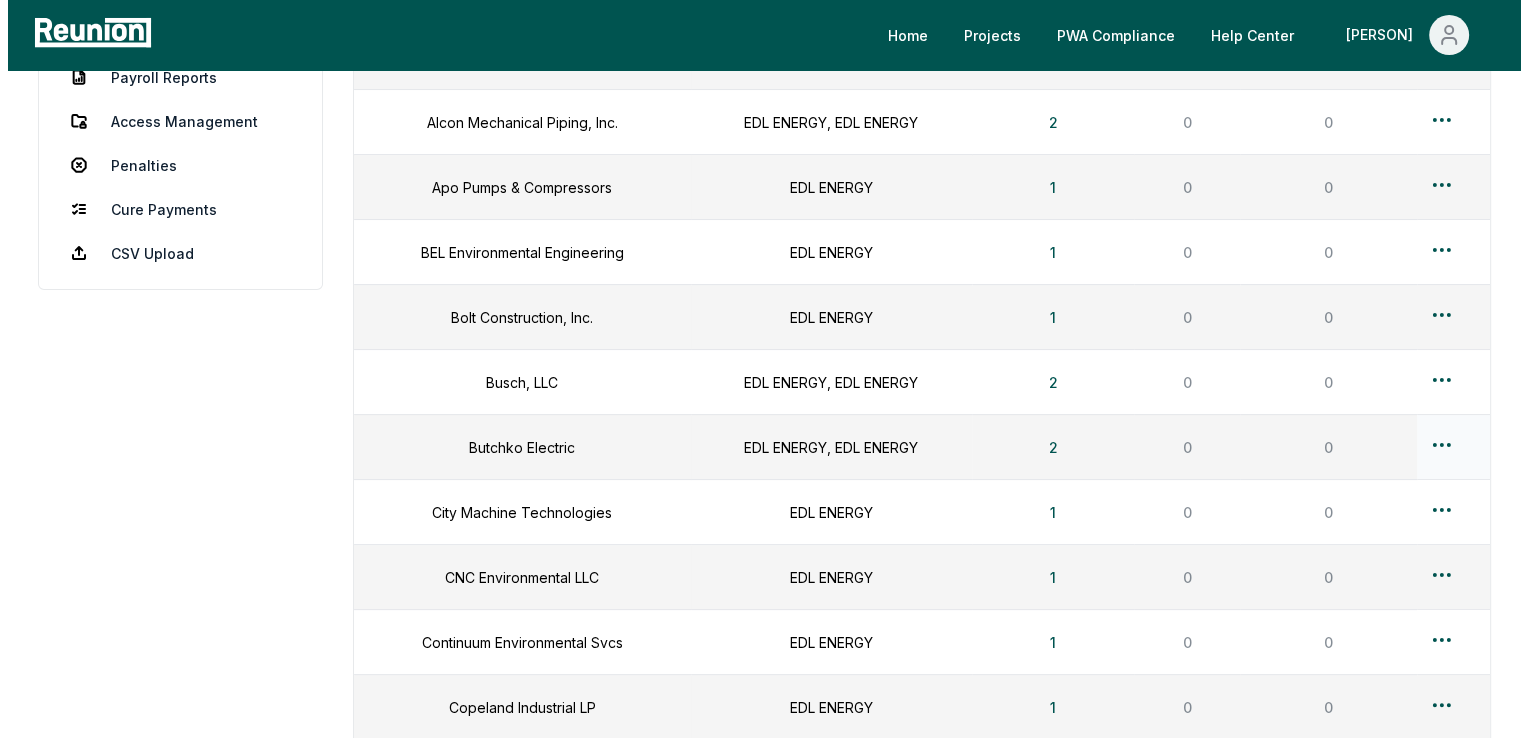 scroll, scrollTop: 0, scrollLeft: 0, axis: both 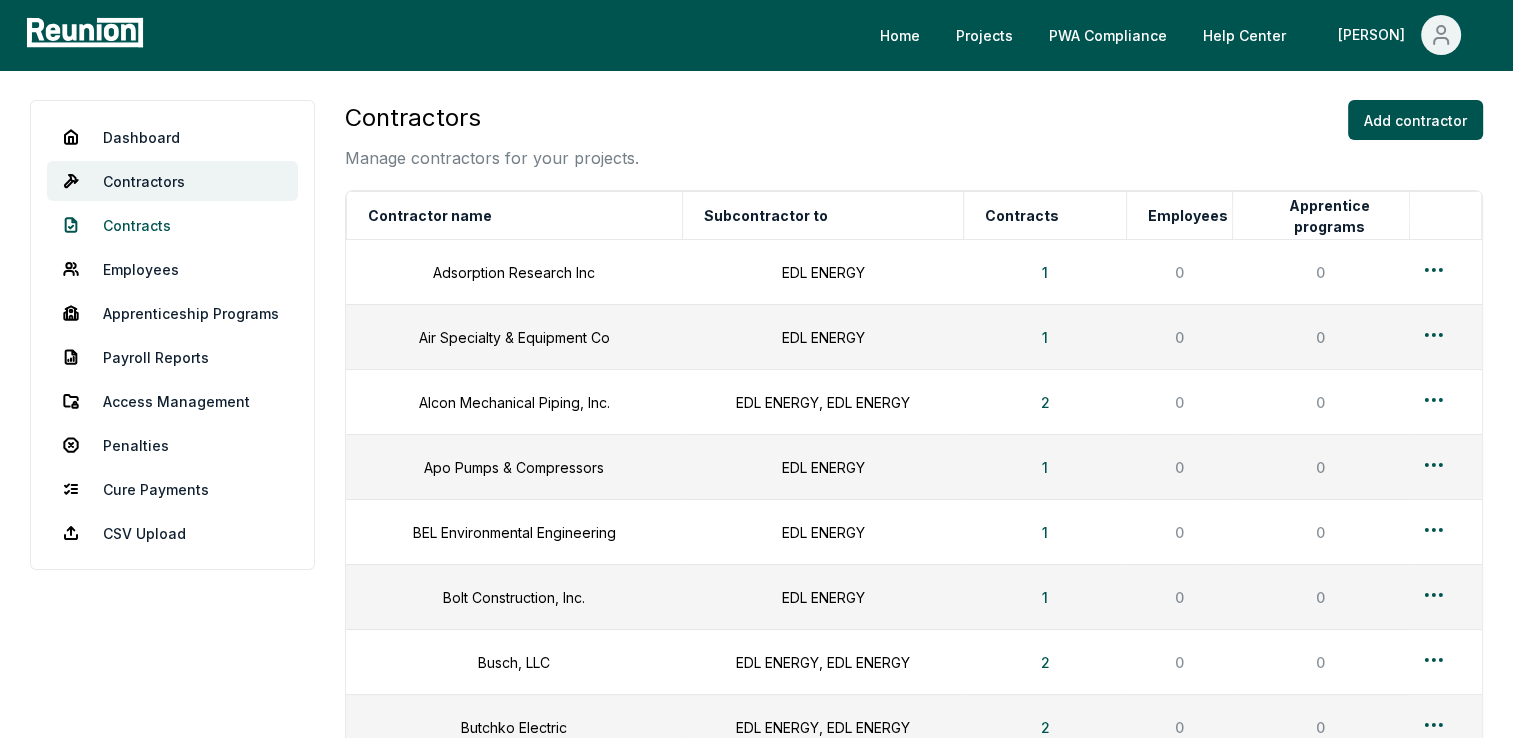 click on "Contracts" at bounding box center (172, 225) 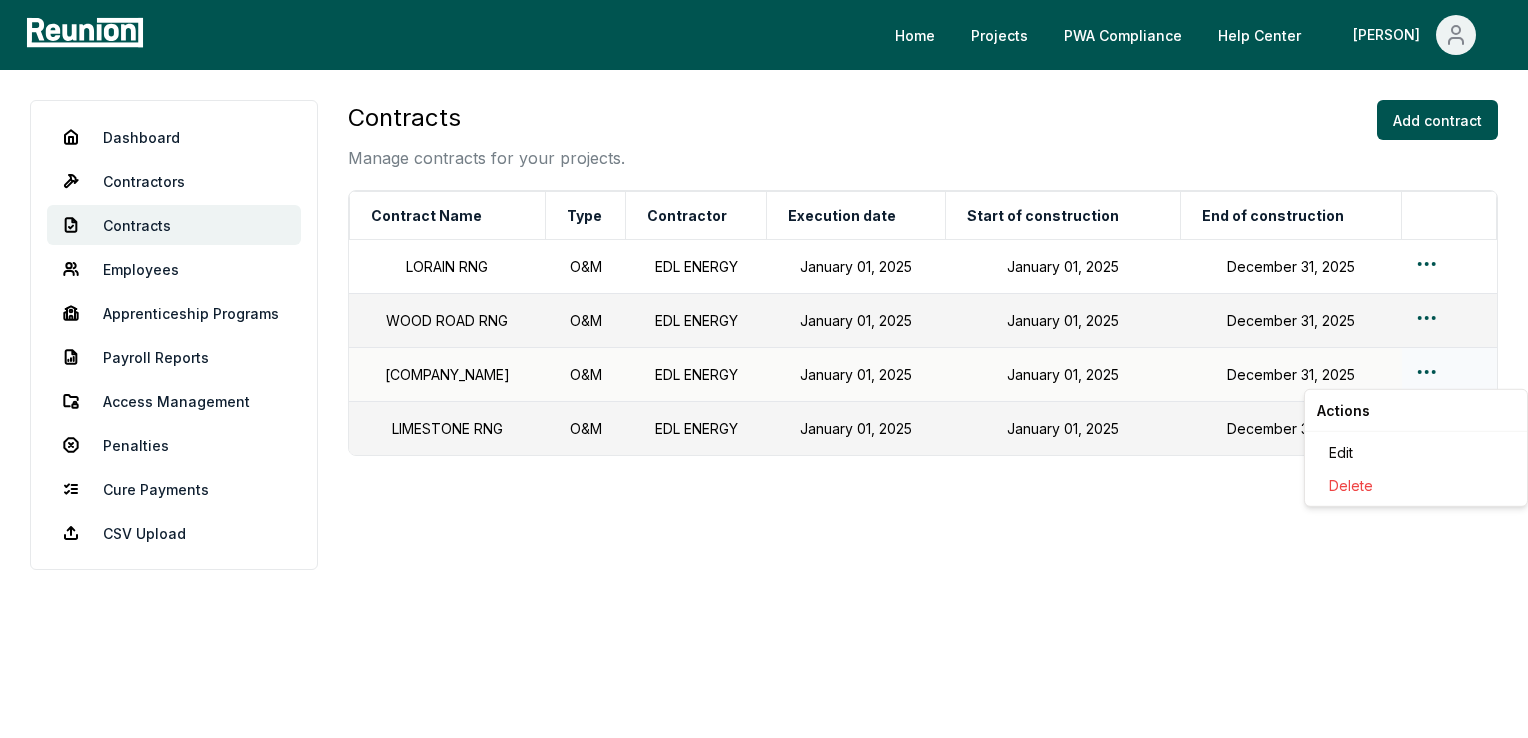click on "Please visit us on your desktop We're working on making our marketplace mobile-friendly. For now, please visit Reunion on a desktop computer. Home Projects PWA Compliance Help Center Tonja Dashboard Contractors Contracts Employees Apprenticeship Programs Payroll Reports Access Management Penalties Cure Payments CSV Upload Contracts Manage contracts for your projects. Add contract Contract Name Type Contractor Execution date Start of construction End of construction LORAIN RNG O&M EDL ENERGY [MONTH] [DAY], [YEAR] [MONTH] [DAY], [YEAR] [MONTH] [DAY], [YEAR] WOOD ROAD RNG O&M EDL ENERGY [MONTH] [DAY], [YEAR] [MONTH] [DAY], [YEAR] [MONTH] [DAY], [YEAR] TESSMAN RNG O&M EDL ENERGY [MONTH] [DAY], [YEAR] [MONTH] [DAY], [YEAR] [MONTH] [DAY], [YEAR] LIMESTONE RNG O&M EDL ENERGY [MONTH] [DAY], [YEAR] [MONTH] [DAY], [YEAR] [MONTH] [DAY], [YEAR]
Actions Edit Delete" at bounding box center (764, 369) 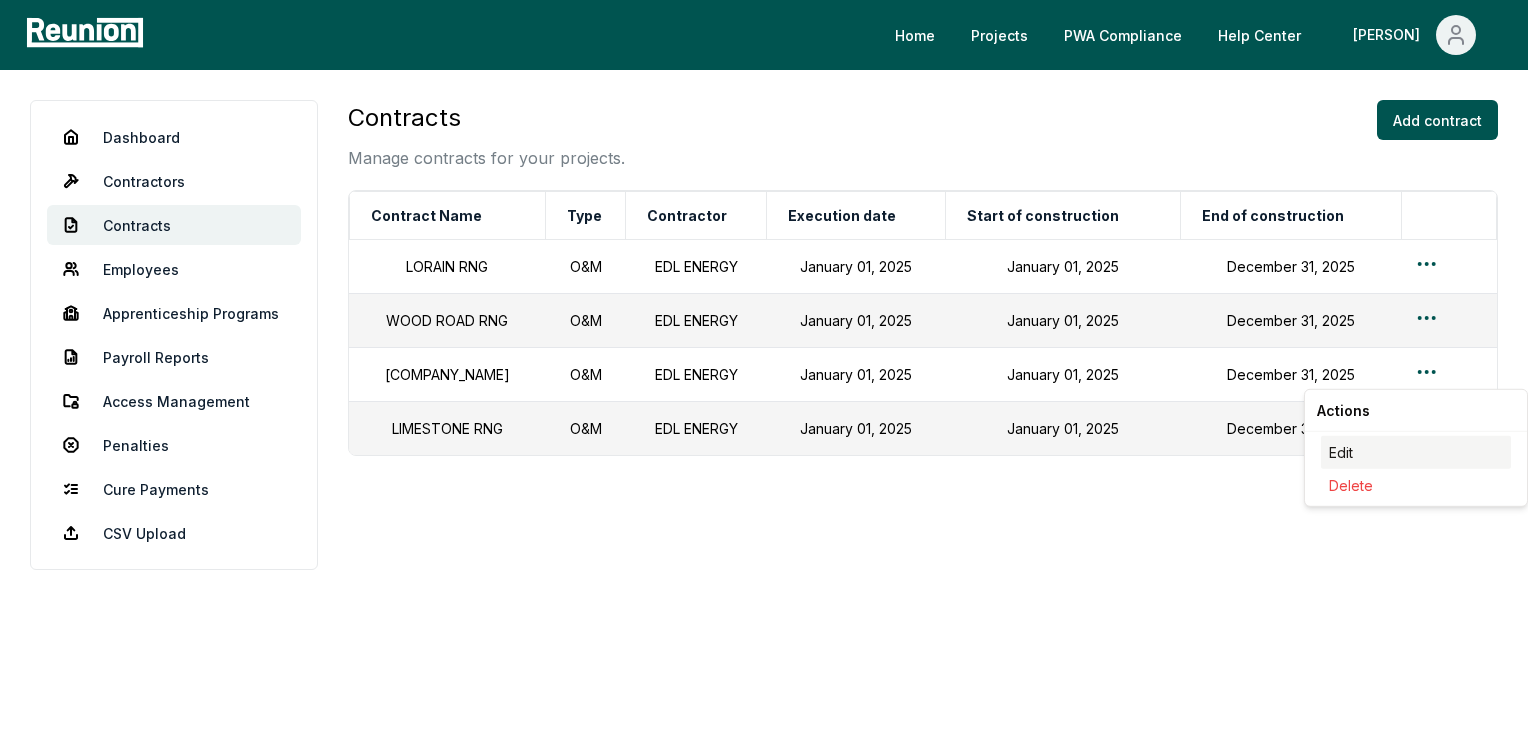 click on "Edit" at bounding box center (1416, 452) 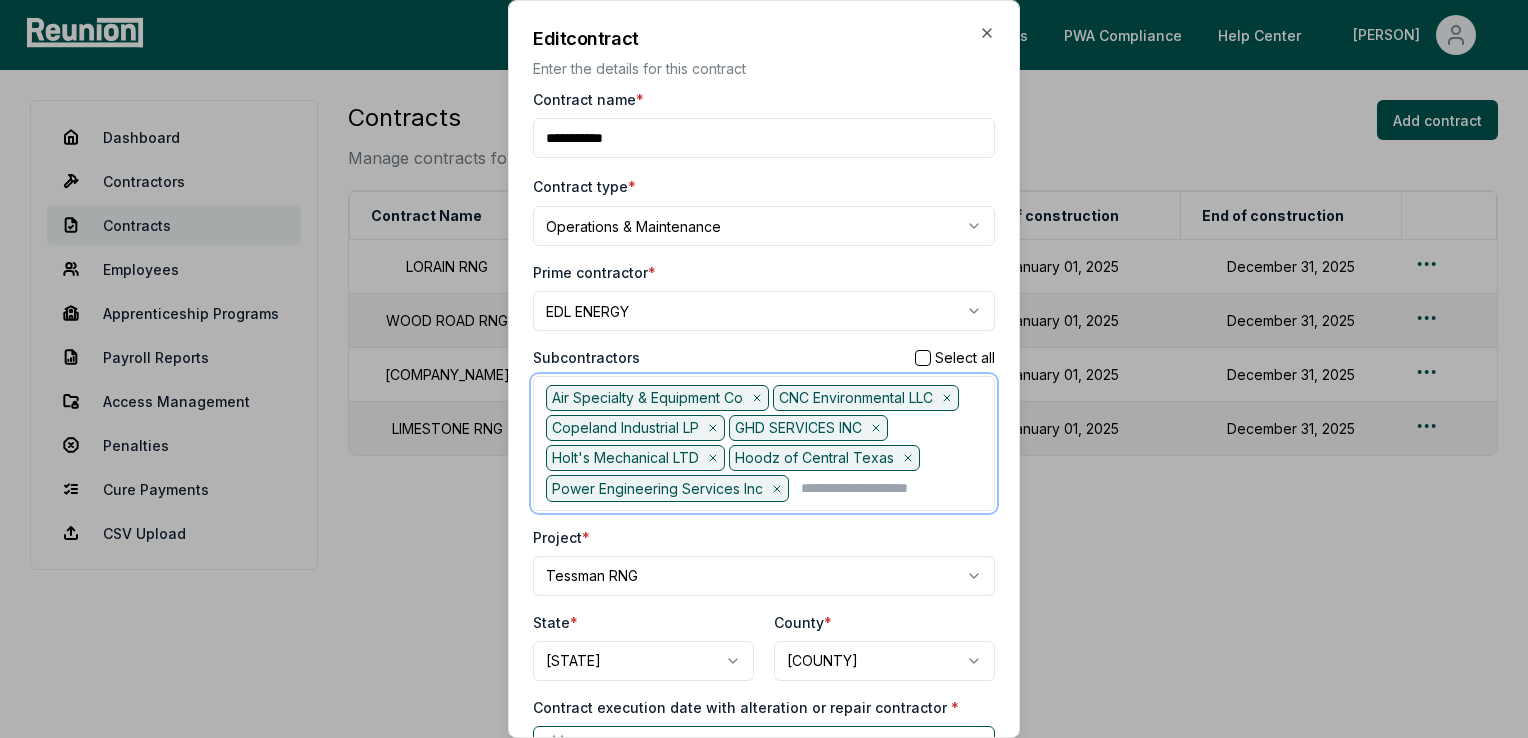 click at bounding box center (891, 488) 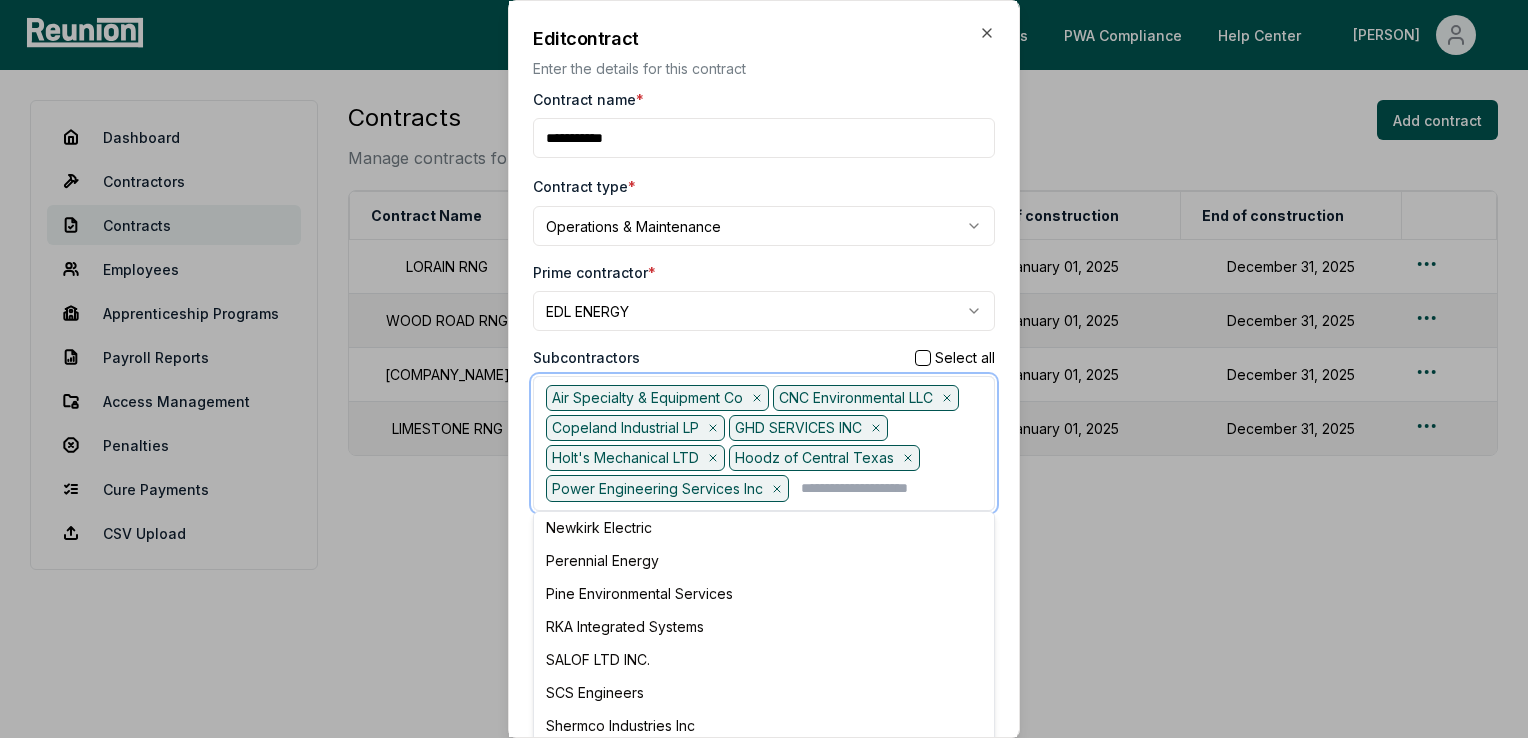 scroll, scrollTop: 600, scrollLeft: 0, axis: vertical 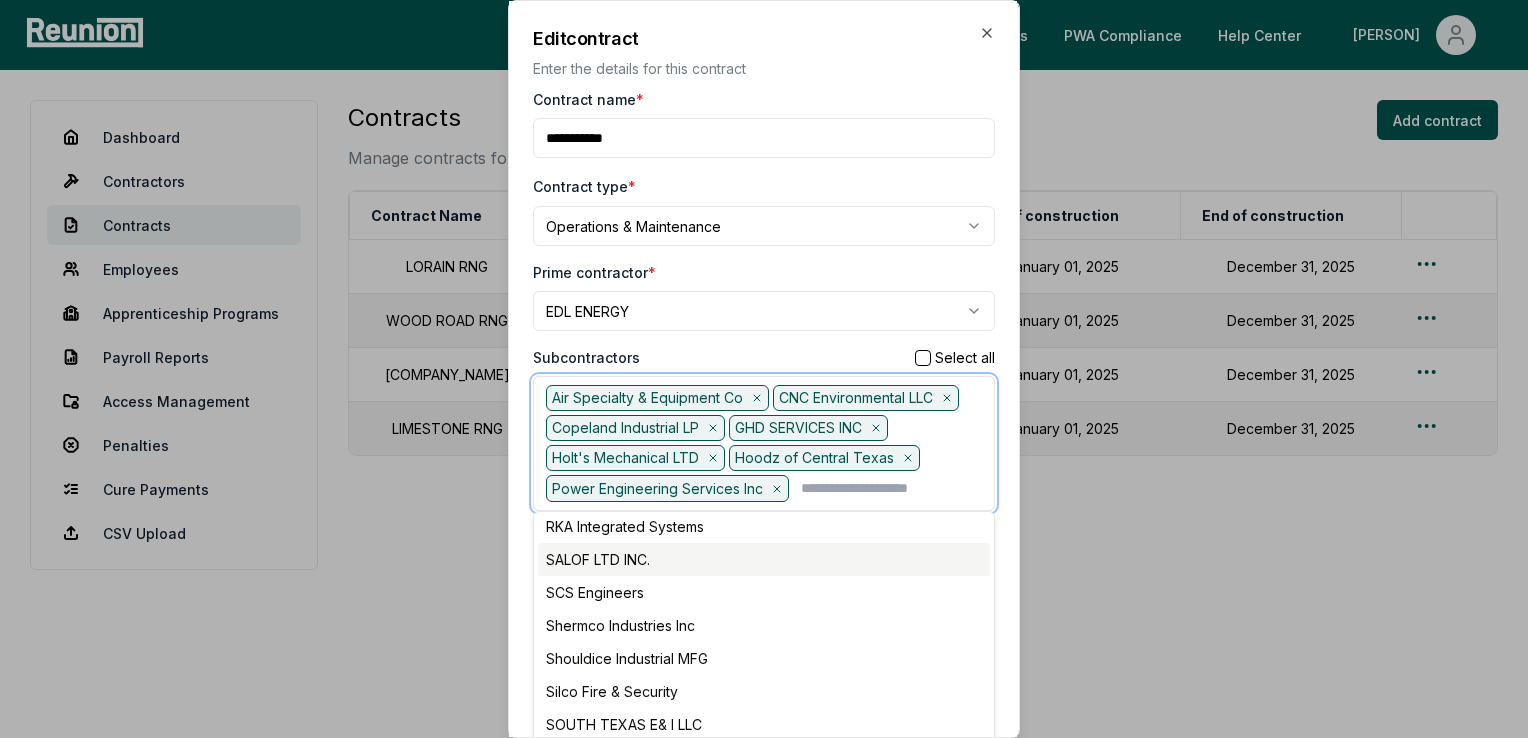 click on "SALOF LTD INC." at bounding box center (764, 559) 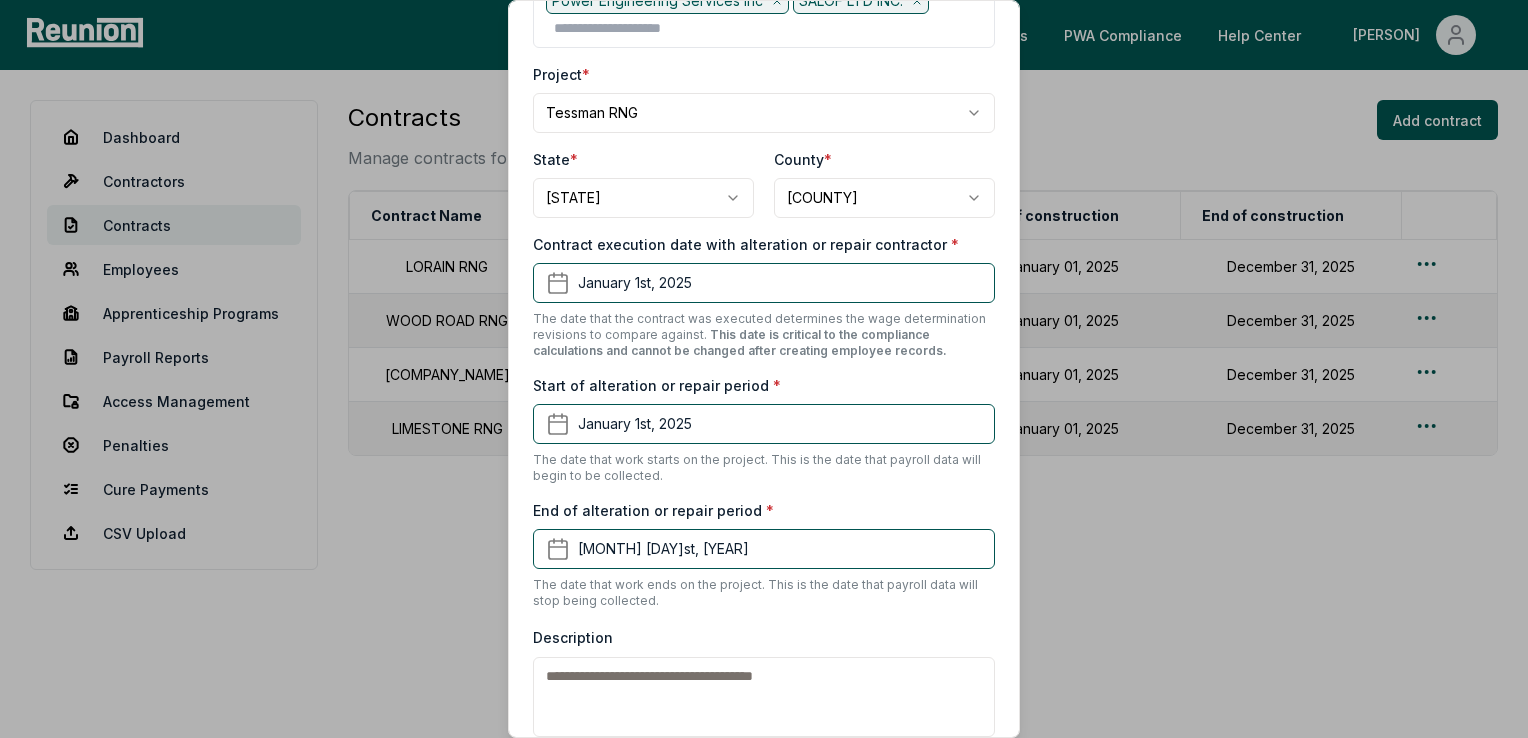 scroll, scrollTop: 573, scrollLeft: 0, axis: vertical 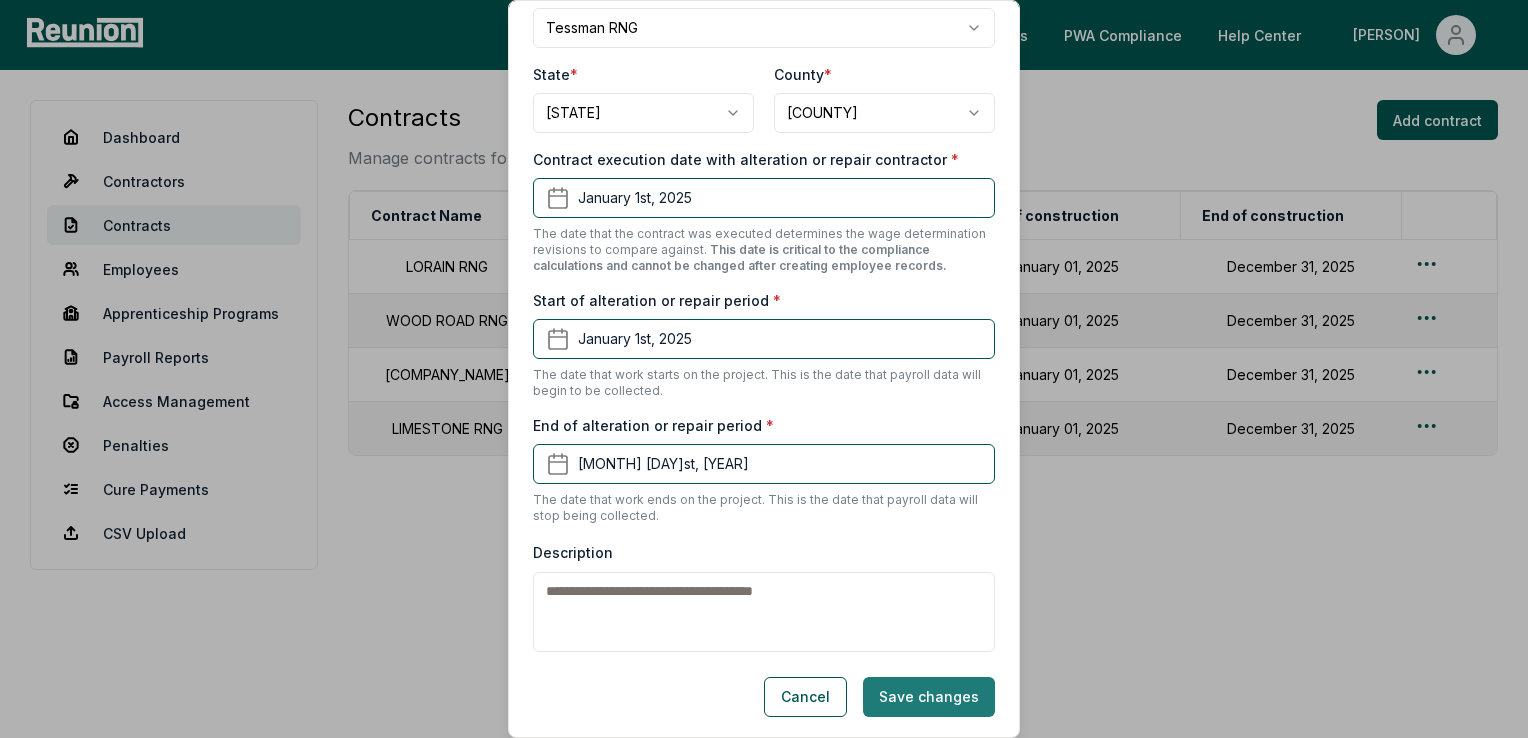 click on "Save changes" at bounding box center (929, 697) 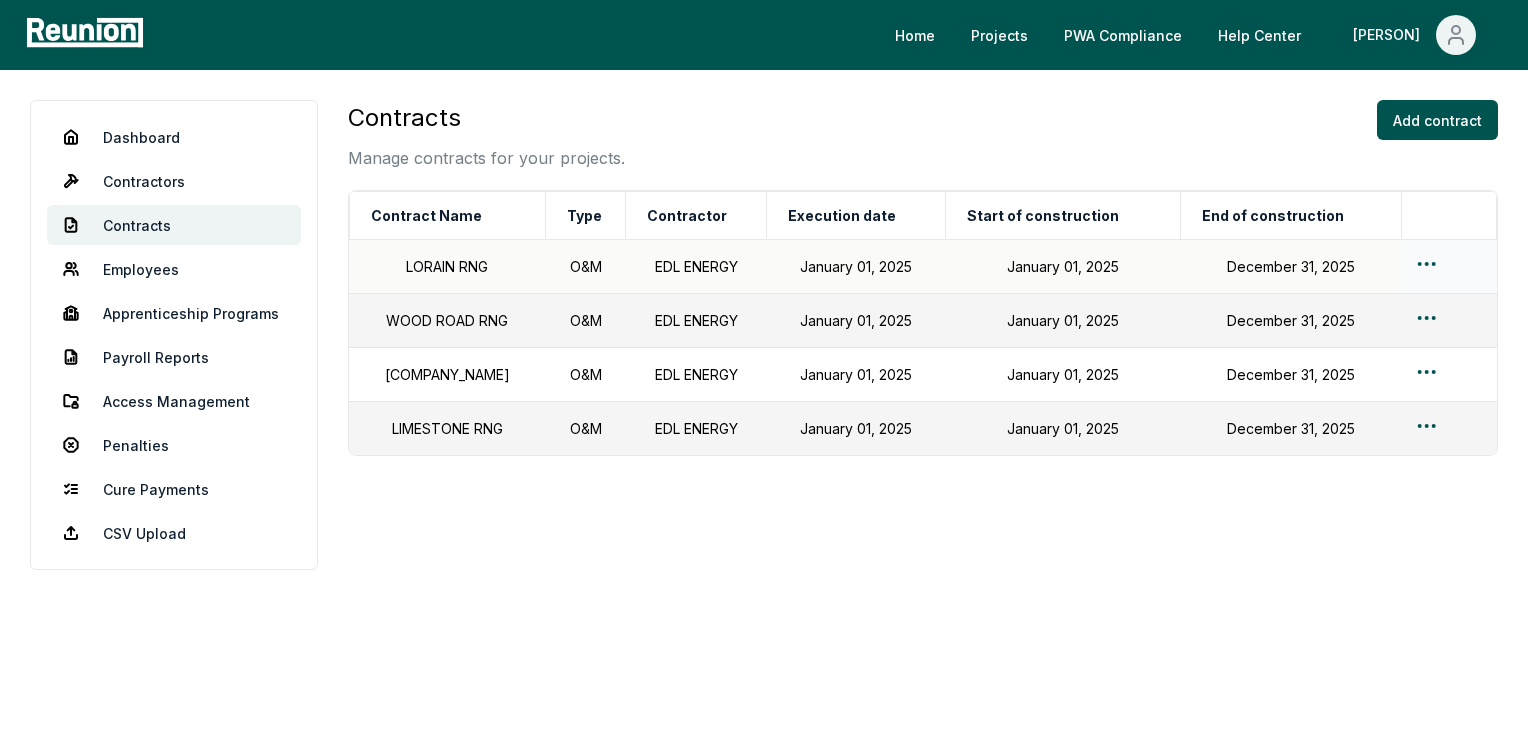 click on "Please visit us on your desktop We're working on making our marketplace mobile-friendly. For now, please visit Reunion on a desktop computer. Home Projects PWA Compliance Help Center Tonja Dashboard Contractors Contracts Employees Apprenticeship Programs Payroll Reports Access Management Penalties Cure Payments CSV Upload Contracts Manage contracts for your projects. Add contract Contract Name Type Contractor Execution date Start of construction End of construction LORAIN RNG O&M EDL ENERGY [MONTH] [DAY], [YEAR] [MONTH] [DAY], [YEAR] [MONTH] [DAY], [YEAR] WOOD ROAD RNG O&M EDL ENERGY [MONTH] [DAY], [YEAR] [MONTH] [DAY], [YEAR] [MONTH] [DAY], [YEAR] TESSMAN RNG O&M EDL ENERGY [MONTH] [DAY], [YEAR] [MONTH] [DAY], [YEAR] [MONTH] [DAY], [YEAR] LIMESTONE RNG O&M EDL ENERGY [MONTH] [DAY], [YEAR] [MONTH] [DAY], [YEAR] [MONTH] [DAY], [YEAR]" at bounding box center (764, 369) 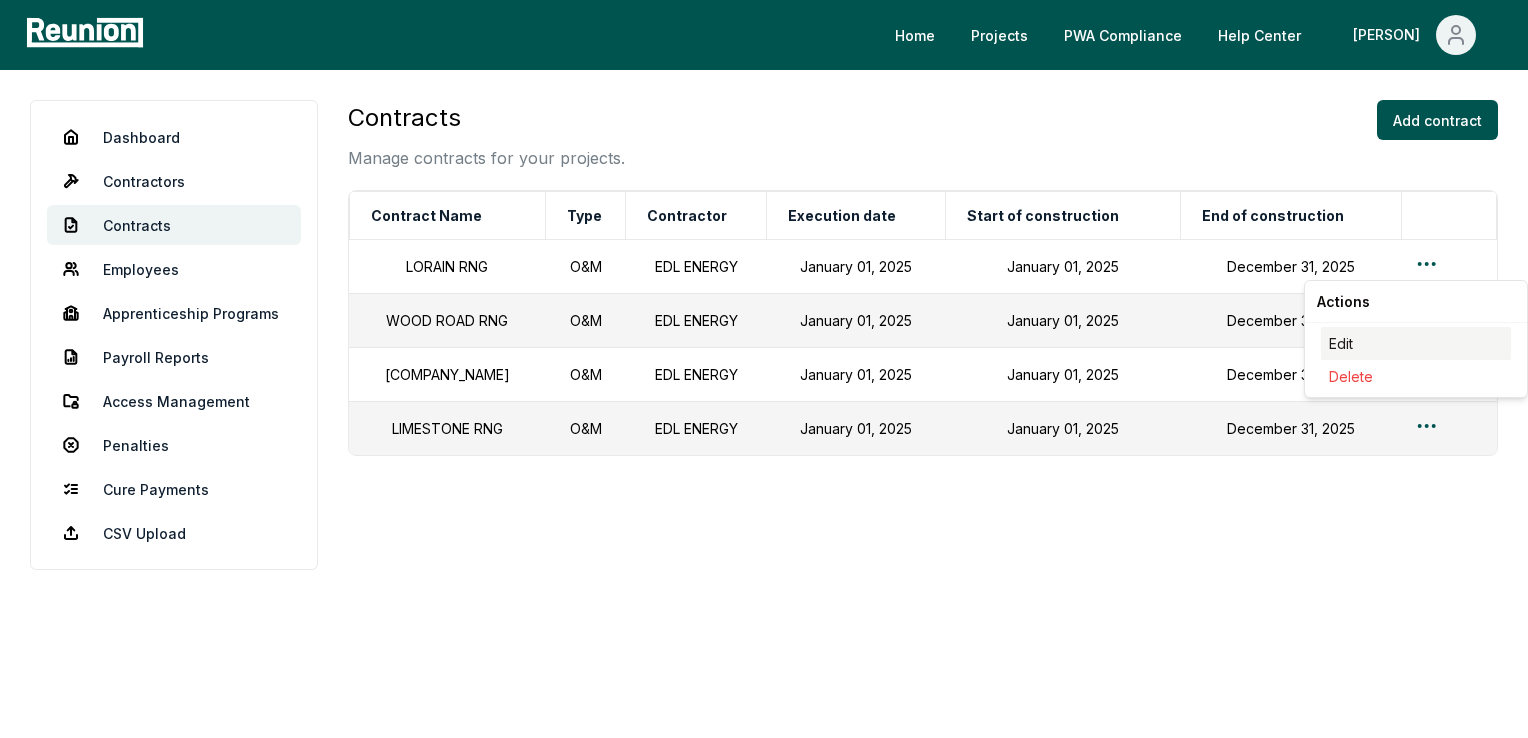click on "Edit" at bounding box center [1416, 343] 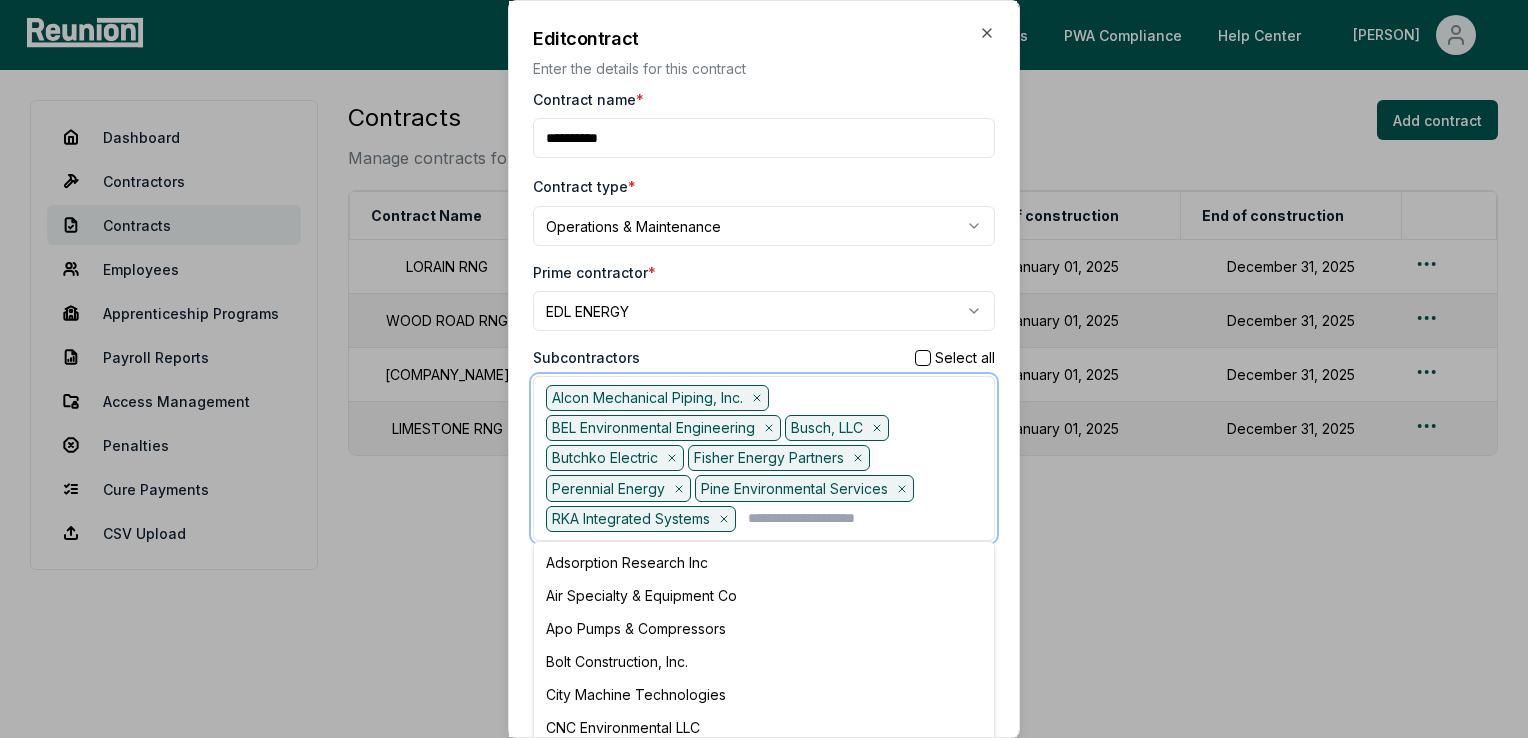 click at bounding box center (865, 519) 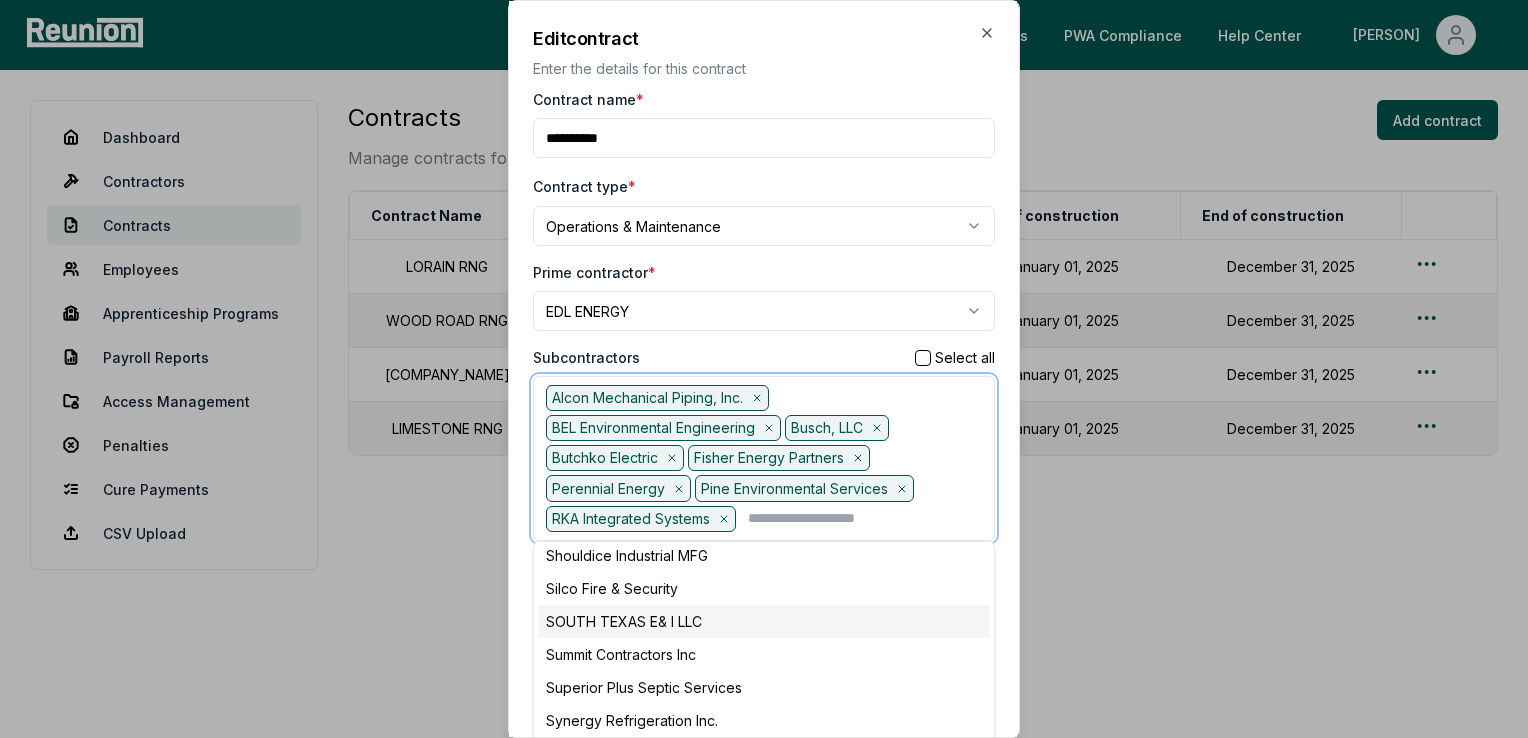 scroll, scrollTop: 600, scrollLeft: 0, axis: vertical 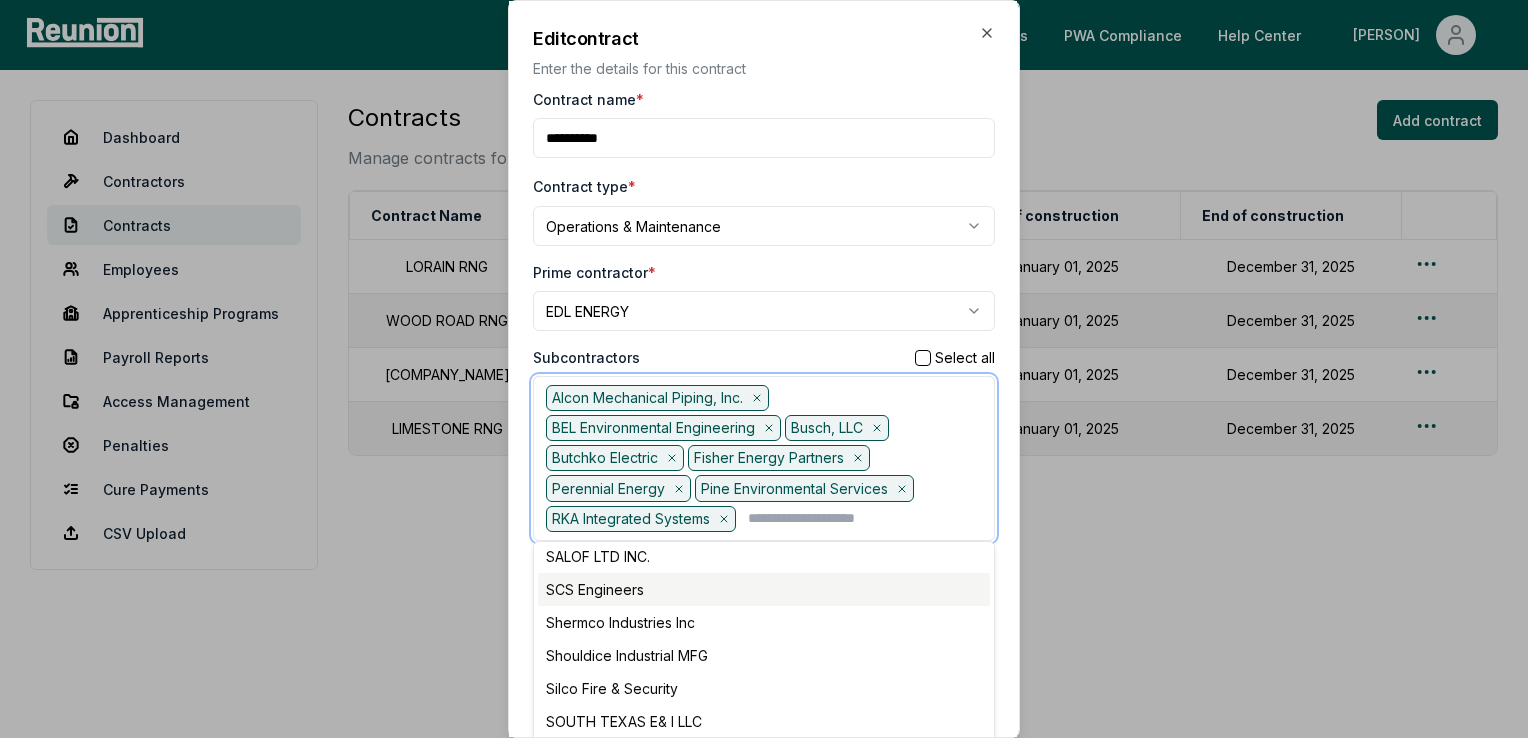 click on "SCS Engineers" at bounding box center (764, 589) 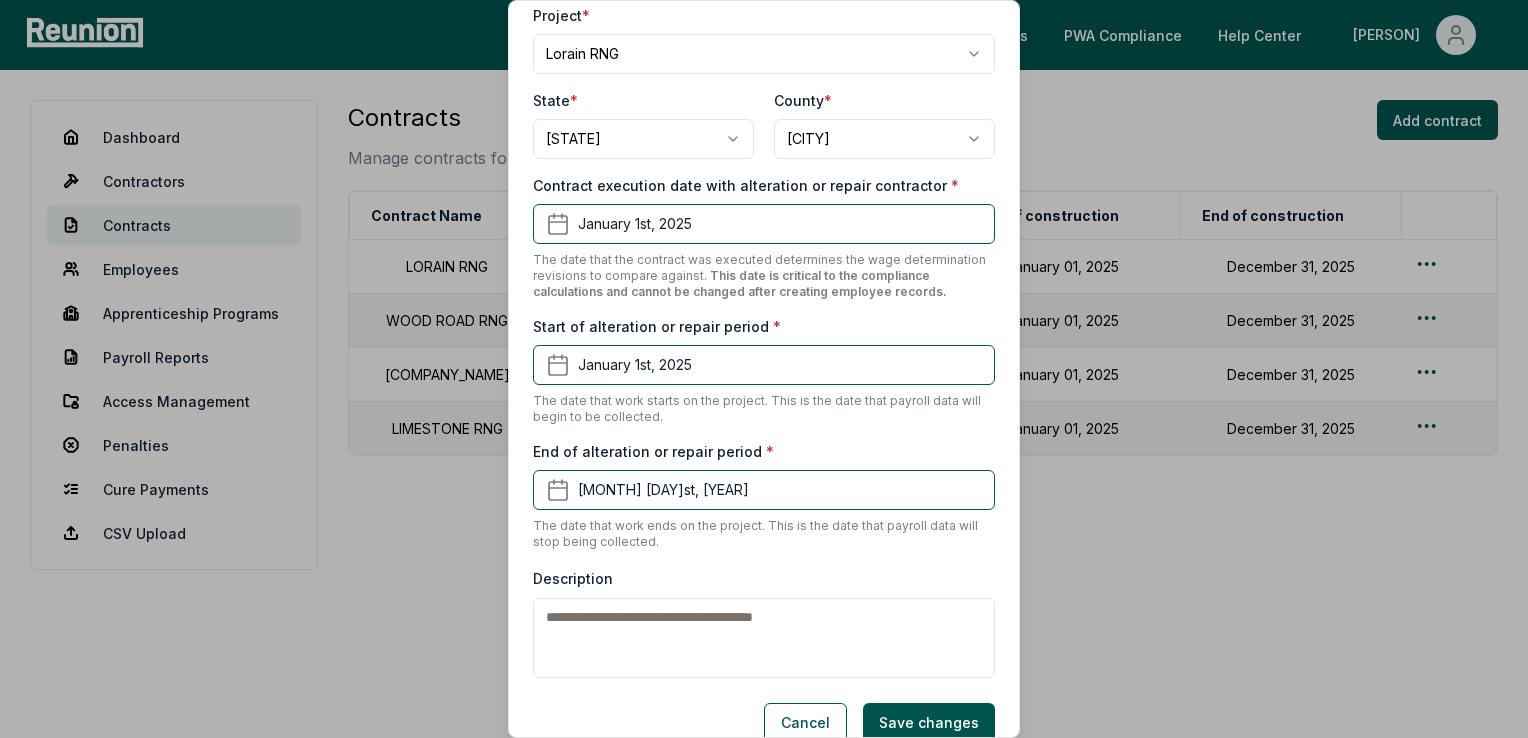 scroll, scrollTop: 603, scrollLeft: 0, axis: vertical 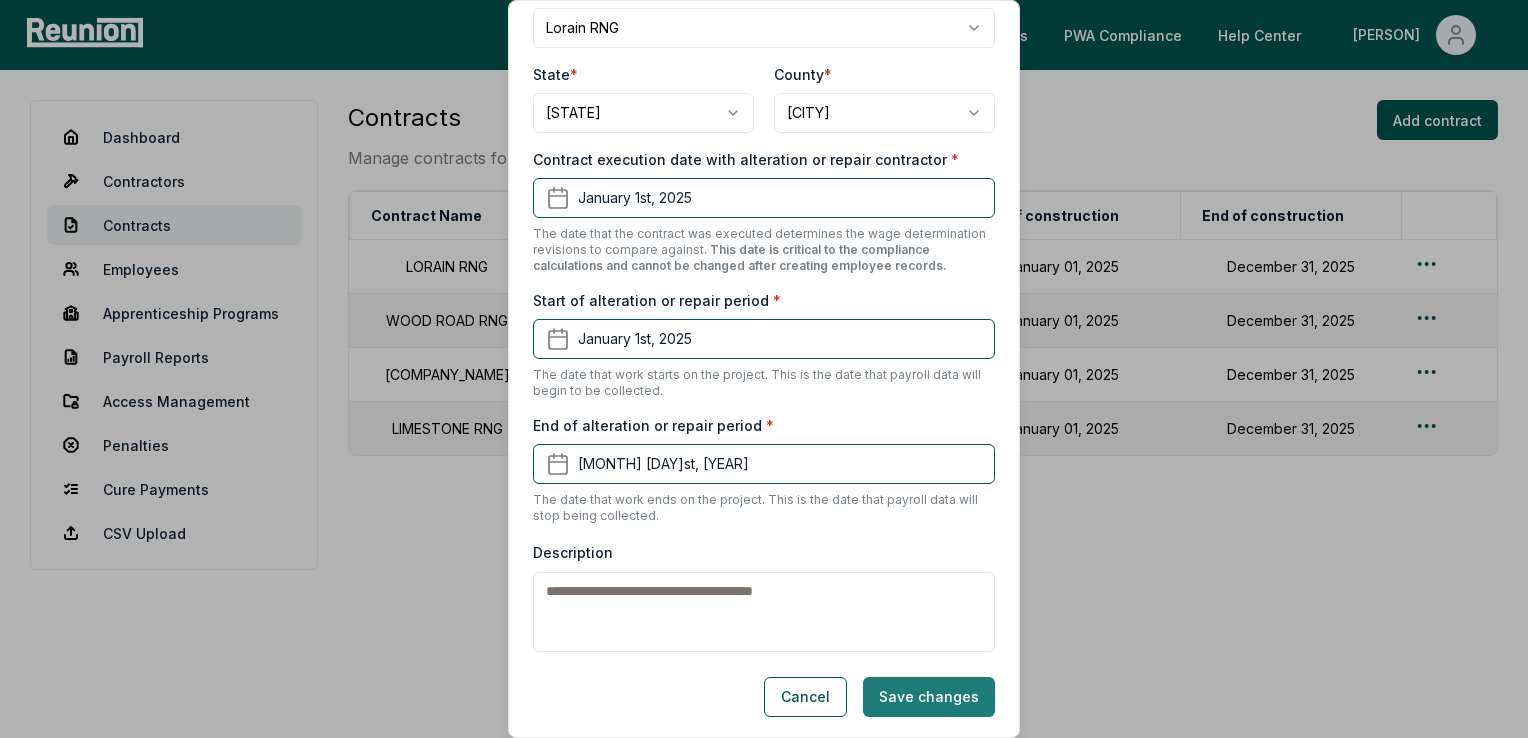 click on "Save changes" at bounding box center [929, 697] 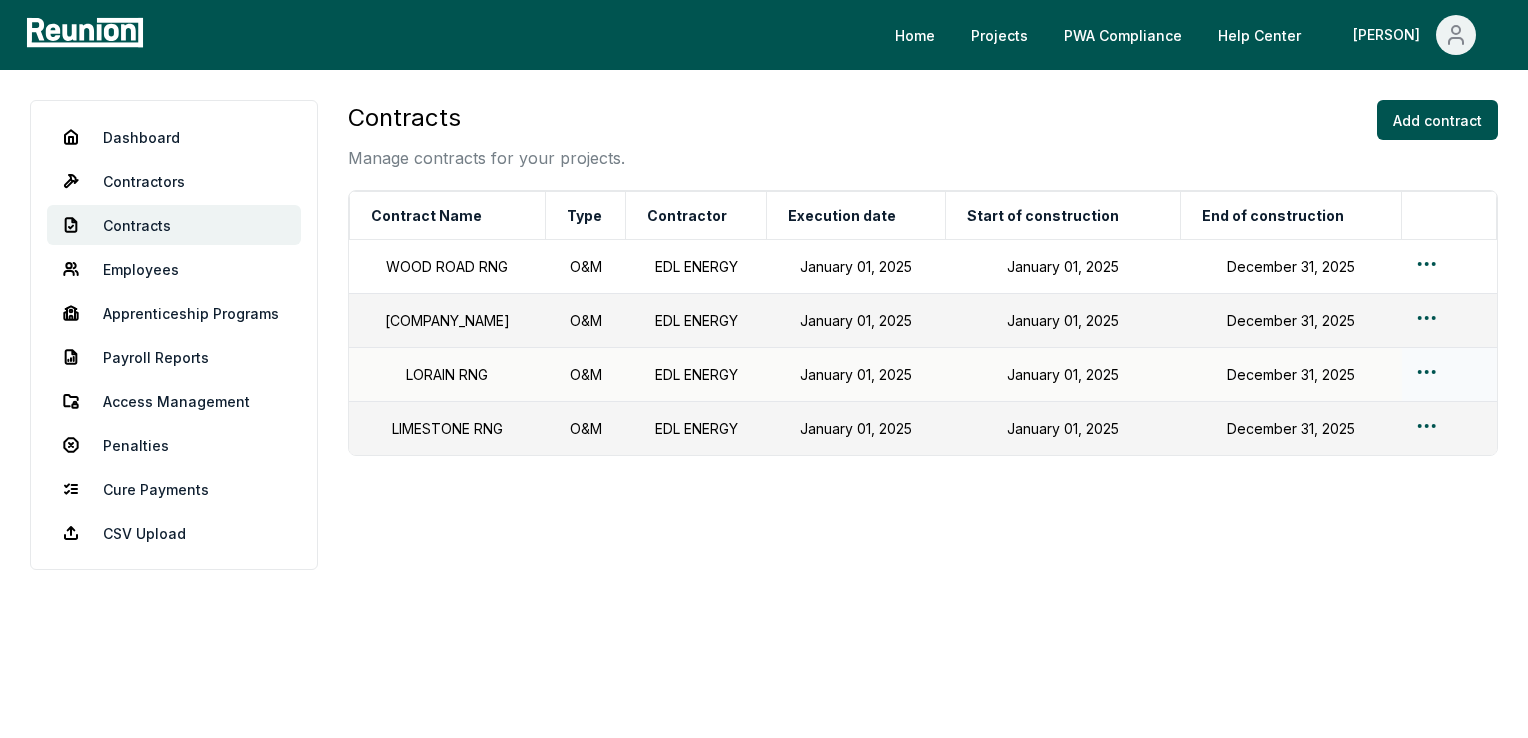 click on "Please visit us on your desktop We're working on making our marketplace mobile-friendly. For now, please visit Reunion on a desktop computer. Home Projects PWA Compliance Help Center [PERSON] Dashboard Contractors Contracts Employees Apprenticeship Programs Payroll Reports Access Management Penalties Cure Payments CSV Upload Contracts Manage contracts for your projects. Add contract Contract Name Type Contractor Execution date Start of construction End of construction WOOD ROAD RNG O&M [COMPANY] January 01, 2025 January 01, 2025 December 31, 2025 TESSMAN RNG O&M [COMPANY] January 01, 2025 January 01, 2025 December 31, 2025 LORAIN RNG O&M [COMPANY] January 01, 2025 January 01, 2025 December 31, 2025 LIMESTONE RNG O&M [COMPANY] January 01, 2025 January 01, 2025 December 31, 2025" at bounding box center (764, 369) 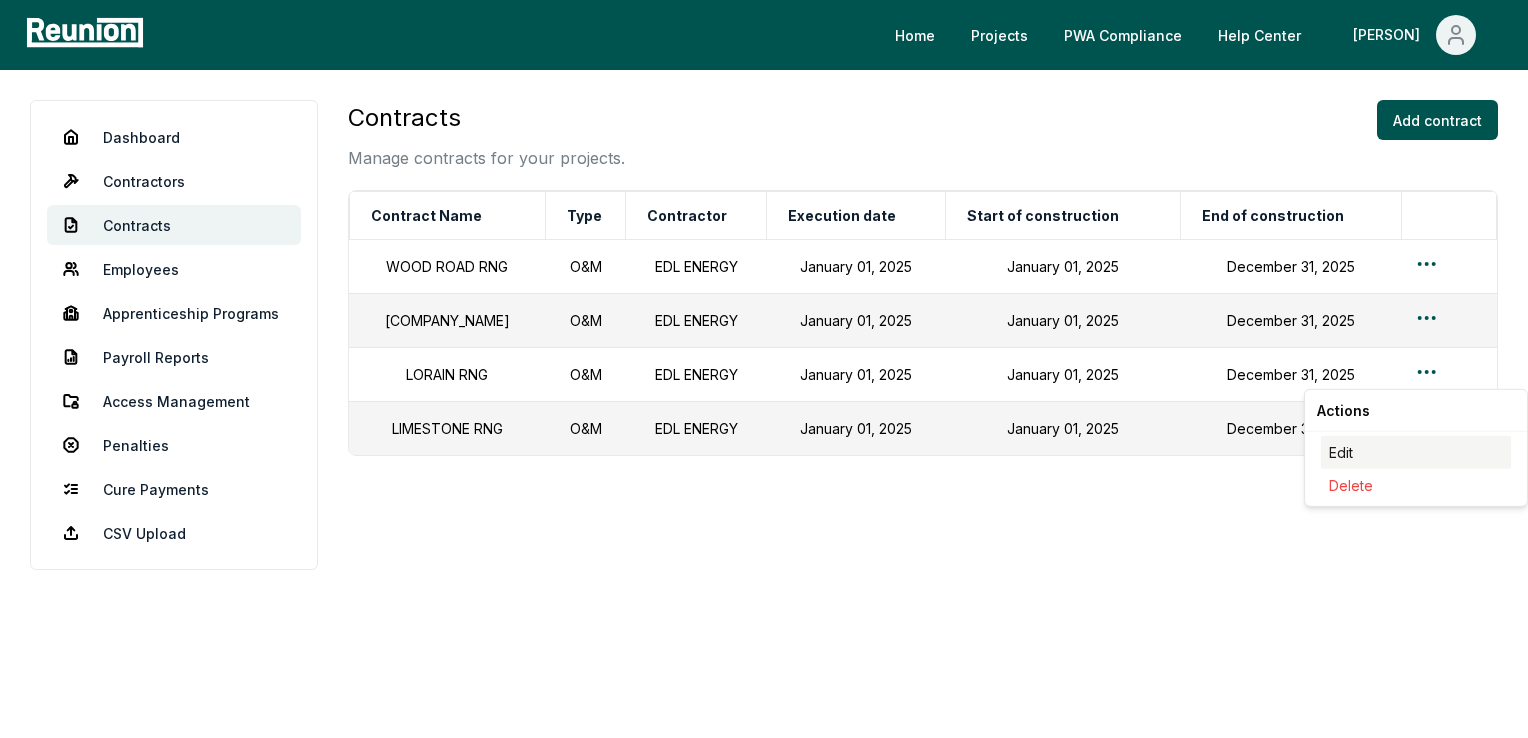 click on "Edit" at bounding box center [1416, 452] 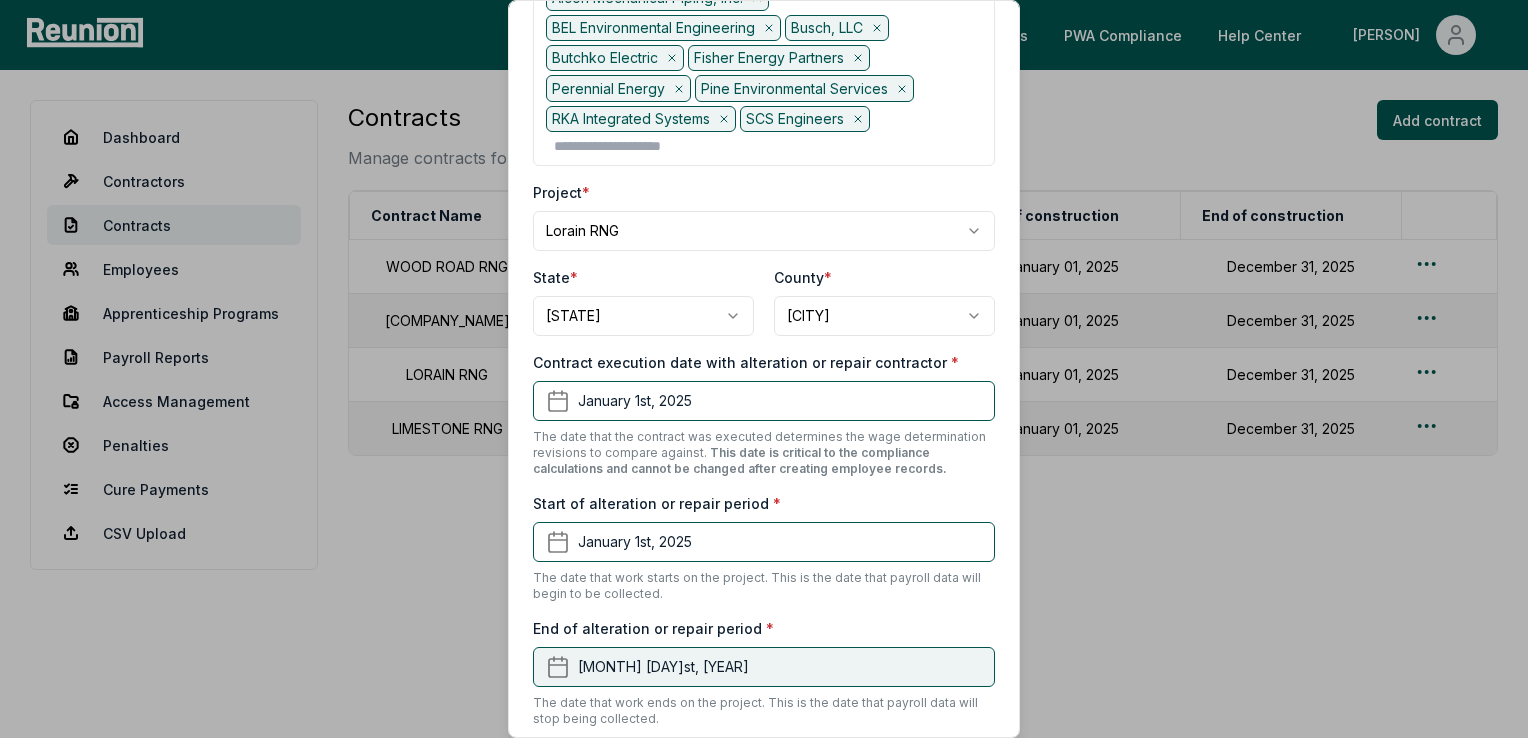scroll, scrollTop: 603, scrollLeft: 0, axis: vertical 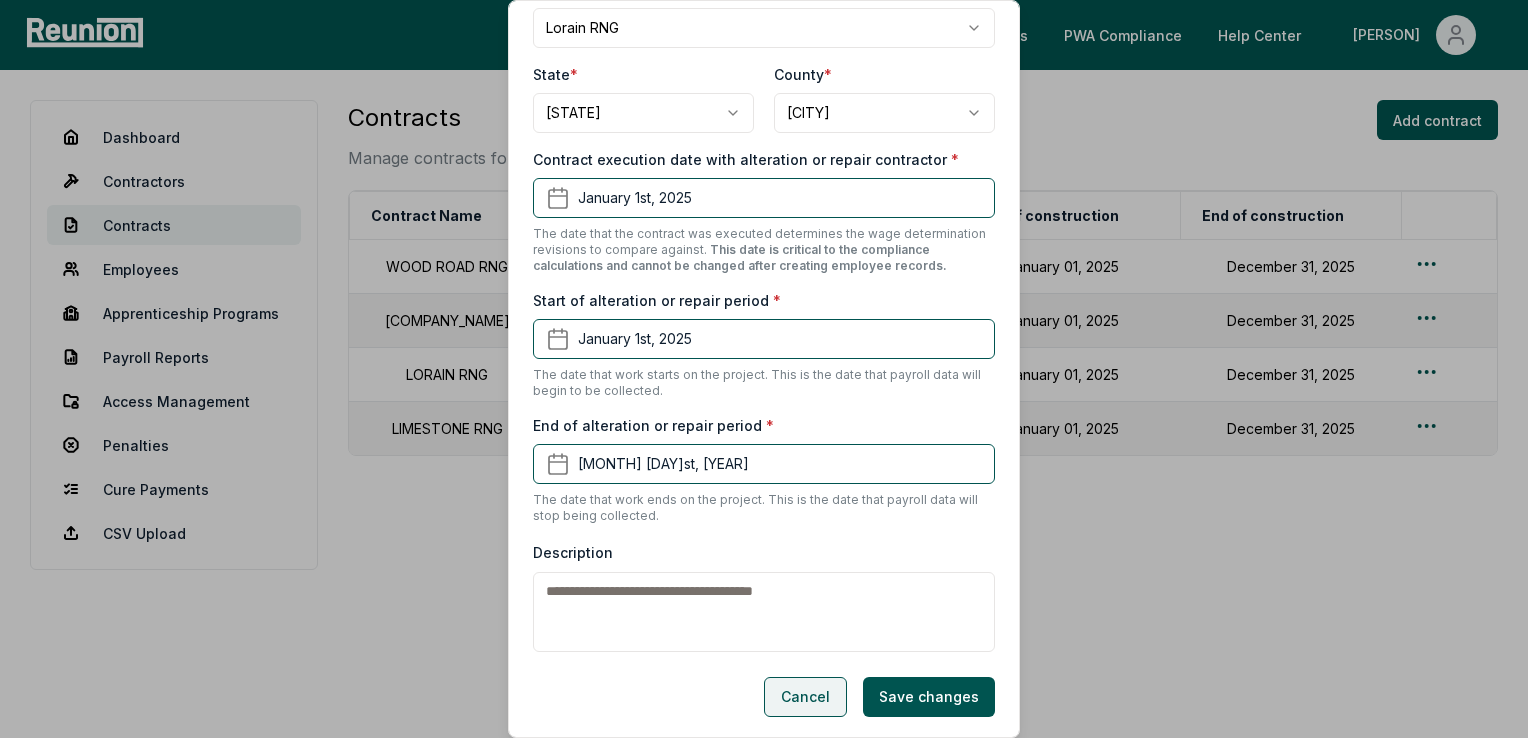 click on "Cancel" at bounding box center (805, 697) 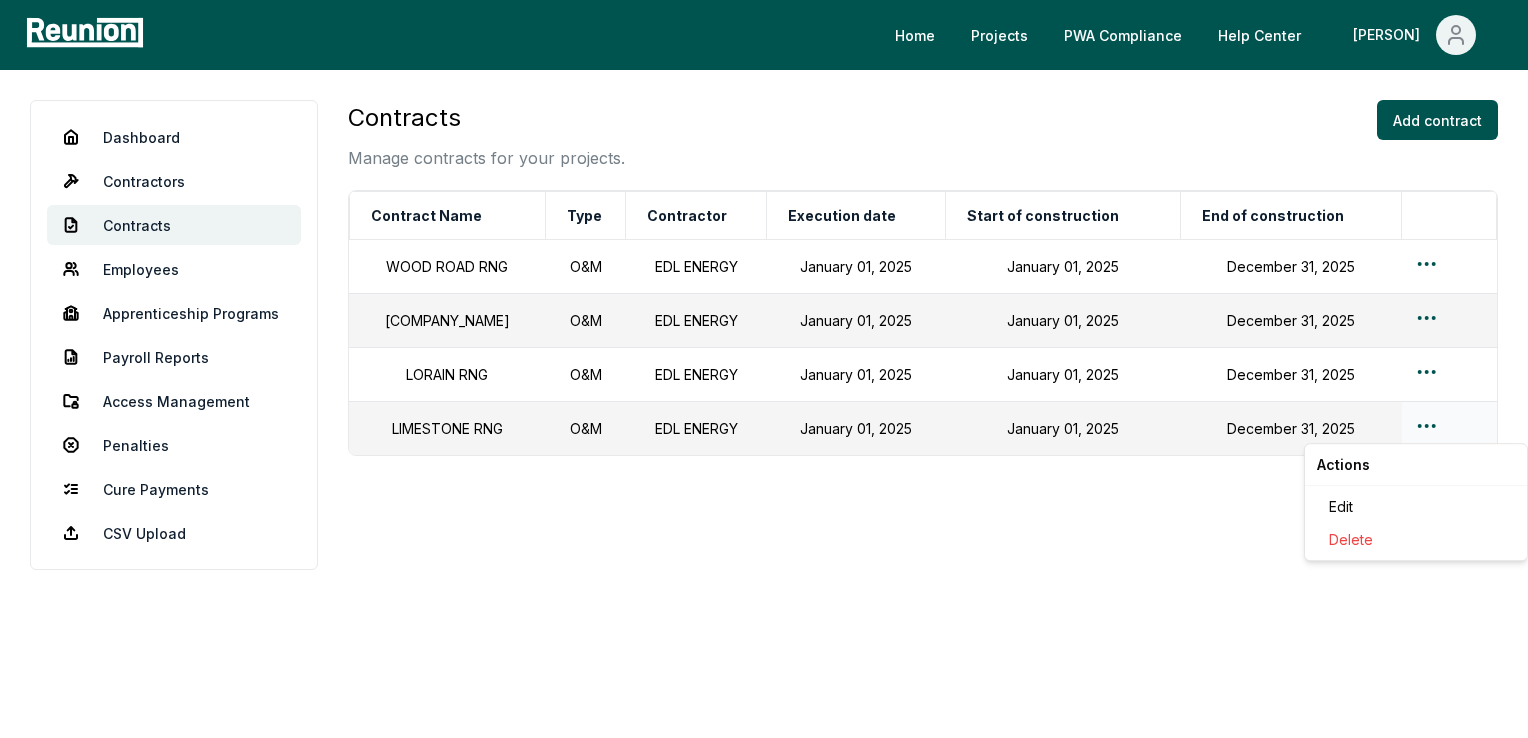 click on "Please visit us on your desktop We're working on making our marketplace mobile-friendly. For now, please visit Reunion on a desktop computer. Home Projects PWA Compliance Help Center [PERSON] Dashboard Contractors Contracts Employees Apprenticeship Programs Payroll Reports Access Management Penalties Cure Payments CSV Upload Contracts Manage contracts for your projects. Add contract Contract Name Type Contractor Execution date Start of construction End of construction WOOD ROAD RNG O&M [COMPANY] January 01, 2025 January 01, 2025 December 31, 2025 TESSMAN RNG O&M [COMPANY] January 01, 2025 January 01, 2025 December 31, 2025 LORAIN RNG O&M [COMPANY] January 01, 2025 January 01, 2025 December 31, 2025 LIMESTONE RNG O&M [COMPANY] January 01, 2025 January 01, 2025 December 31, 2025
Actions Edit Delete" at bounding box center (764, 369) 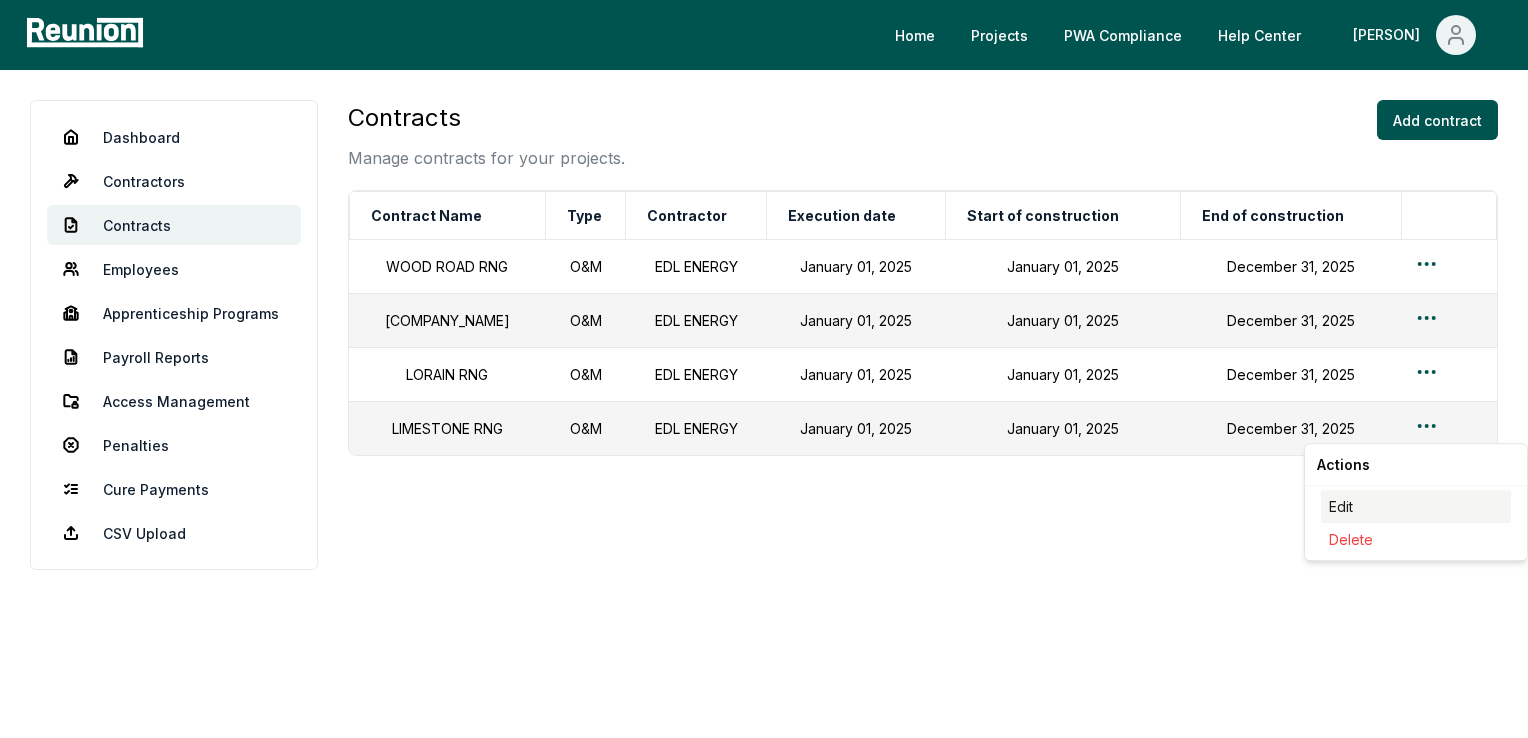 click on "Edit" at bounding box center (1416, 506) 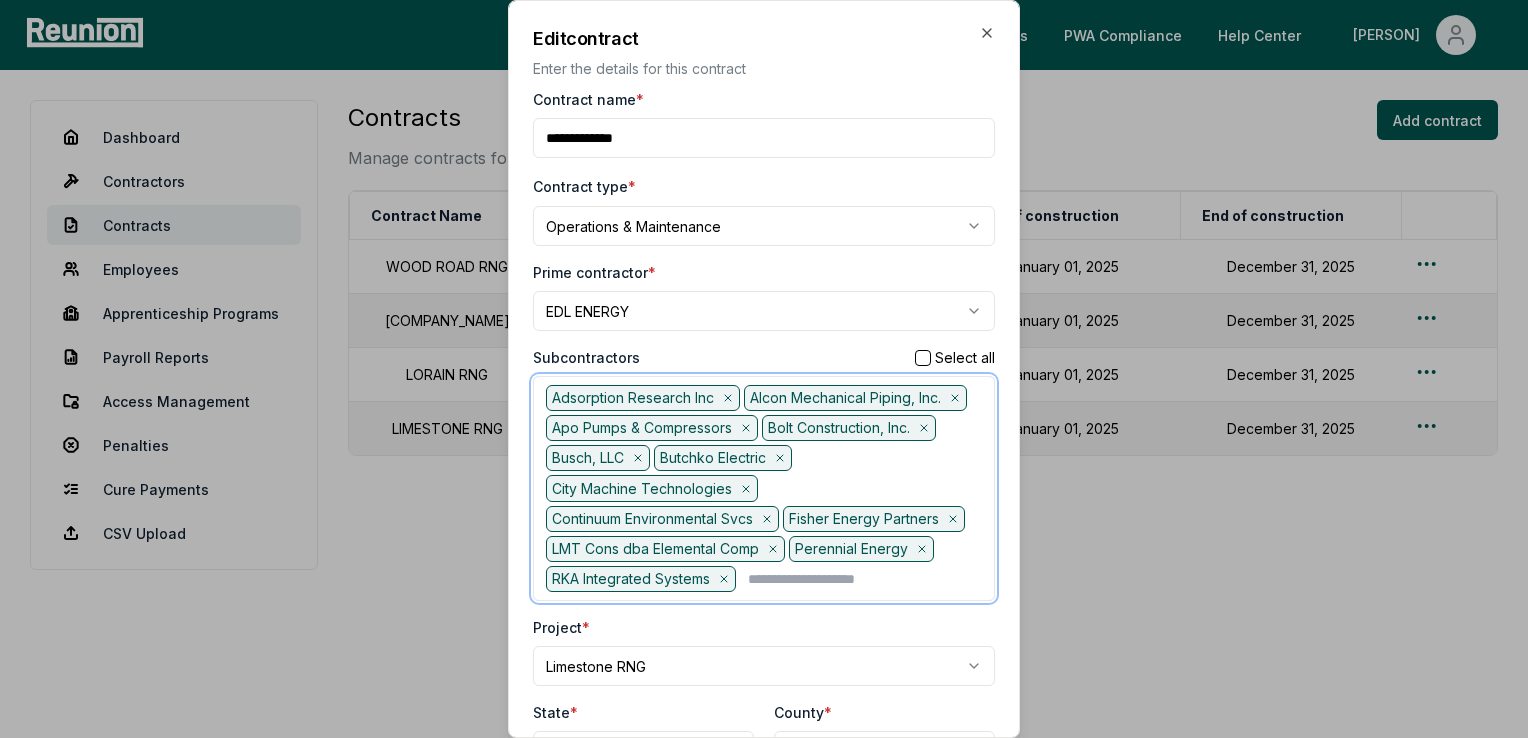 click at bounding box center [865, 579] 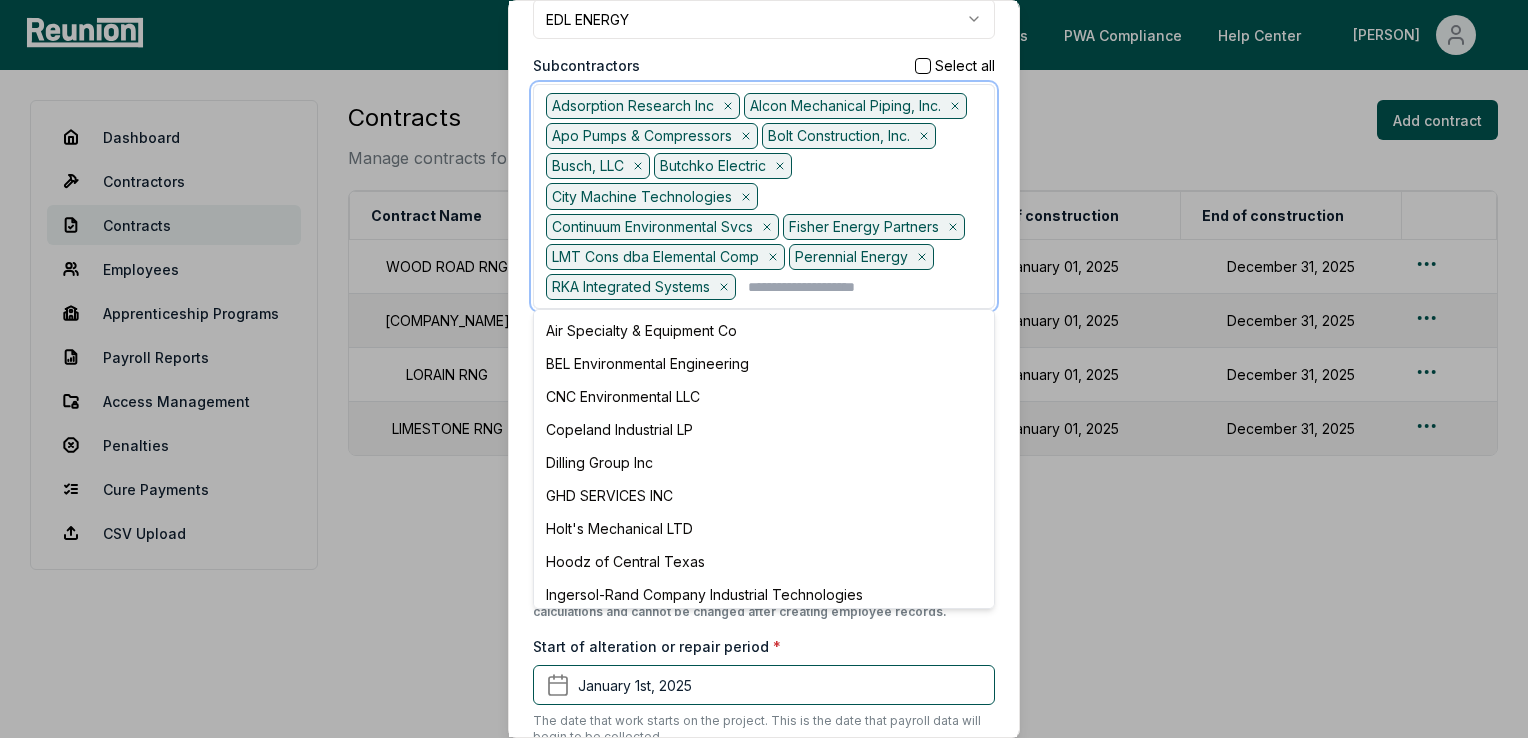 scroll, scrollTop: 300, scrollLeft: 0, axis: vertical 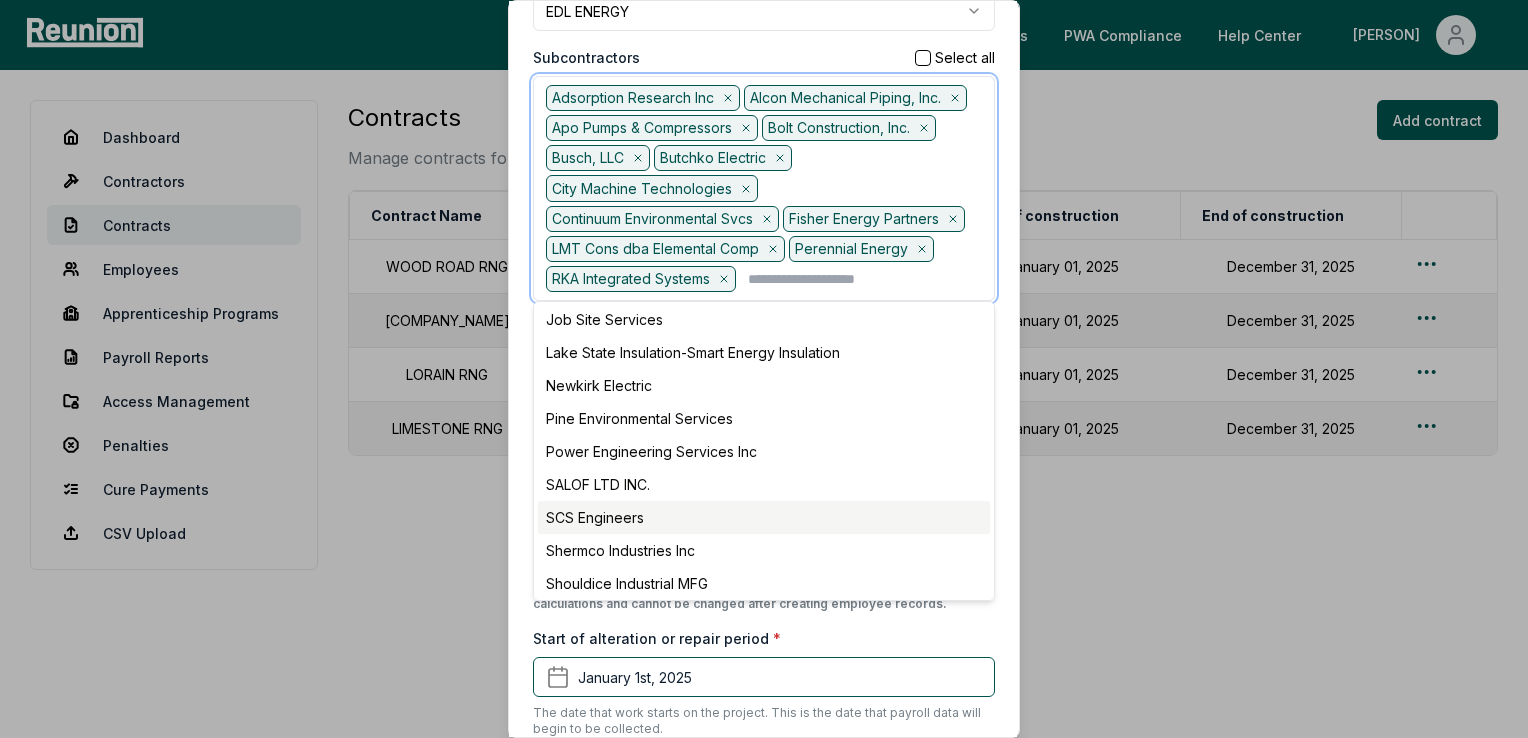 click on "SCS Engineers" at bounding box center (764, 517) 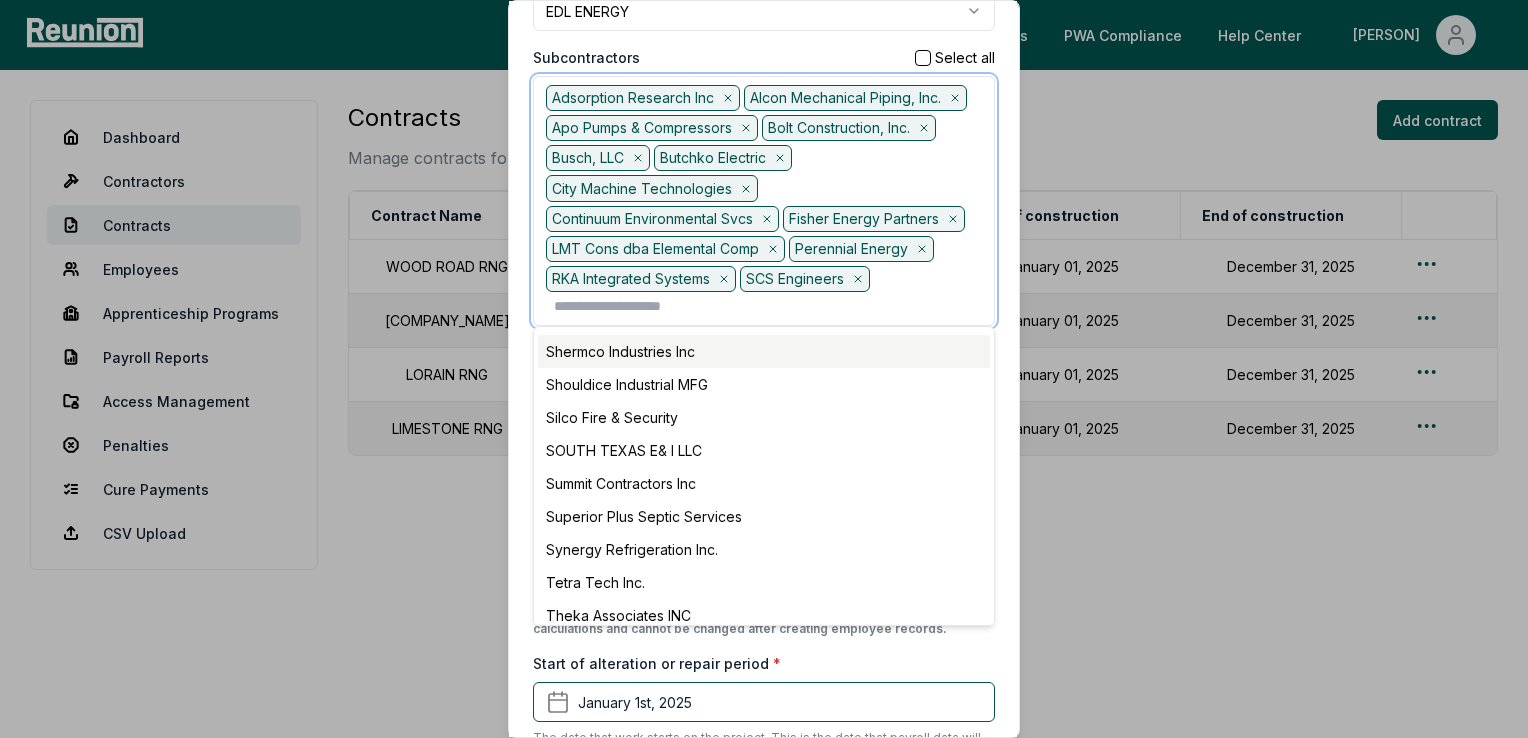 scroll, scrollTop: 500, scrollLeft: 0, axis: vertical 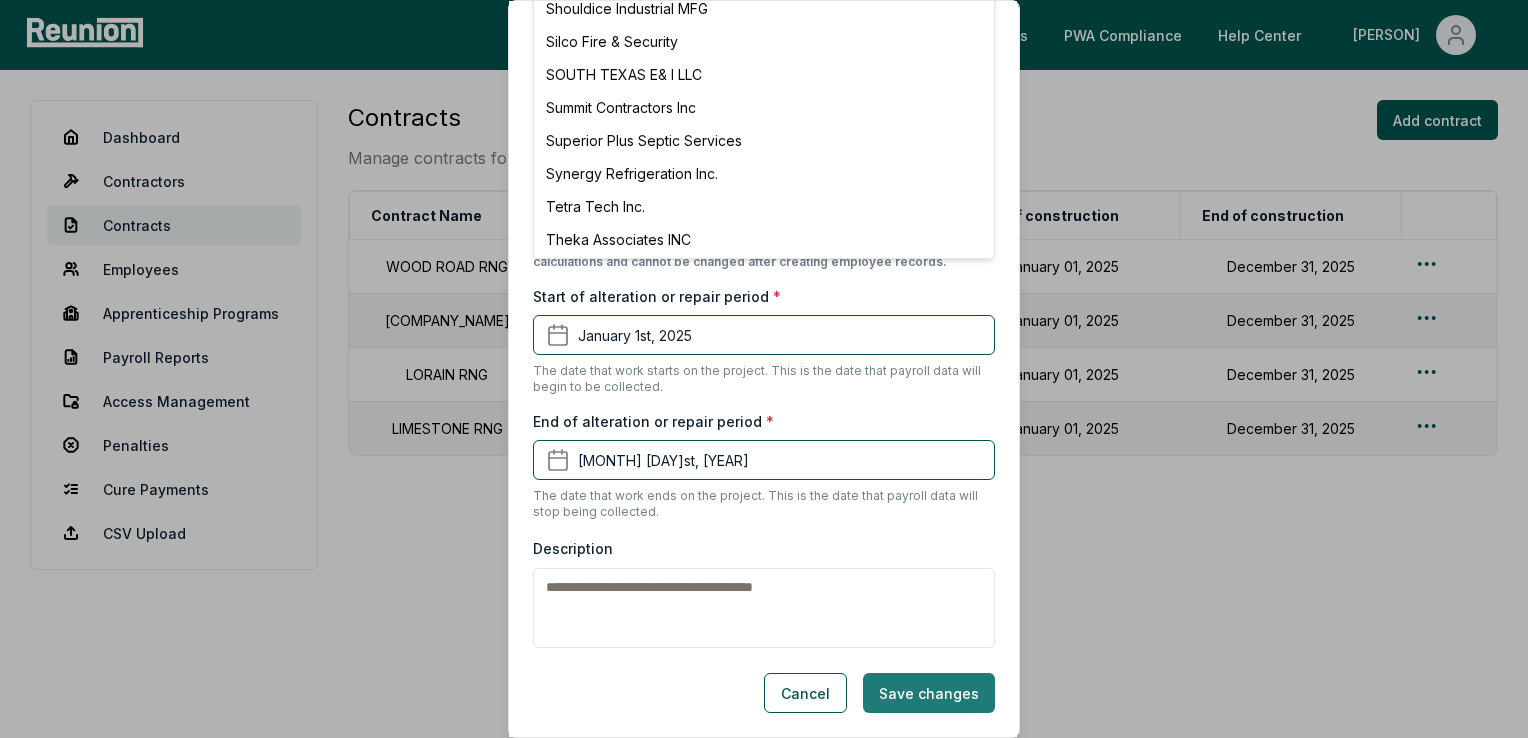 click on "Save changes" at bounding box center [929, 693] 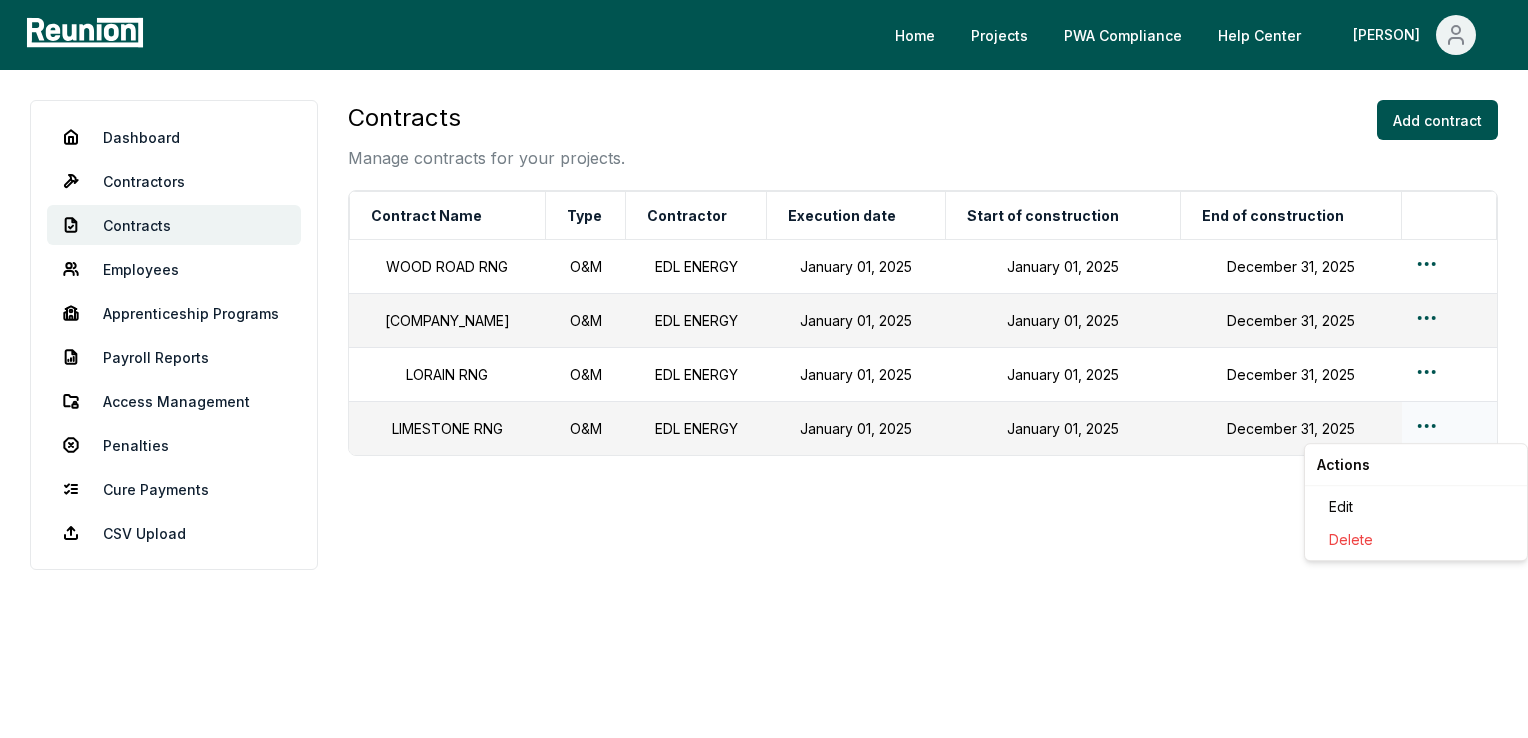 click on "Please visit us on your desktop We're working on making our marketplace mobile-friendly. For now, please visit Reunion on a desktop computer. Home Projects PWA Compliance Help Center [PERSON] Dashboard Contractors Contracts Employees Apprenticeship Programs Payroll Reports Access Management Penalties Cure Payments CSV Upload Contracts Manage contracts for your projects. Add contract Contract Name Type Contractor Execution date Start of construction End of construction WOOD ROAD RNG O&M [COMPANY] January 01, 2025 January 01, 2025 December 31, 2025 TESSMAN RNG O&M [COMPANY] January 01, 2025 January 01, 2025 December 31, 2025 LORAIN RNG O&M [COMPANY] January 01, 2025 January 01, 2025 December 31, 2025 LIMESTONE RNG O&M [COMPANY] January 01, 2025 January 01, 2025 December 31, 2025
Actions Edit Delete" at bounding box center [764, 369] 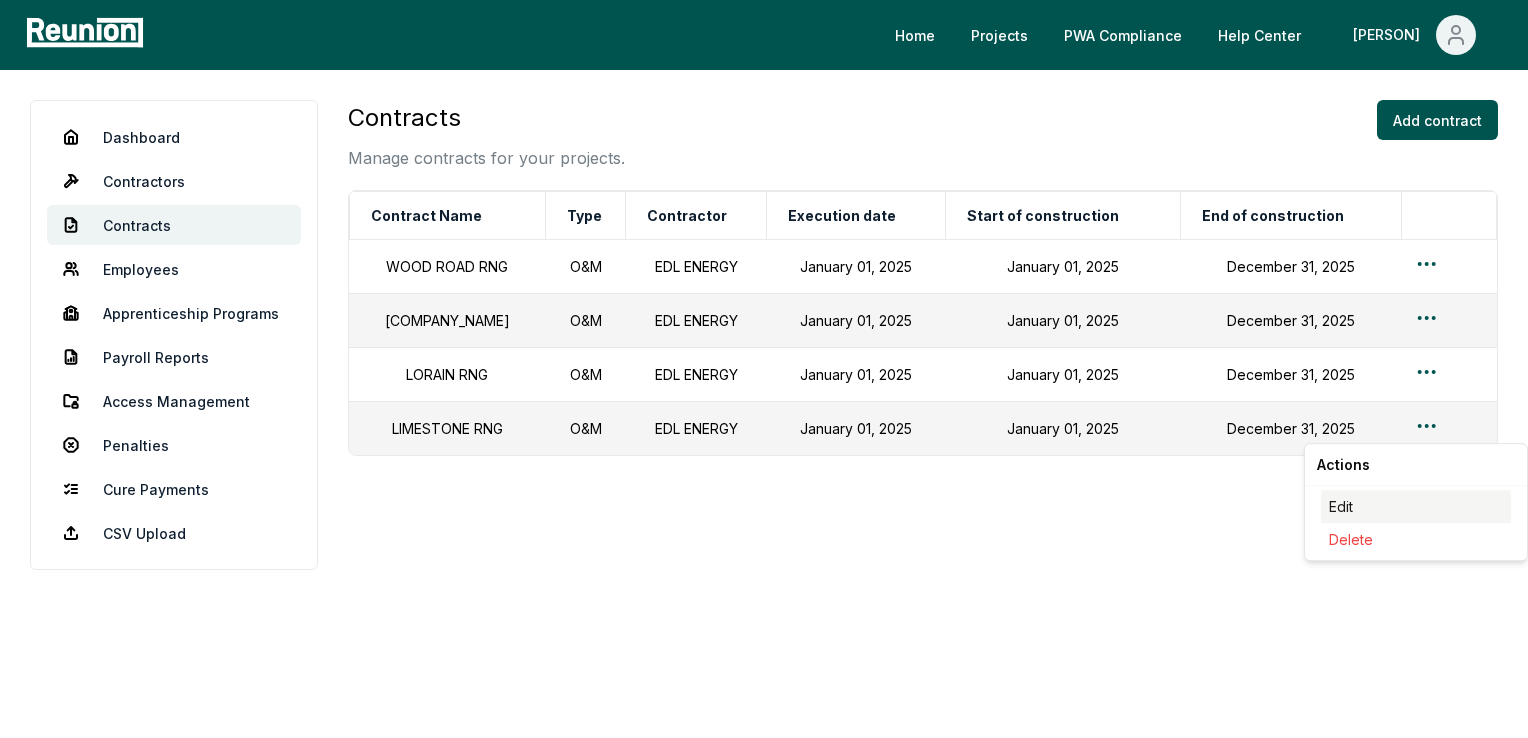 click on "Edit" at bounding box center [1416, 506] 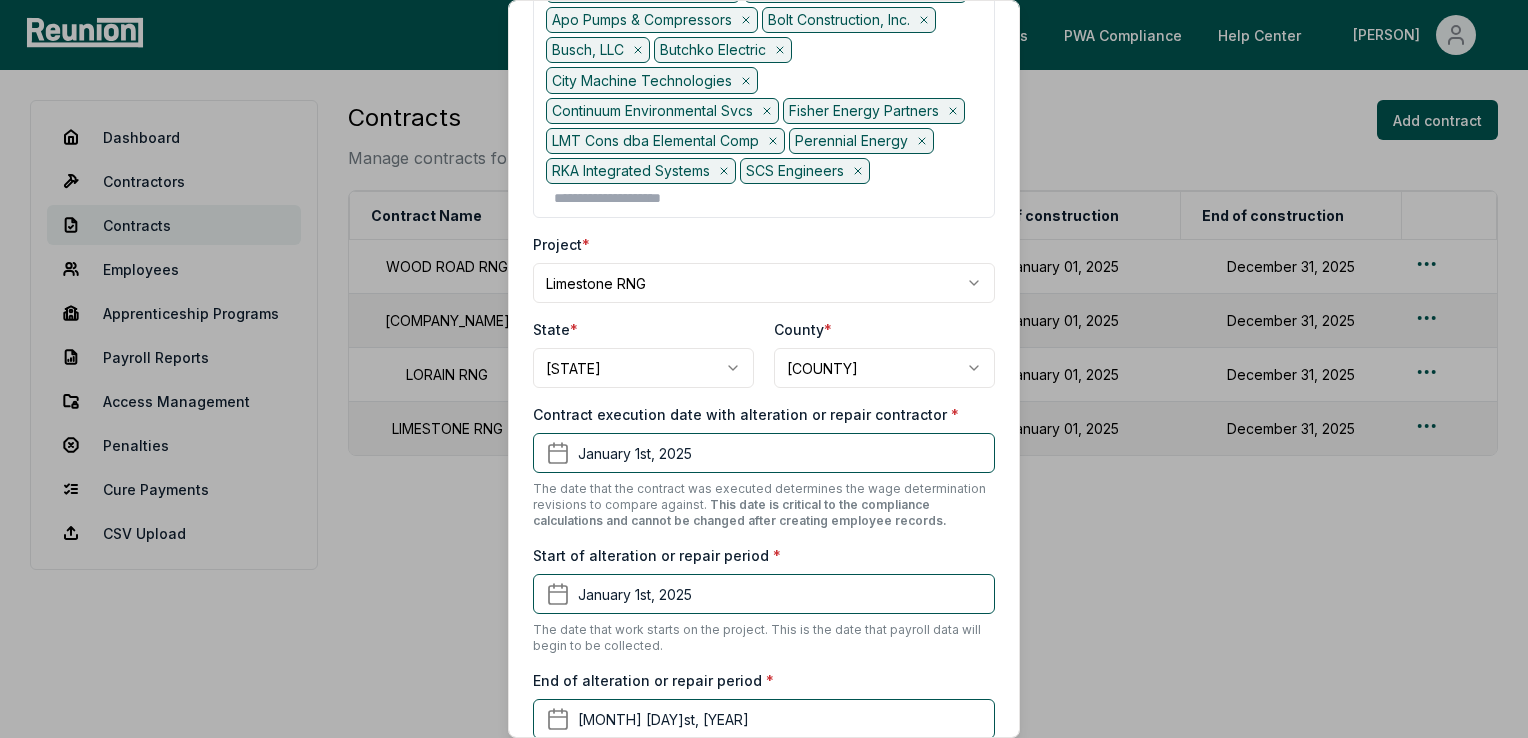 scroll, scrollTop: 400, scrollLeft: 0, axis: vertical 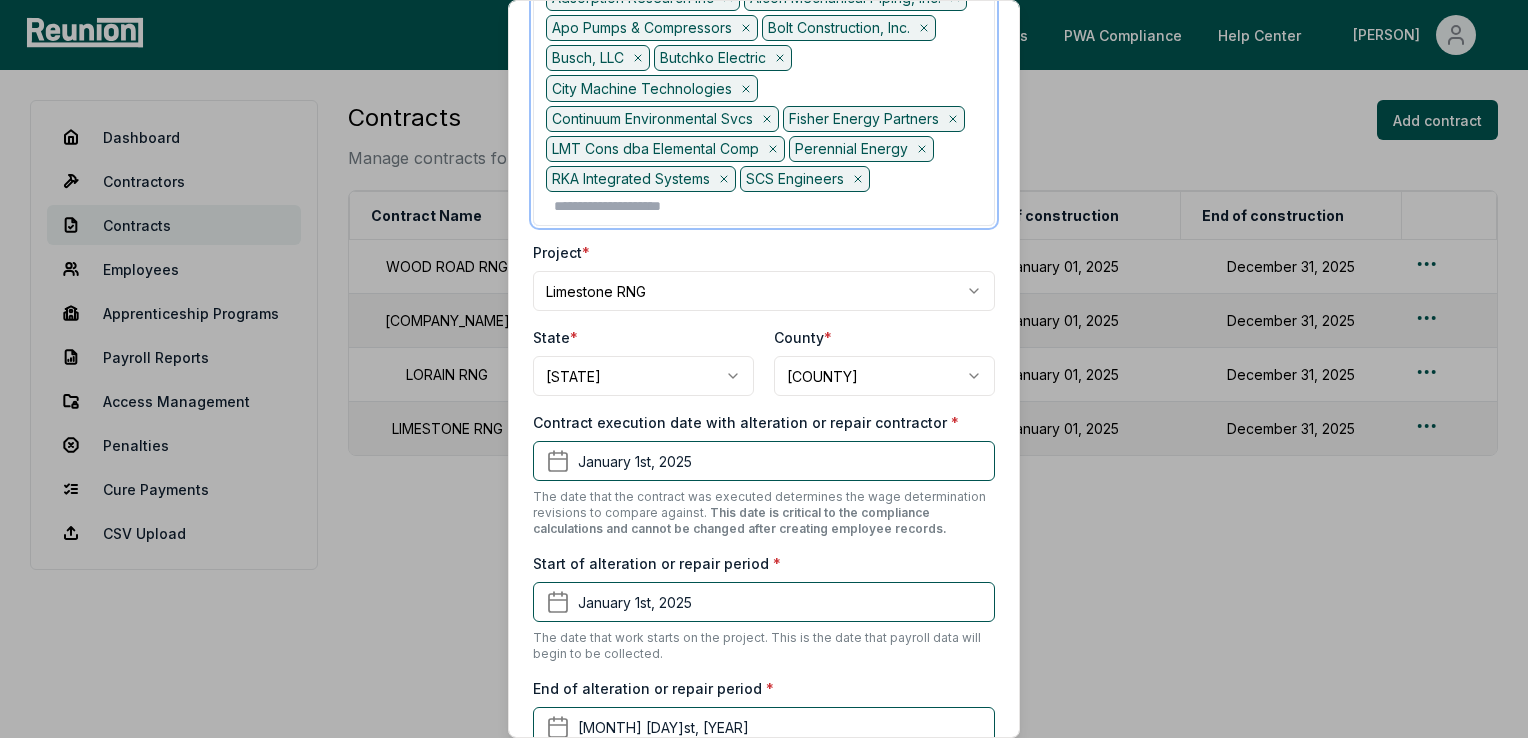 click at bounding box center (768, 206) 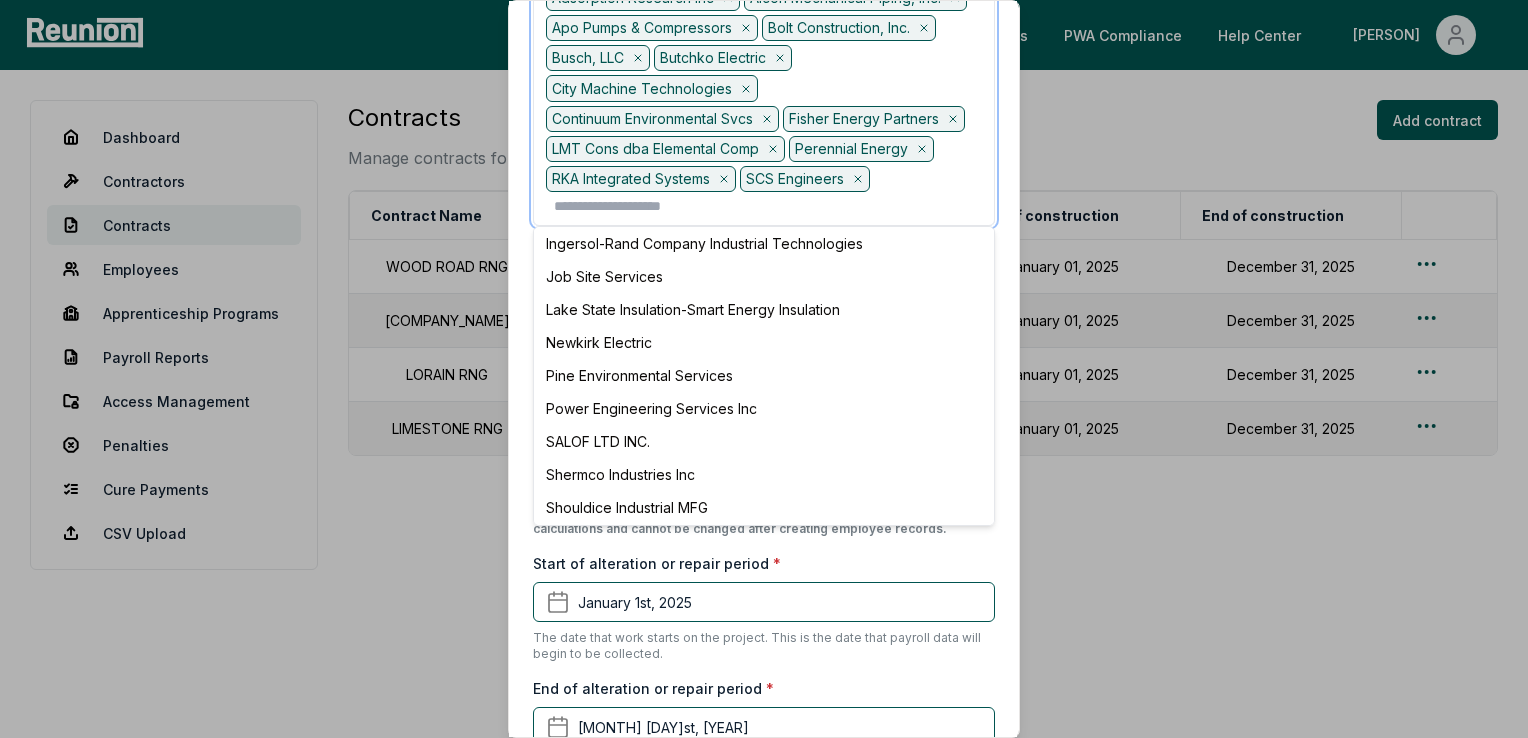 scroll, scrollTop: 300, scrollLeft: 0, axis: vertical 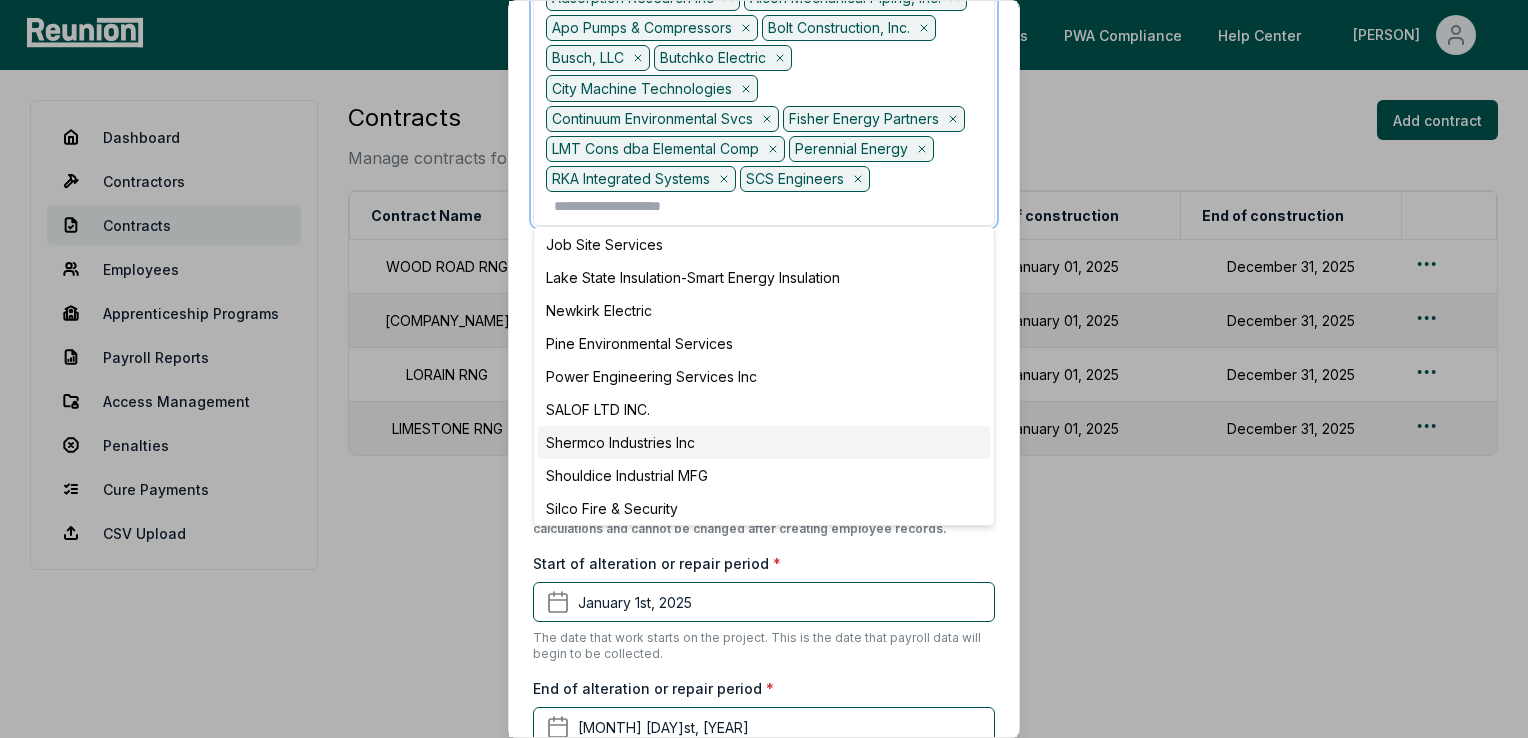 click on "Shermco Industries Inc" at bounding box center [764, 442] 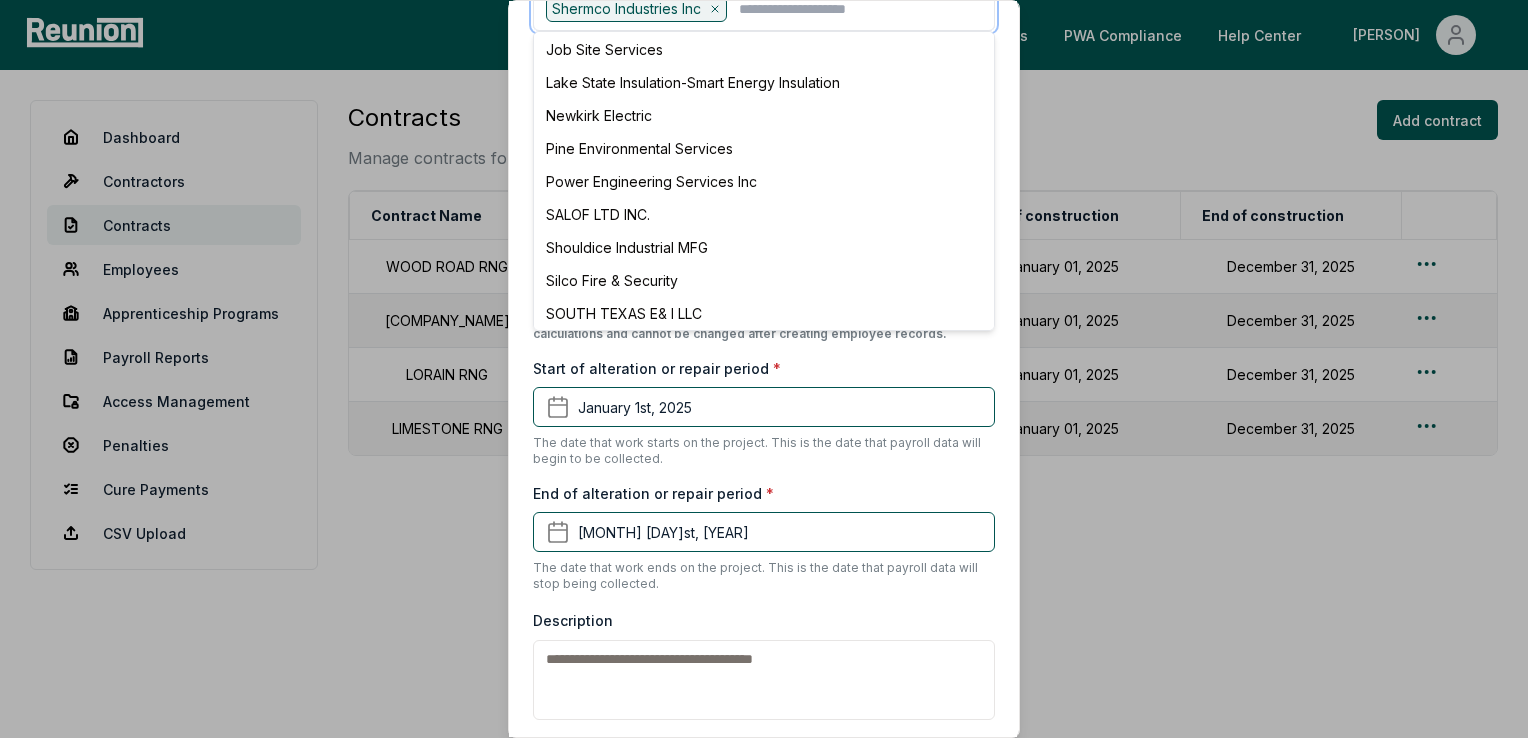 scroll, scrollTop: 727, scrollLeft: 0, axis: vertical 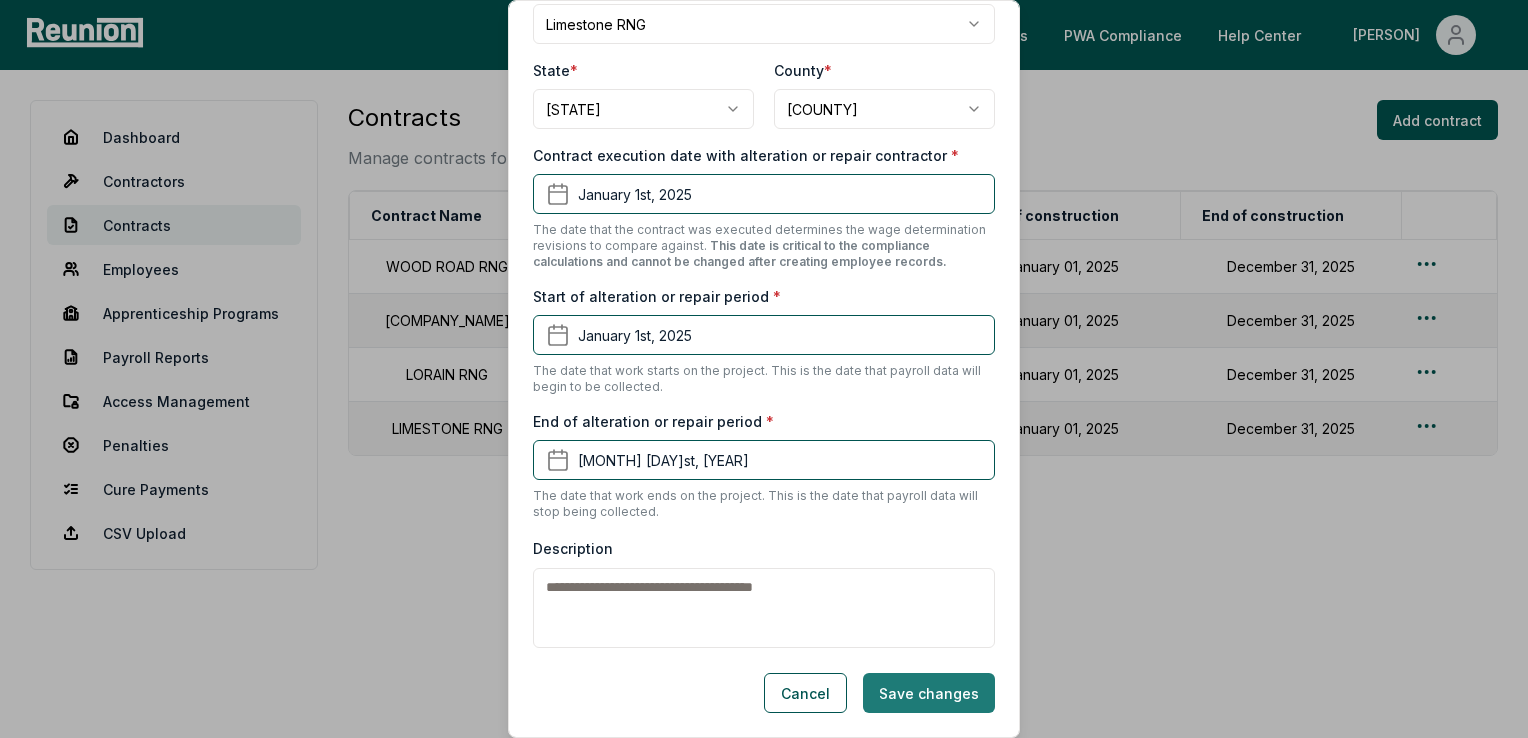 click on "Save changes" at bounding box center [929, 693] 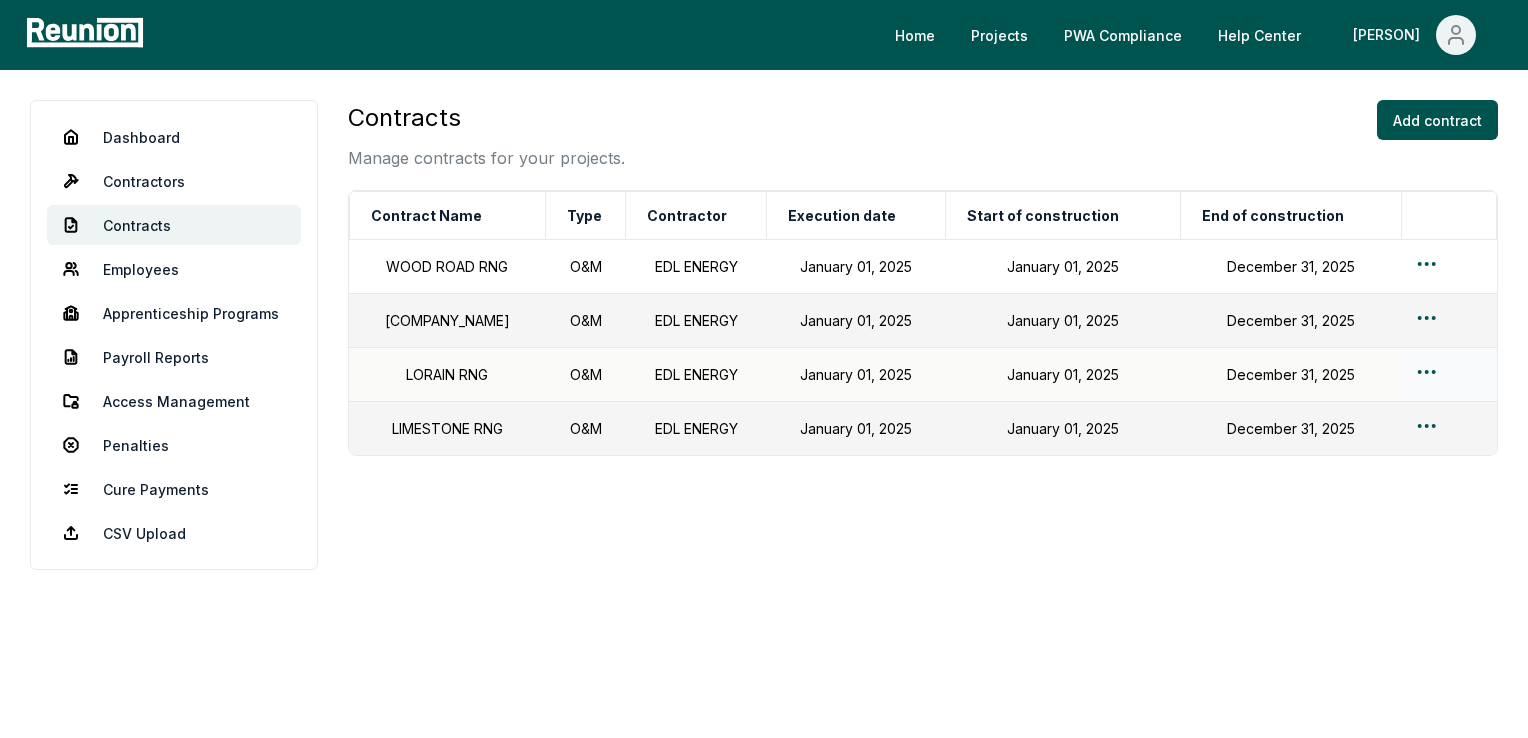 click on "Please visit us on your desktop We're working on making our marketplace mobile-friendly. For now, please visit Reunion on a desktop computer. Home Projects PWA Compliance Help Center [PERSON] Dashboard Contractors Contracts Employees Apprenticeship Programs Payroll Reports Access Management Penalties Cure Payments CSV Upload Contracts Manage contracts for your projects. Add contract Contract Name Type Contractor Execution date Start of construction End of construction WOOD ROAD RNG O&M [COMPANY] January 01, 2025 January 01, 2025 December 31, 2025 TESSMAN RNG O&M [COMPANY] January 01, 2025 January 01, 2025 December 31, 2025 LORAIN RNG O&M [COMPANY] January 01, 2025 January 01, 2025 December 31, 2025 LIMESTONE RNG O&M [COMPANY] January 01, 2025 January 01, 2025 December 31, 2025" at bounding box center (764, 369) 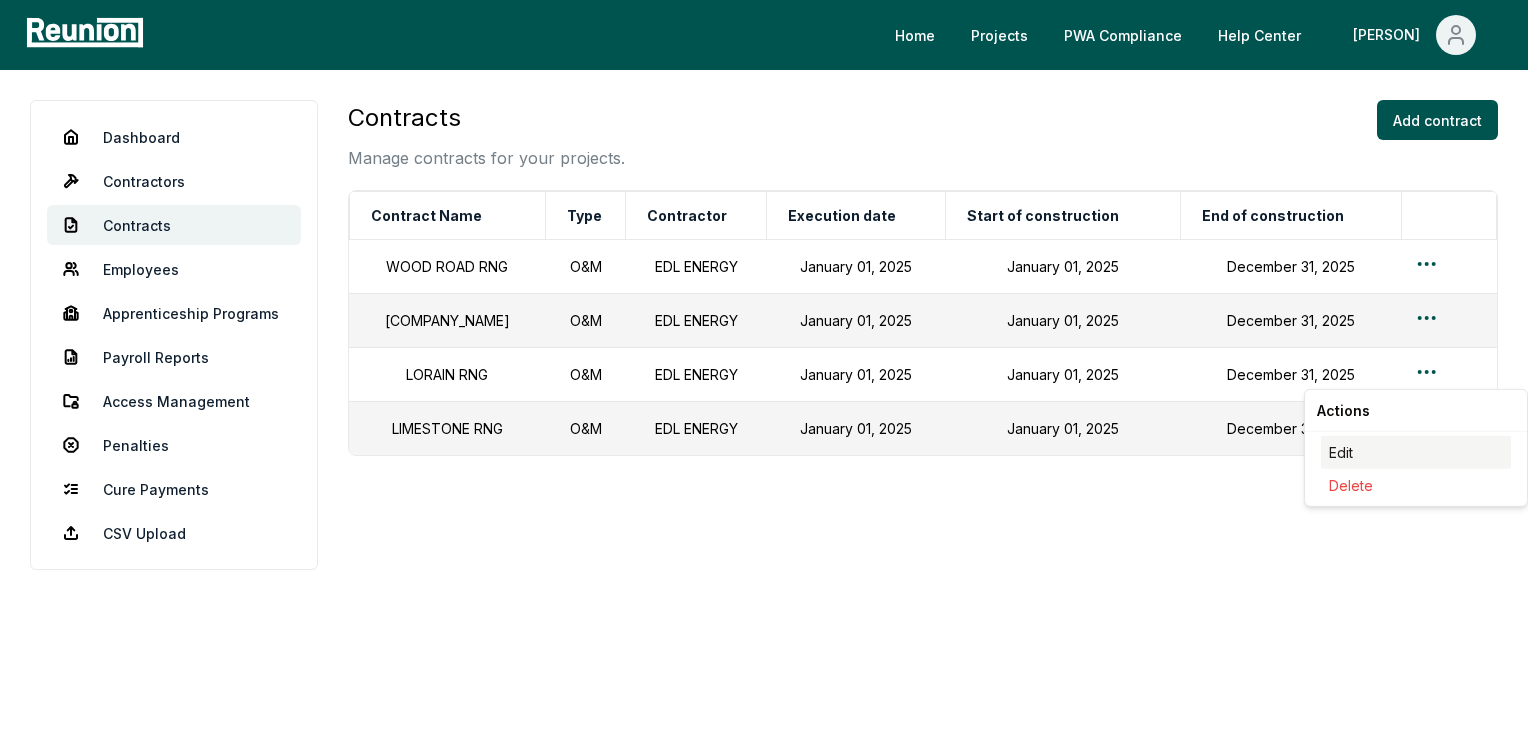 click on "Edit" at bounding box center (1416, 452) 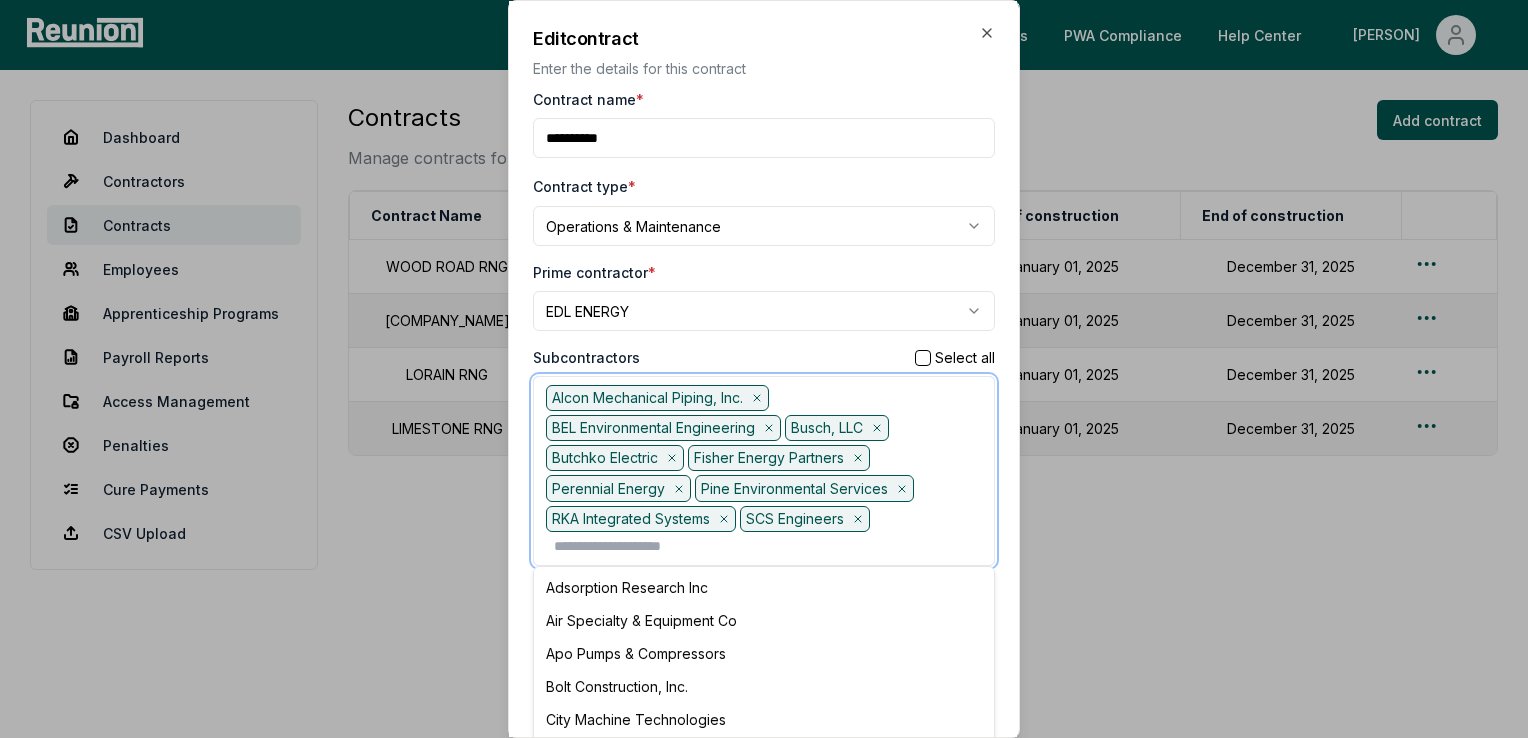 click at bounding box center (768, 546) 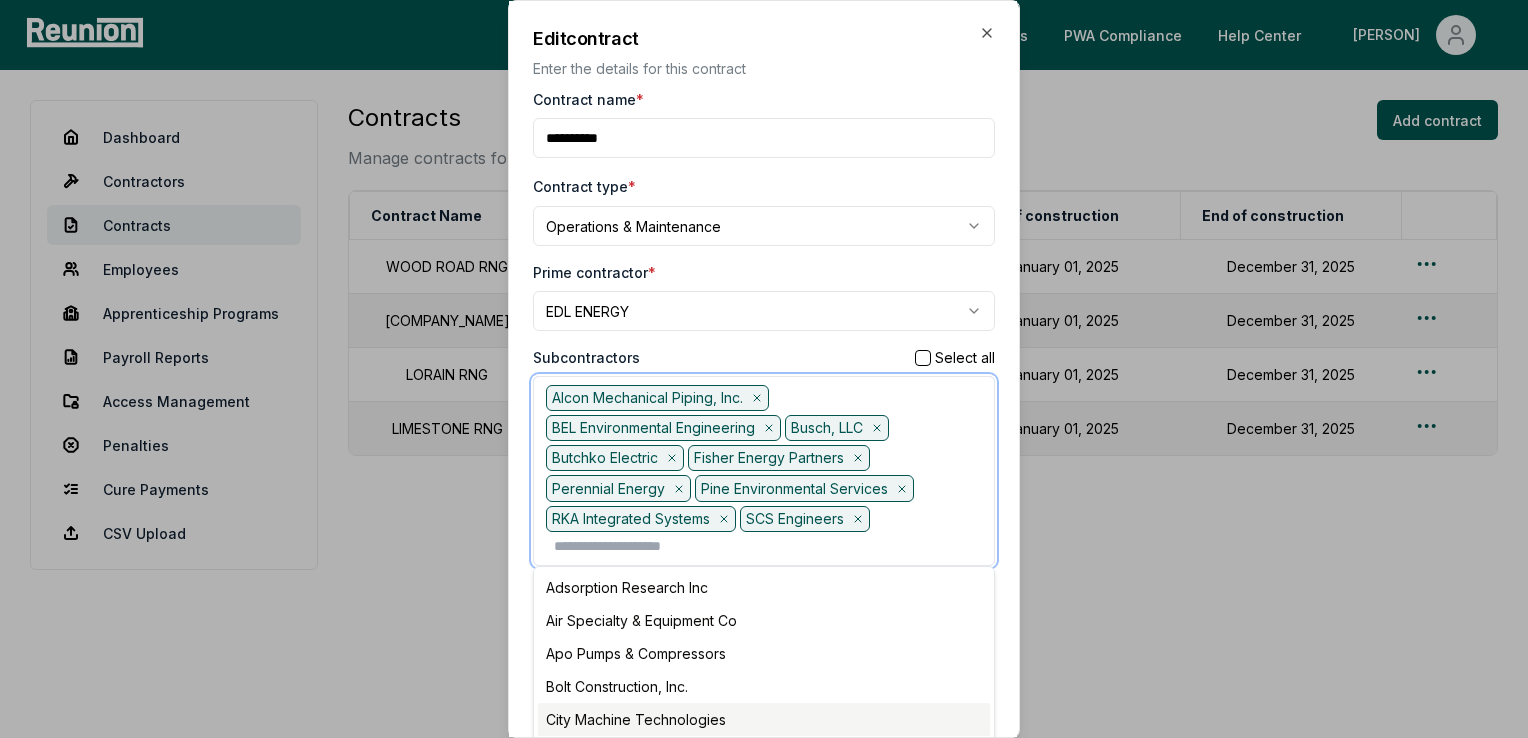 scroll, scrollTop: 100, scrollLeft: 0, axis: vertical 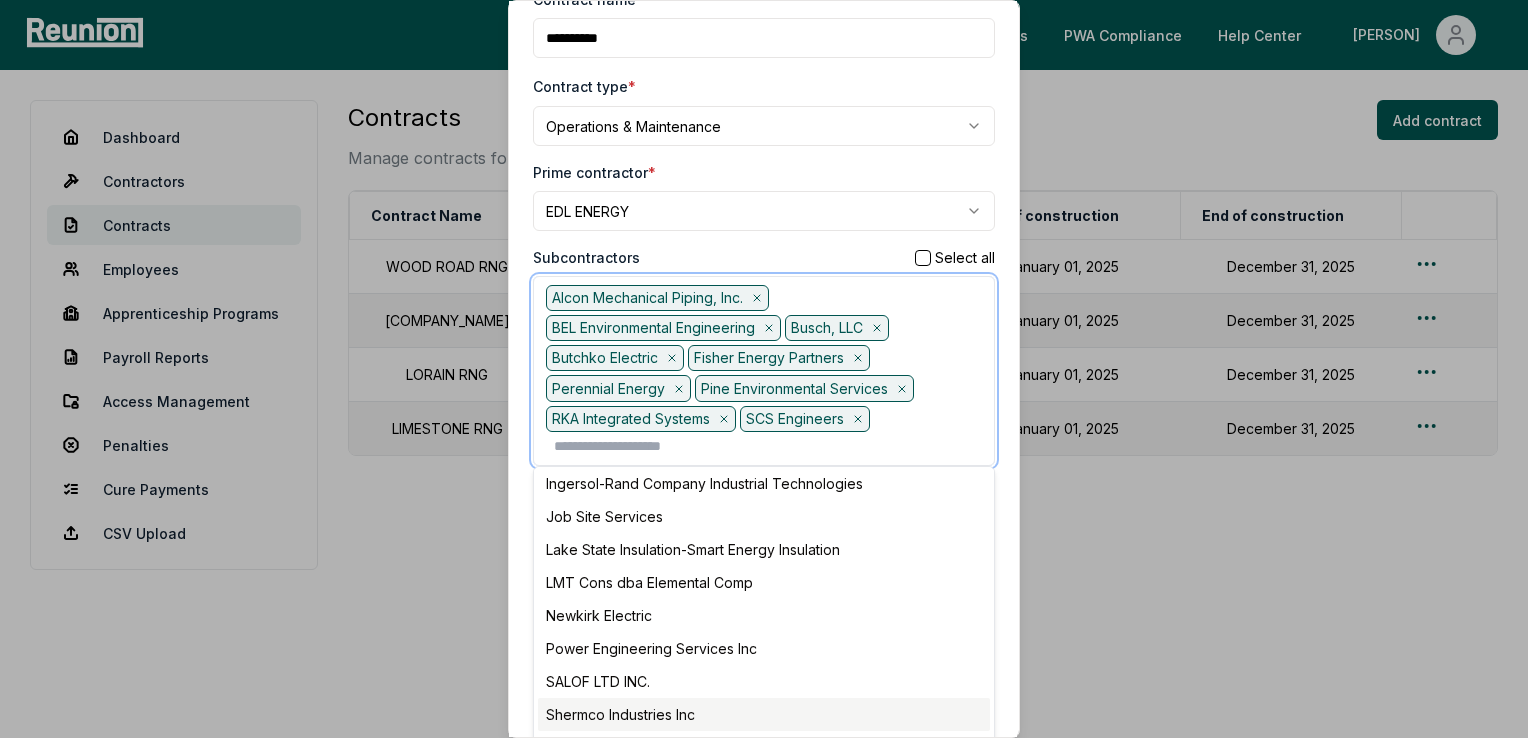 click on "Shermco Industries Inc" at bounding box center [764, 714] 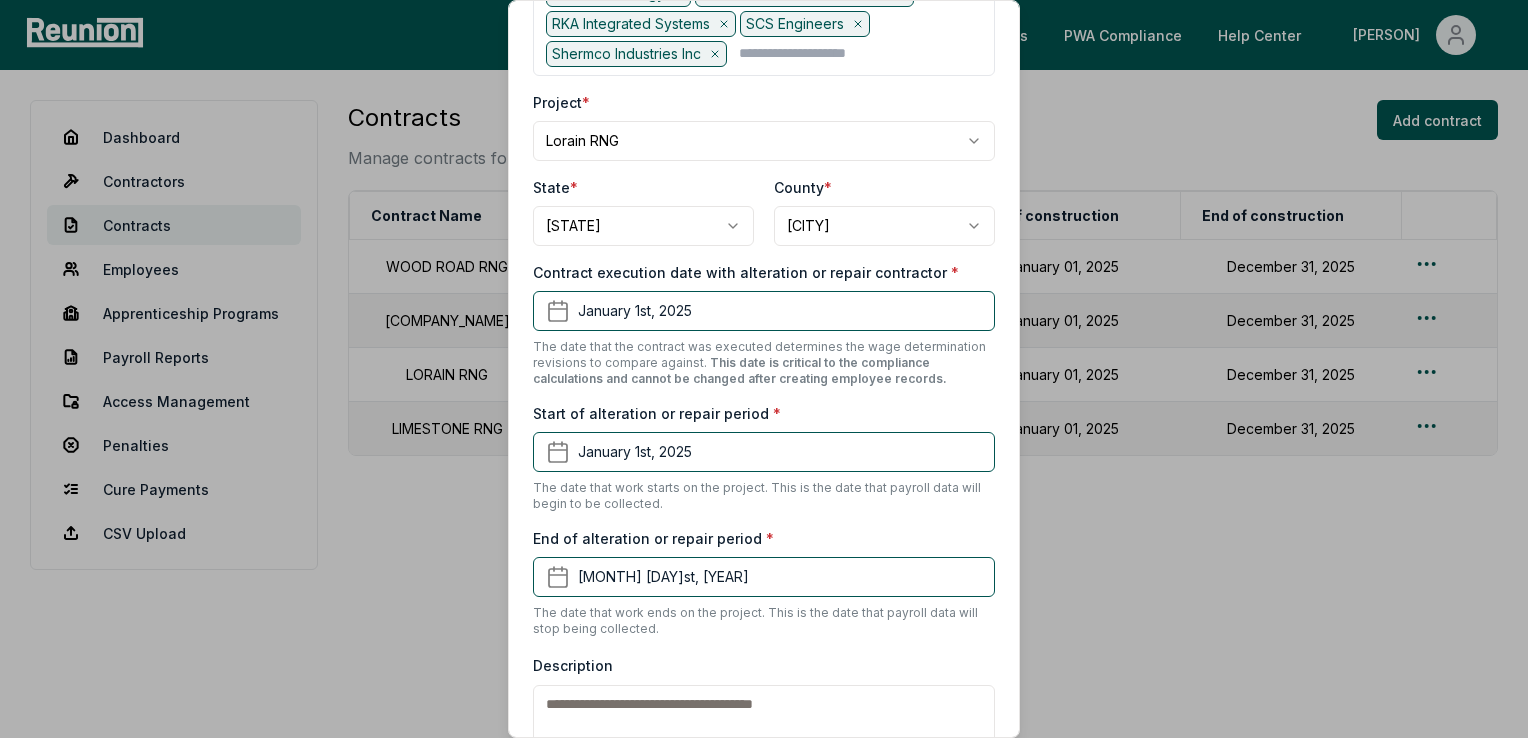 scroll, scrollTop: 608, scrollLeft: 0, axis: vertical 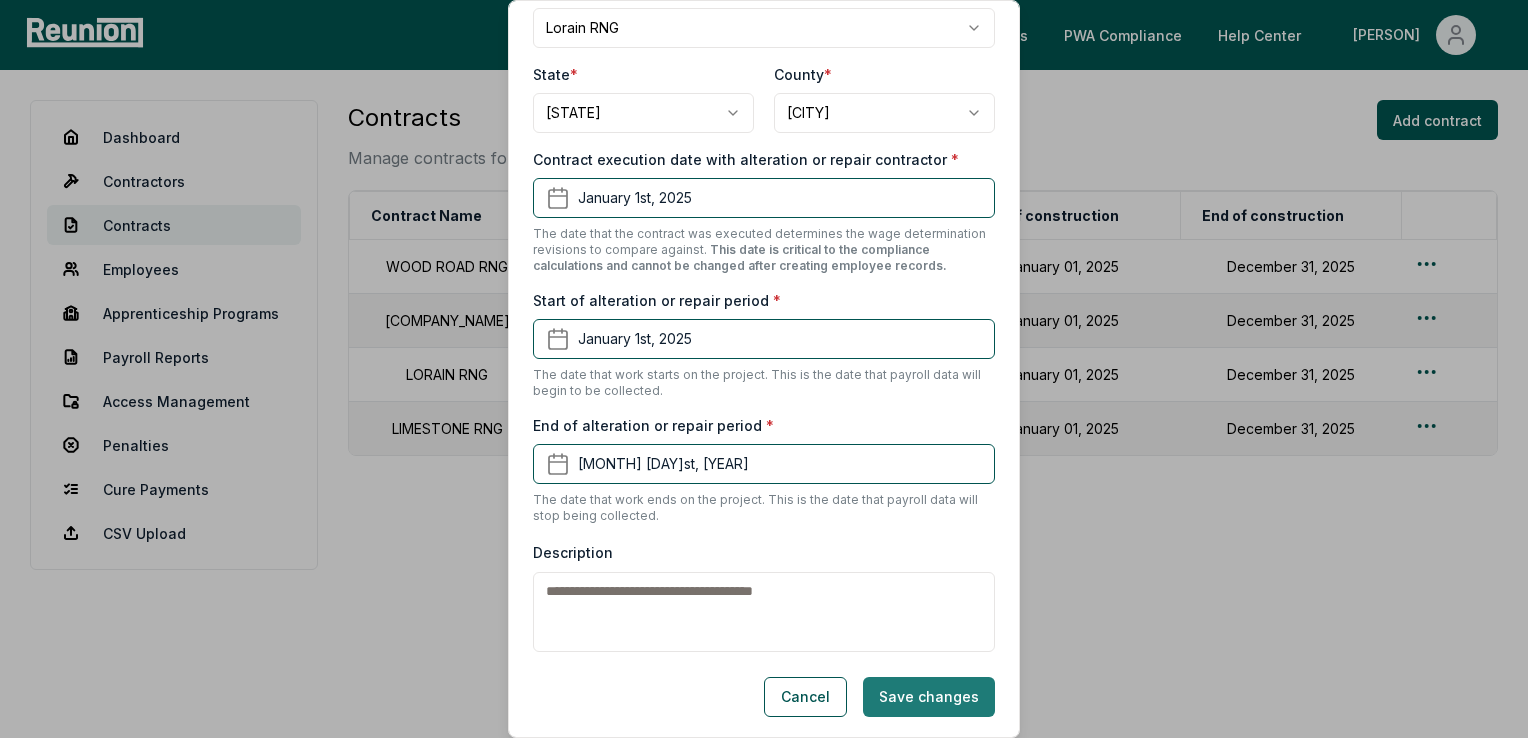 click on "Save changes" at bounding box center (929, 697) 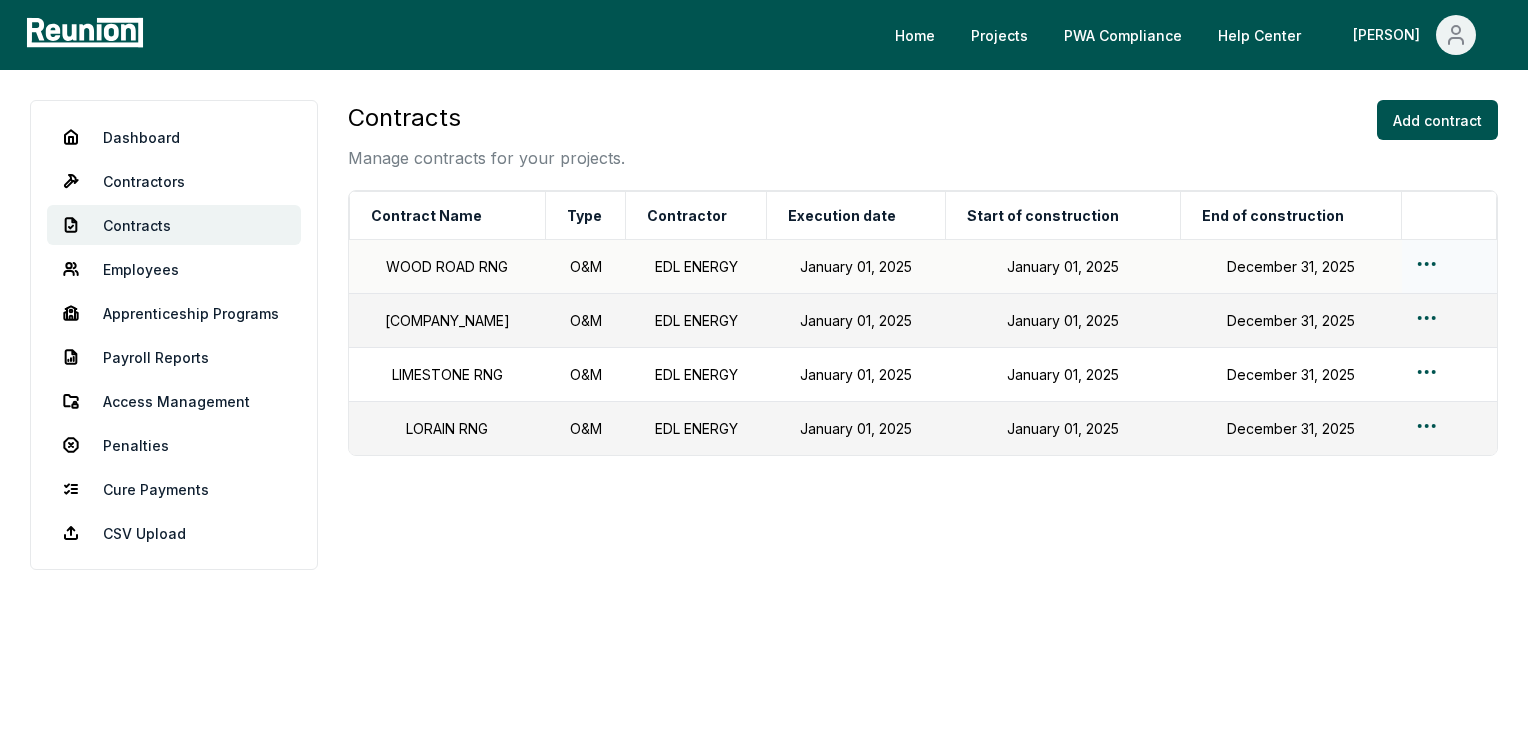click on "Please visit us on your desktop We're working on making our marketplace mobile-friendly. For now, please visit Reunion on a desktop computer. Home Projects PWA Compliance Help Center Tonja Dashboard Contractors Contracts Employees Apprenticeship Programs Payroll Reports Access Management Penalties Cure Payments CSV Upload Contracts Manage contracts for your projects. Add contract Contract Name Type Contractor Execution date Start of construction End of construction WOOD ROAD RNG O&M EDL ENERGY [MONTH] [DAY], [YEAR] [MONTH] [DAY], [YEAR] [MONTH] [DAY], [YEAR] TESSMAN RNG O&M EDL ENERGY [MONTH] [DAY], [YEAR] [MONTH] [DAY], [YEAR] [MONTH] [DAY], [YEAR] LIMESTONE RNG O&M EDL ENERGY [MONTH] [DAY], [YEAR] [MONTH] [DAY], [YEAR] [MONTH] [DAY], [YEAR] LORAIN RNG O&M EDL ENERGY [MONTH] [DAY], [YEAR] [MONTH] [DAY], [YEAR] [MONTH] [DAY], [YEAR]" at bounding box center (764, 369) 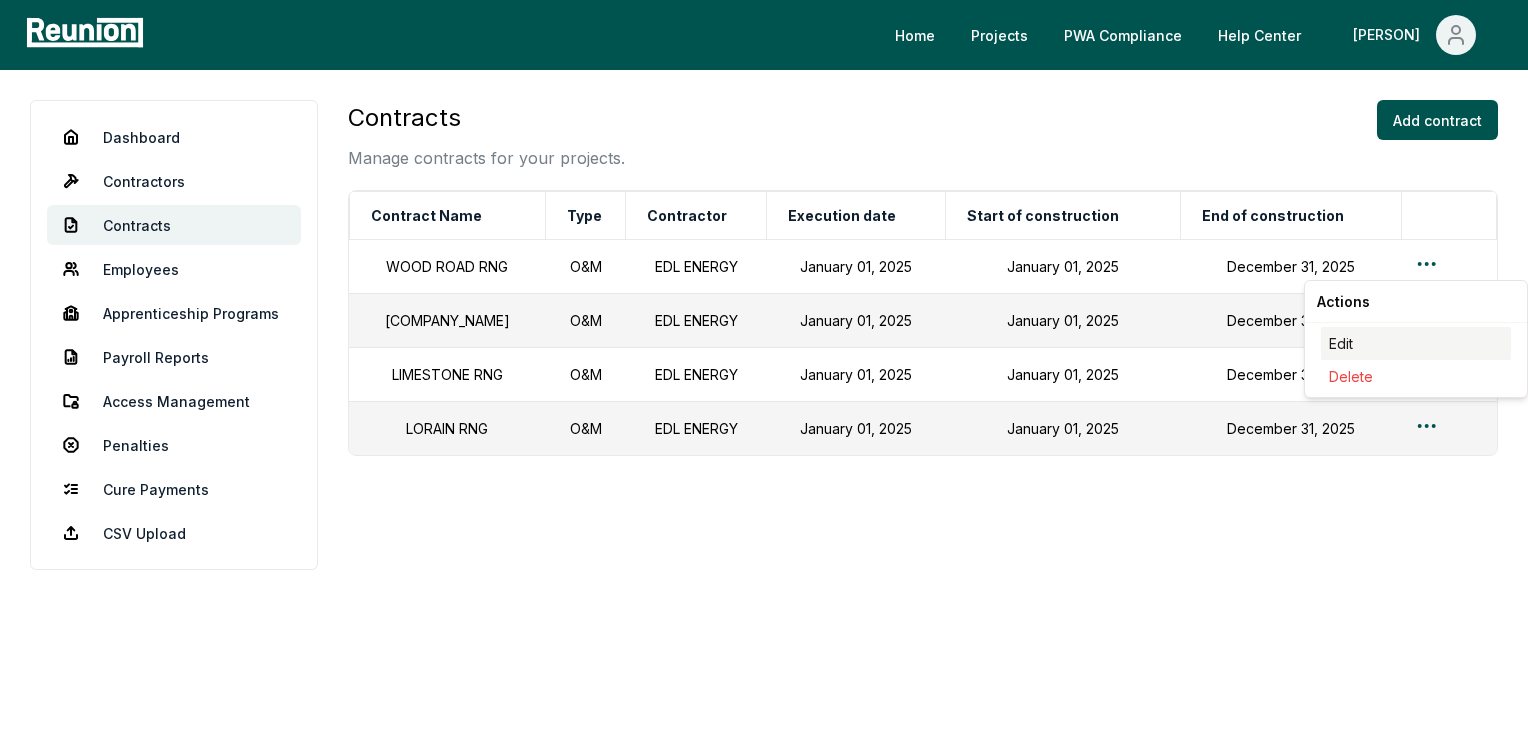 click on "Edit" at bounding box center (1416, 343) 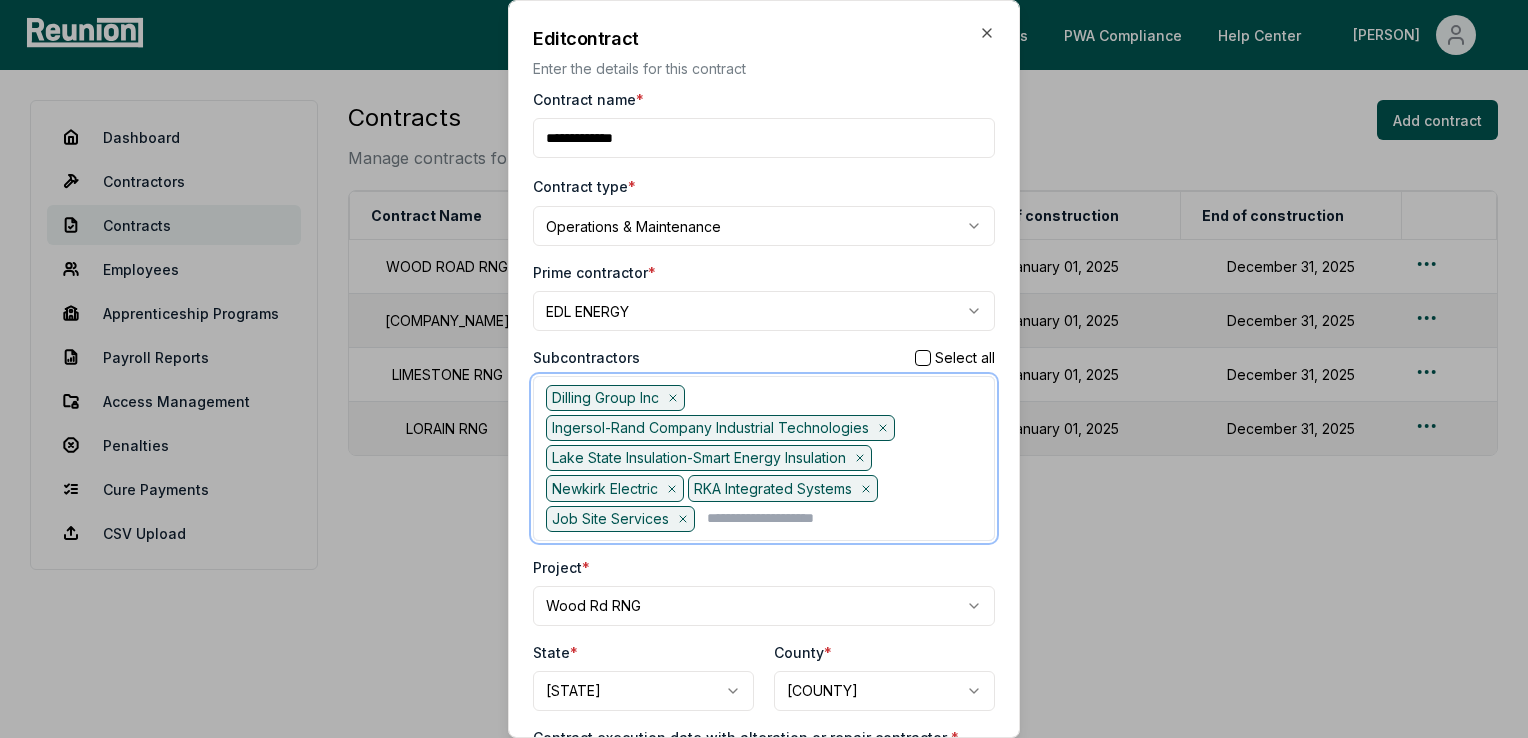 click at bounding box center (844, 519) 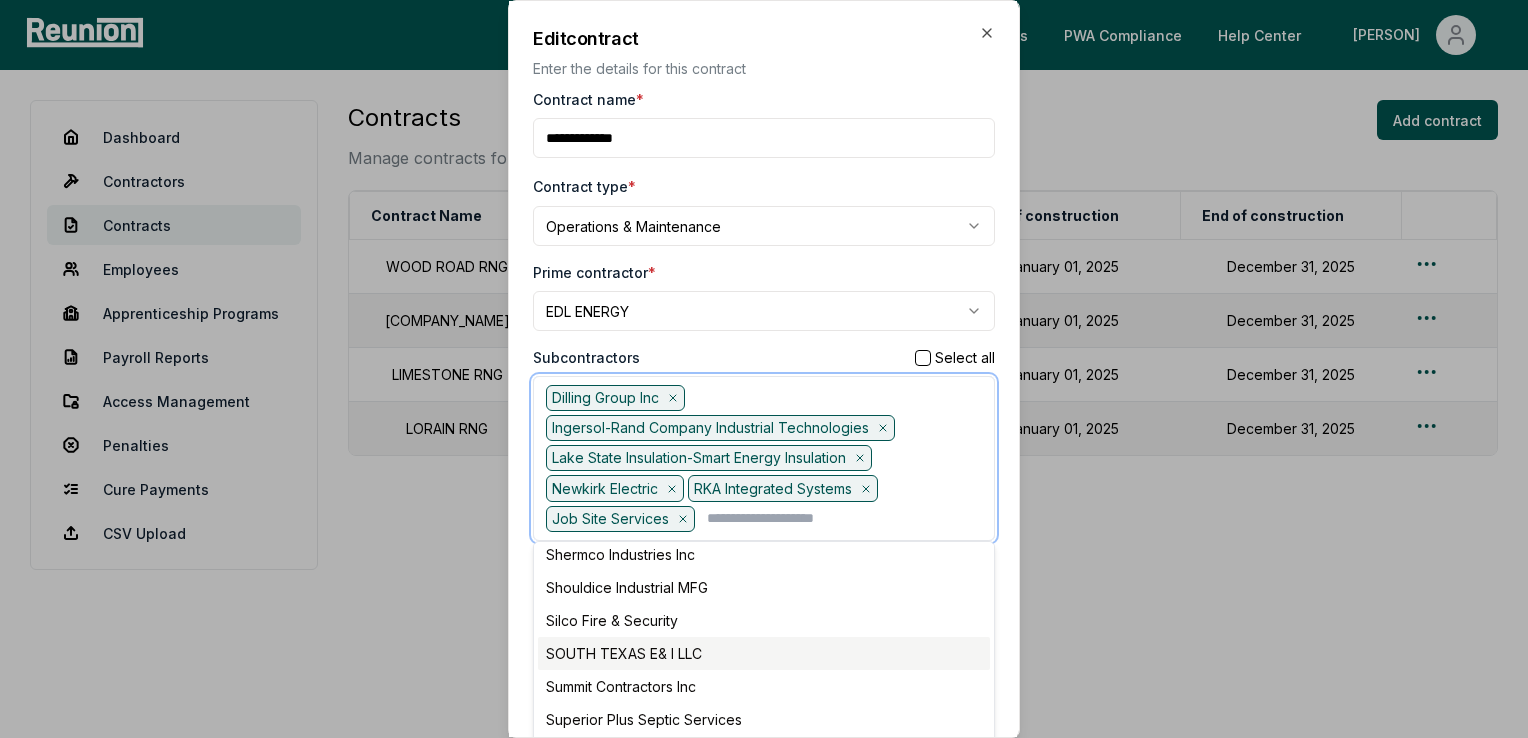 scroll, scrollTop: 700, scrollLeft: 0, axis: vertical 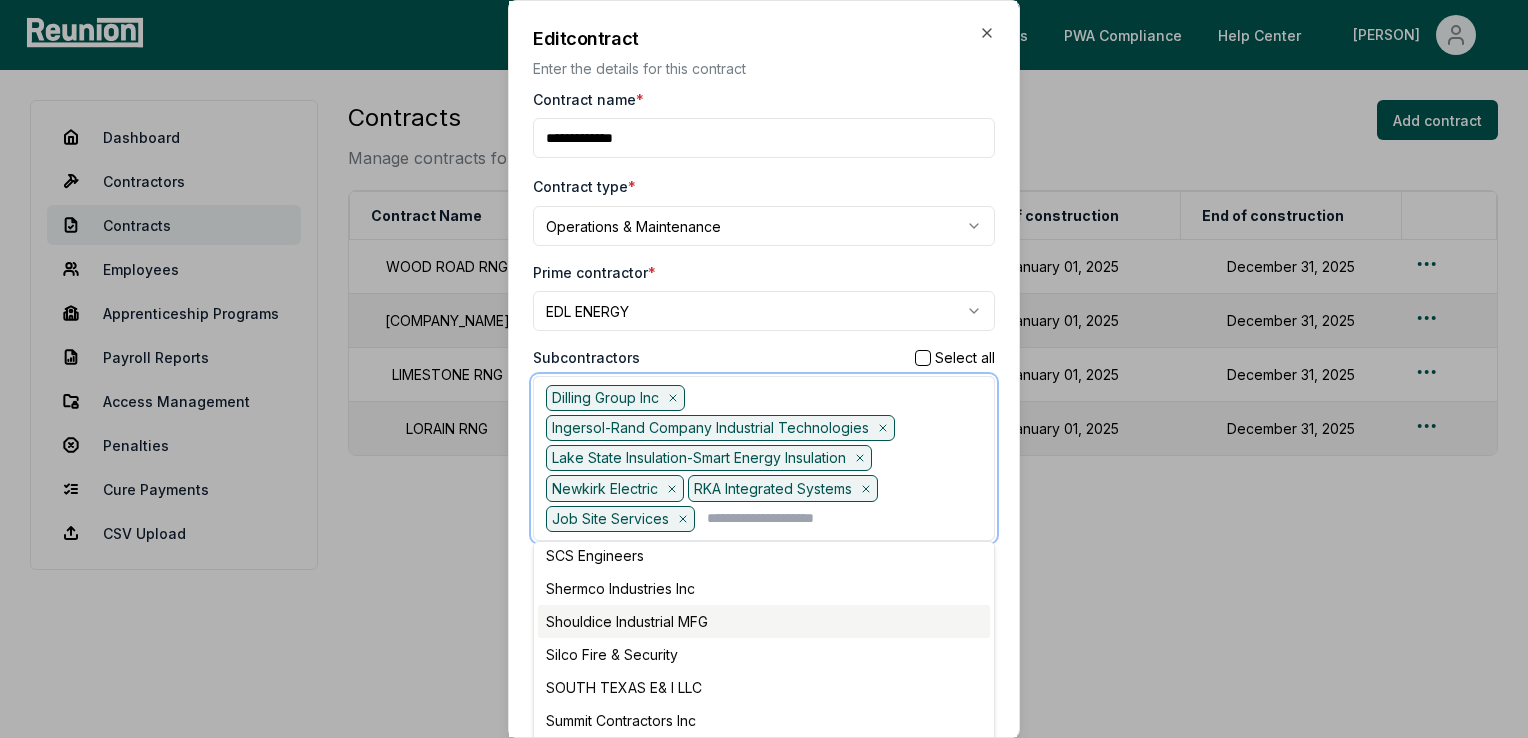 click on "Shouldice Industrial MFG" at bounding box center (764, 621) 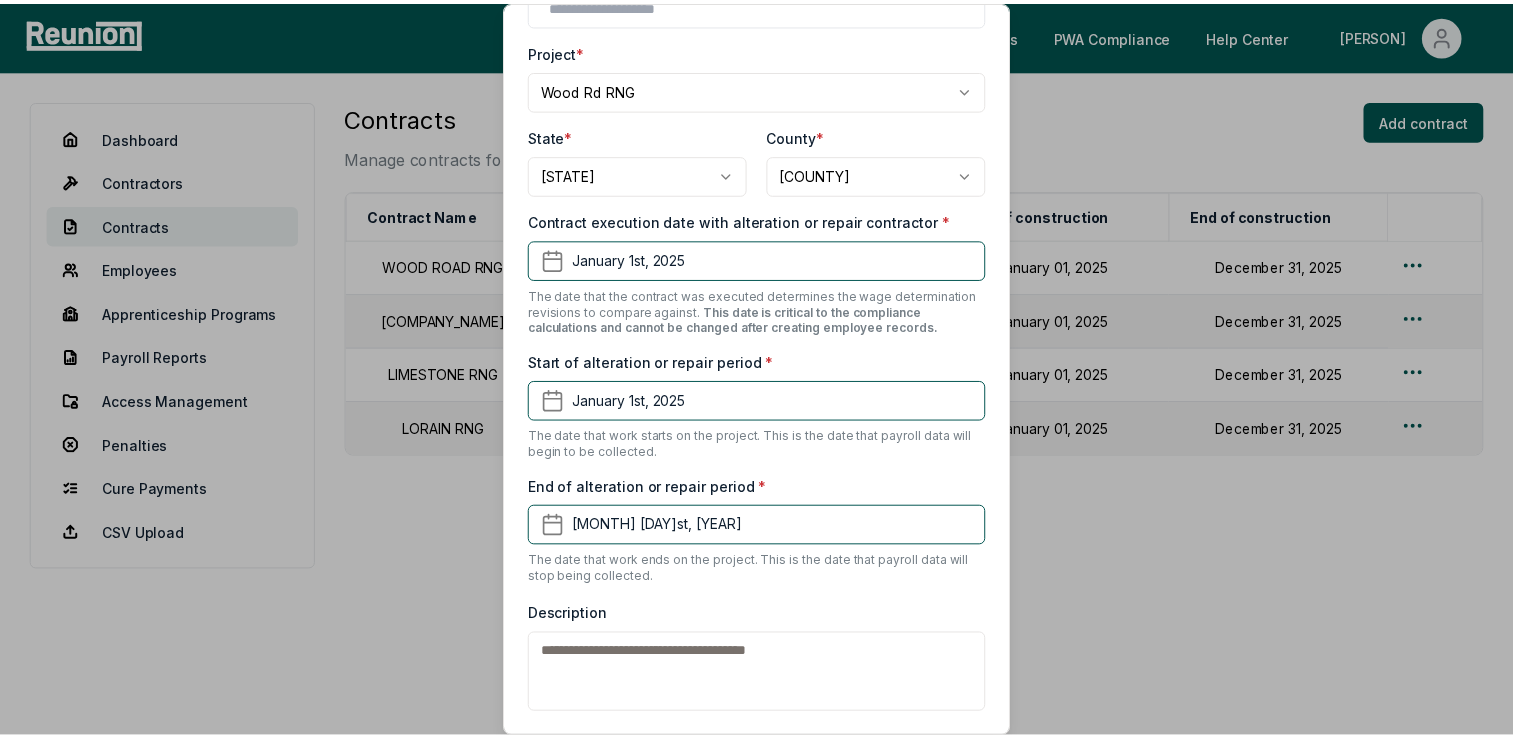 scroll, scrollTop: 603, scrollLeft: 0, axis: vertical 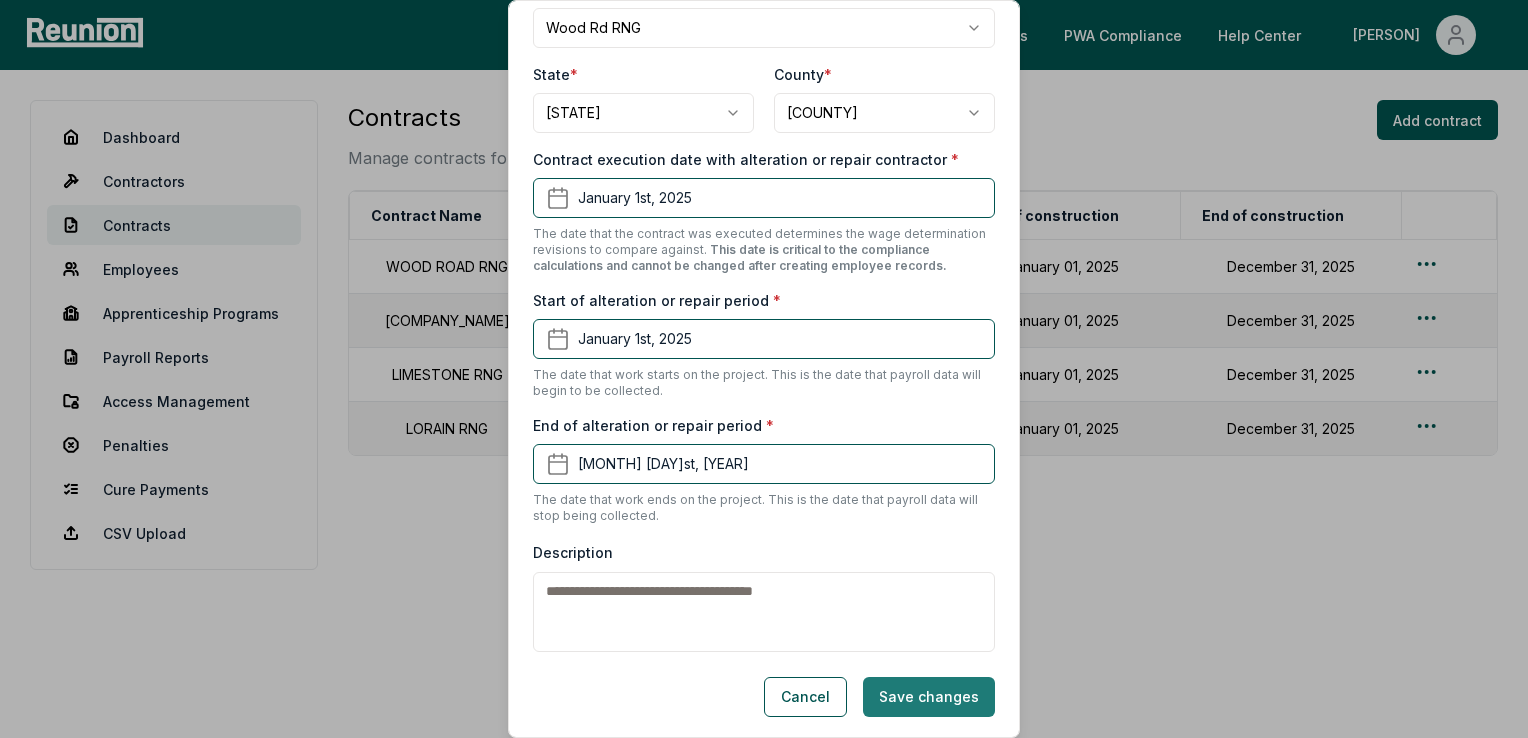 click on "Save changes" at bounding box center (929, 697) 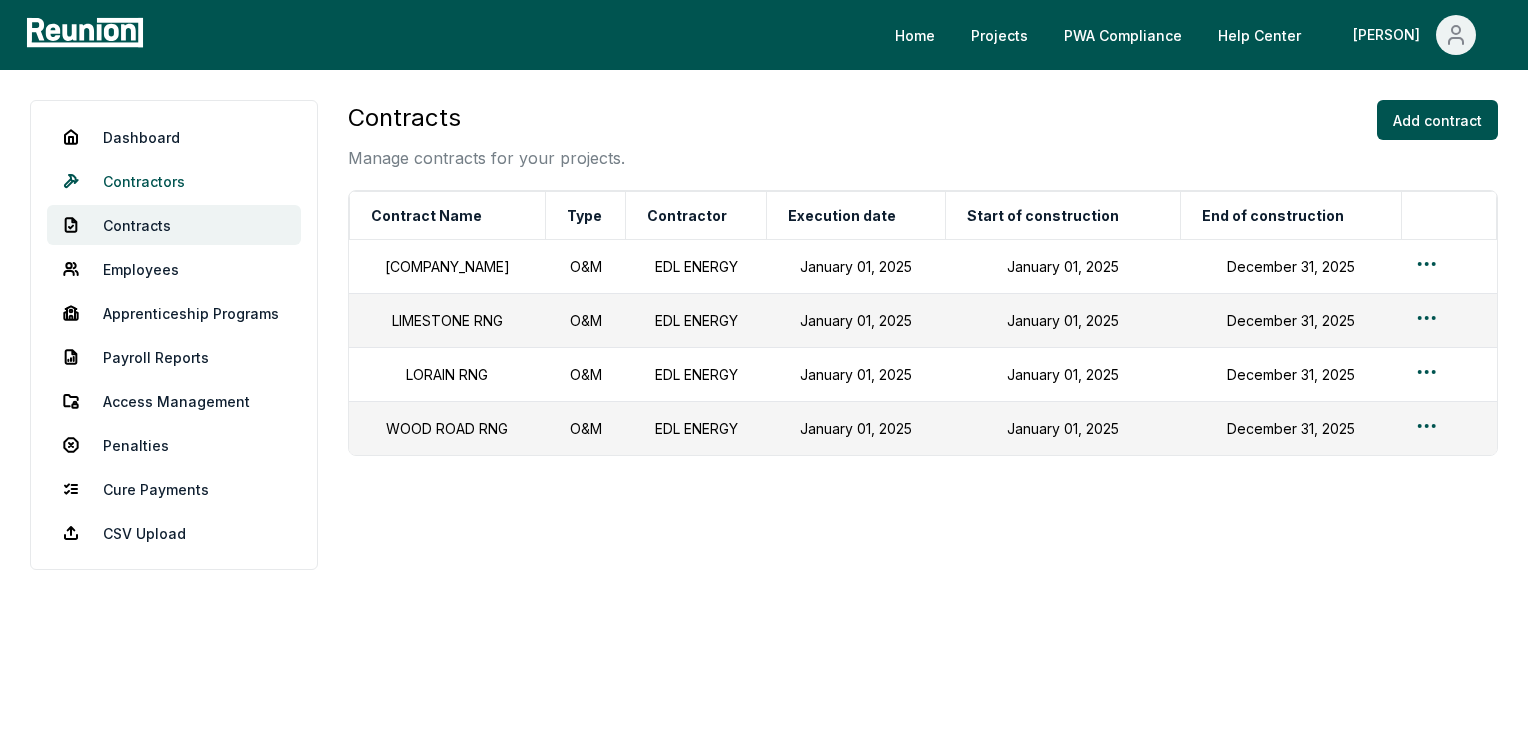 click on "Contractors" at bounding box center [174, 181] 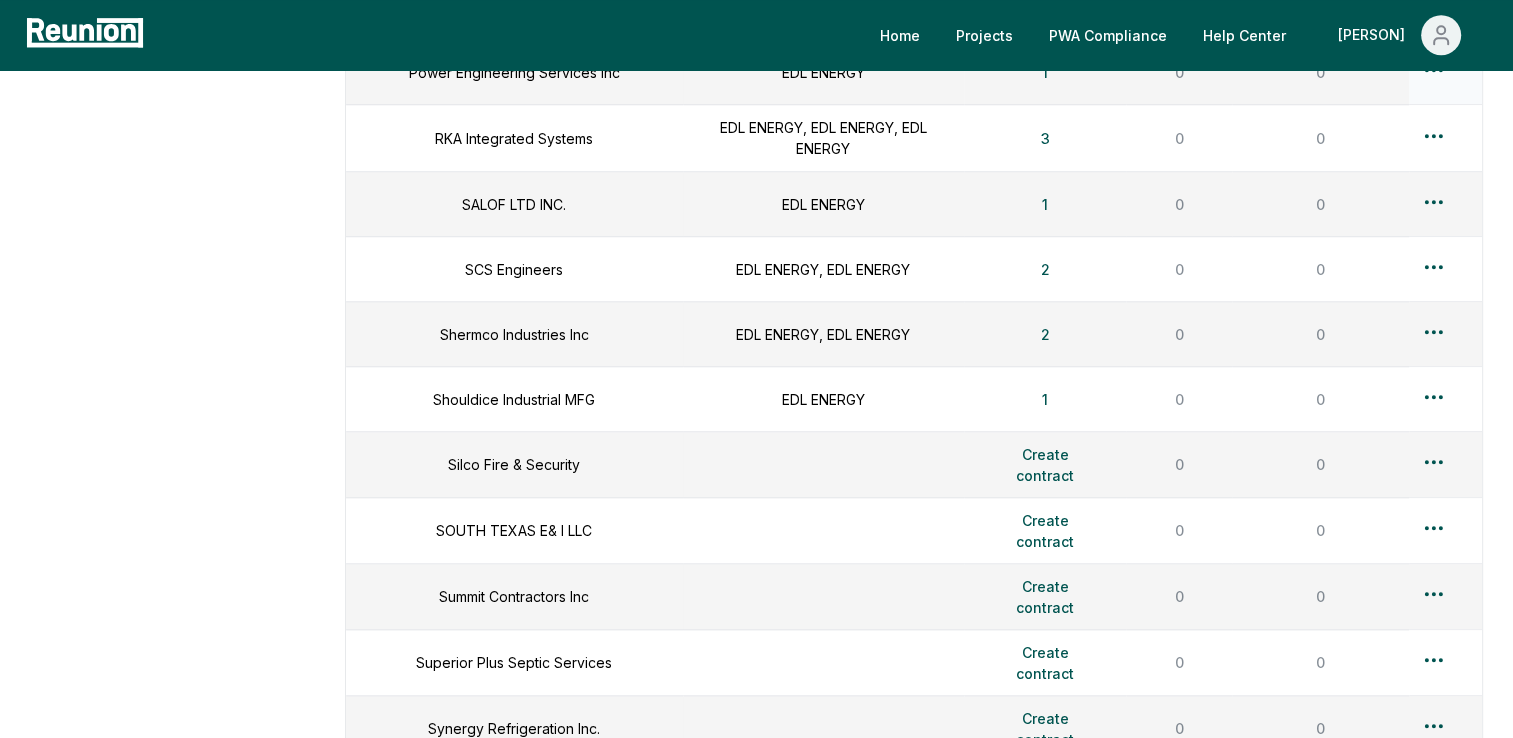 scroll, scrollTop: 1700, scrollLeft: 0, axis: vertical 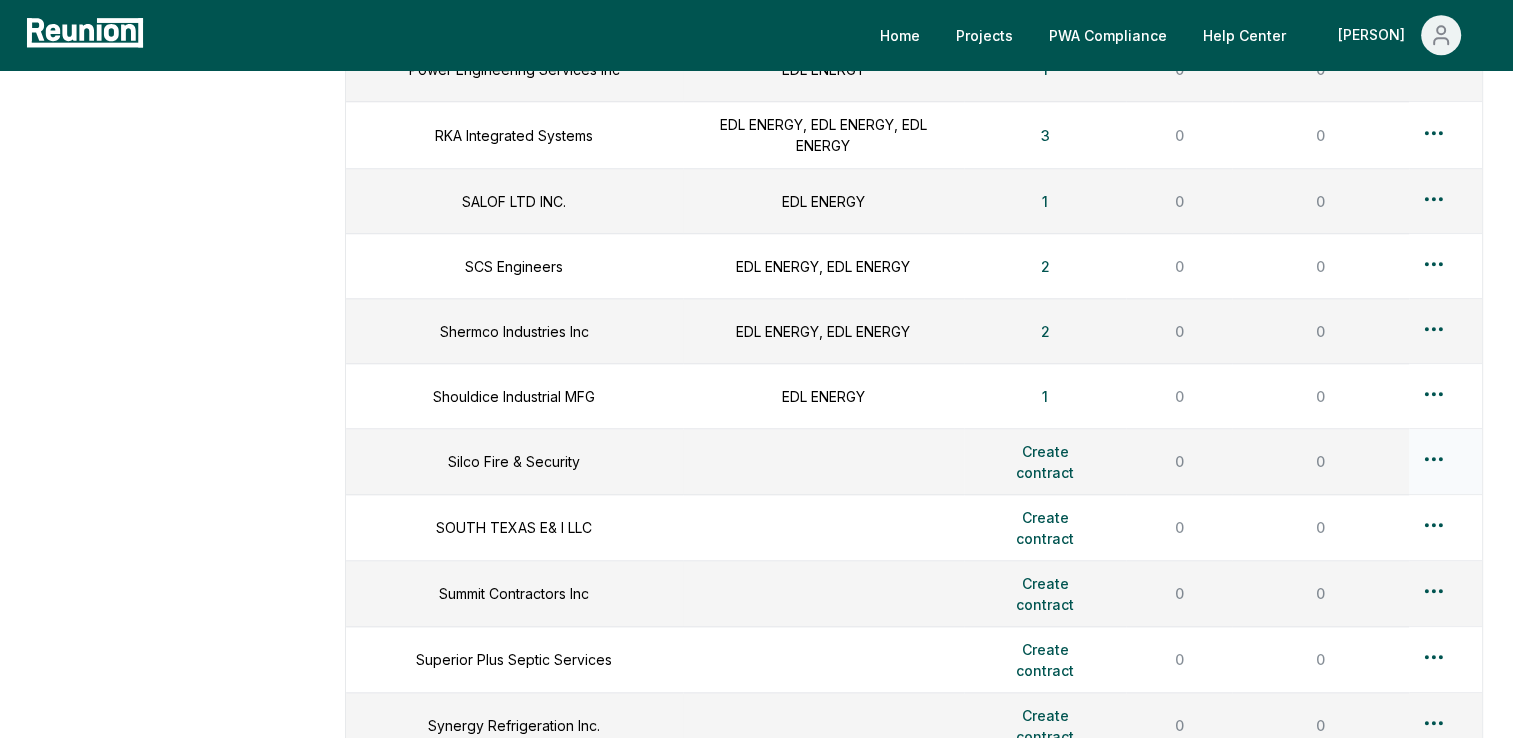 click on "Please visit us on your desktop We're working on making our marketplace mobile-friendly. For now, please visit Reunion on a desktop computer. Home Projects PWA Compliance Help Center [PERSON] Dashboard Contractors Contracts Employees Apprenticeship Programs Payroll Reports Access Management Penalties Cure Payments CSV Upload Contractors Manage contractors for your projects. Add contractor Contractor name Subcontractor to Contracts Employees Apprentice programs Adsorption Research Inc [COMPANY] 1 0 0 Air Specialty & Equipment Co [COMPANY] 1 0 0 Alcon Mechanical Piping, Inc. [COMPANY], [COMPANY] 2 0 0 Apo Pumps & Compressors [COMPANY] 1 0 0 BEL Environmental Engineering [COMPANY] 1 0 0 Bolt Construction, Inc. [COMPANY] 1 0 0 Busch, LLC [COMPANY], [COMPANY] 2 0 0 Butchko Electric [COMPANY], [COMPANY] 2 0 0 City Machine Technologies [COMPANY] 1 0 0 CNC Environmental LLC [COMPANY] 1 0 0 Continuum Environmental Svcs [COMPANY] 1 0 0 Copeland Industrial LP [COMPANY] 1 0 0 Dilling Group Inc [COMPANY] 1 0" at bounding box center (756, 152) 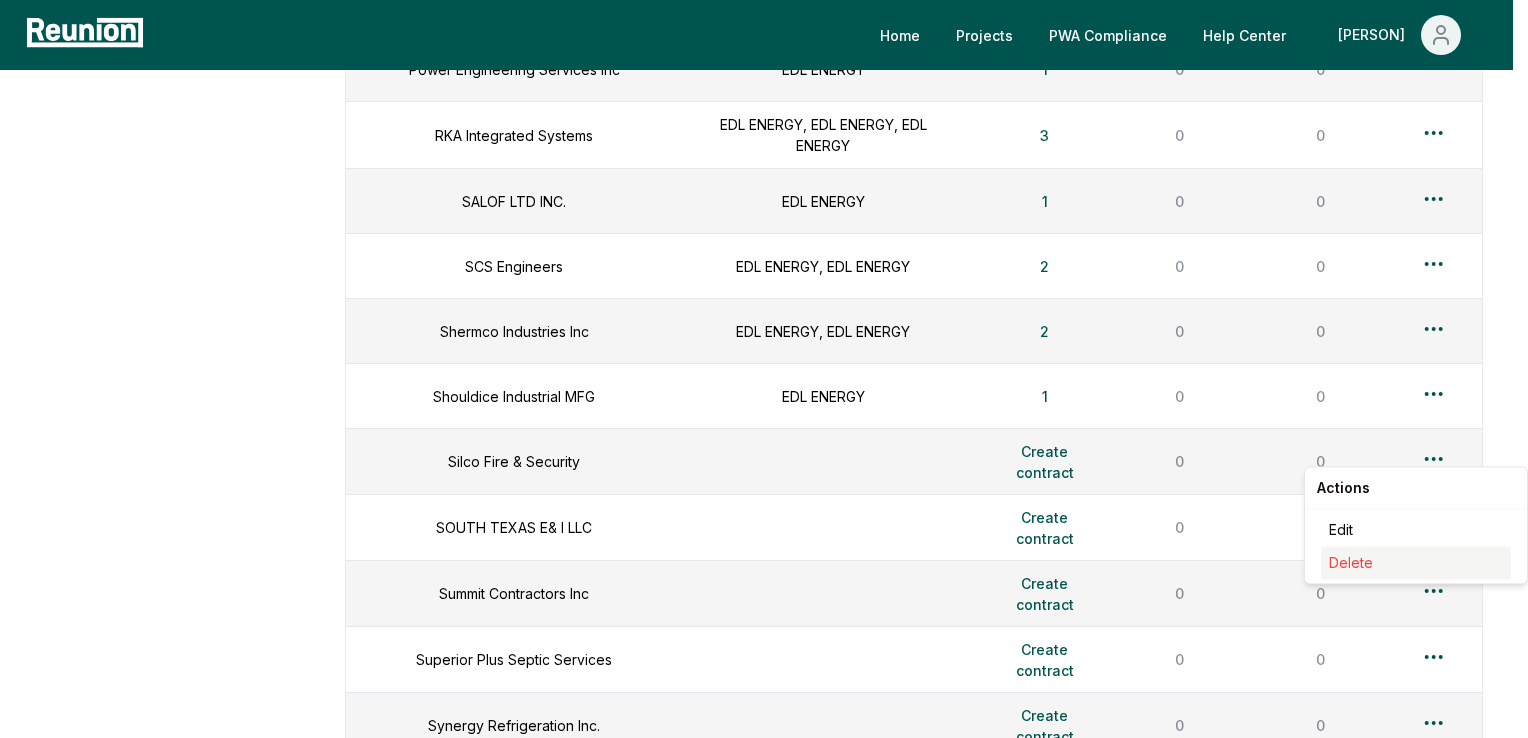 click on "Delete" at bounding box center (1351, 562) 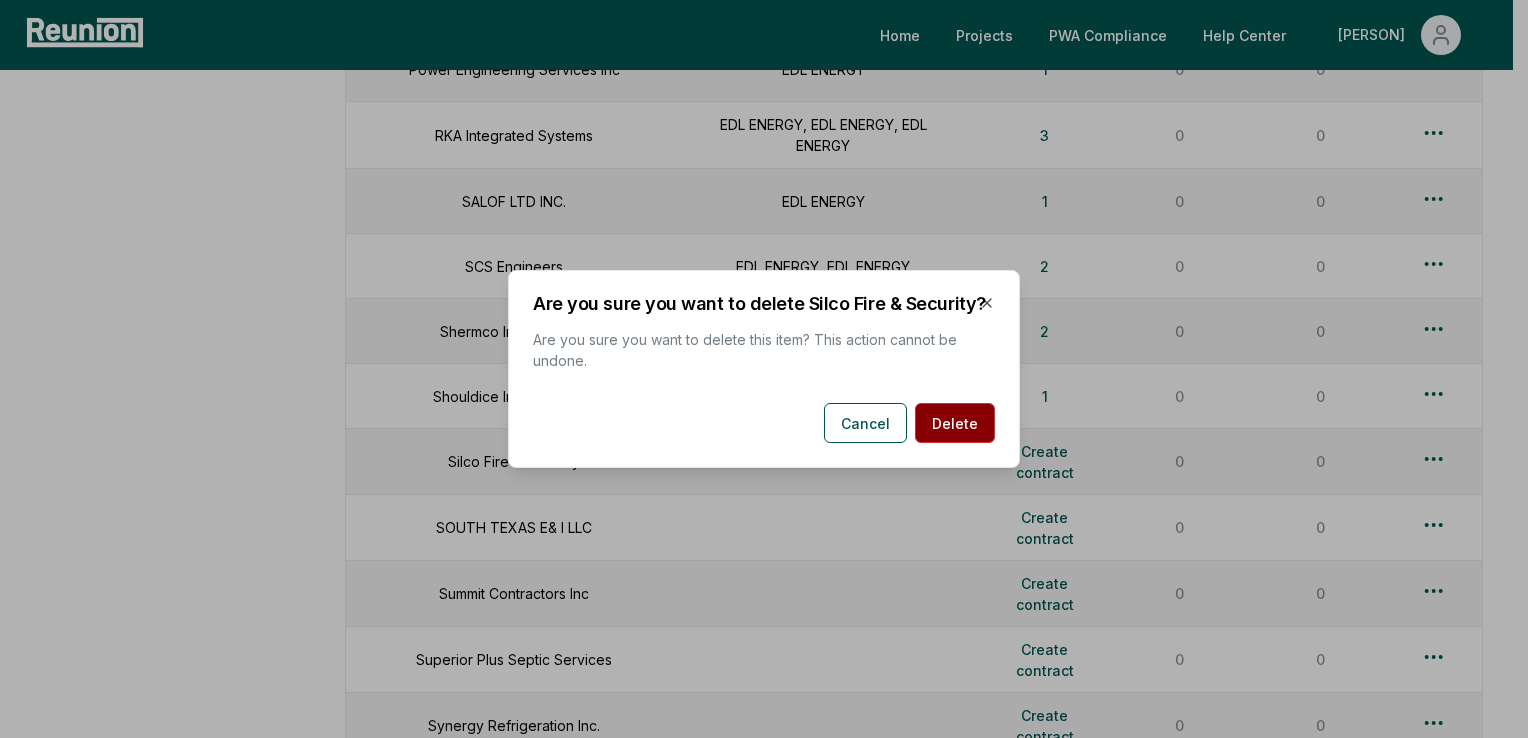 click on "Delete" at bounding box center [955, 423] 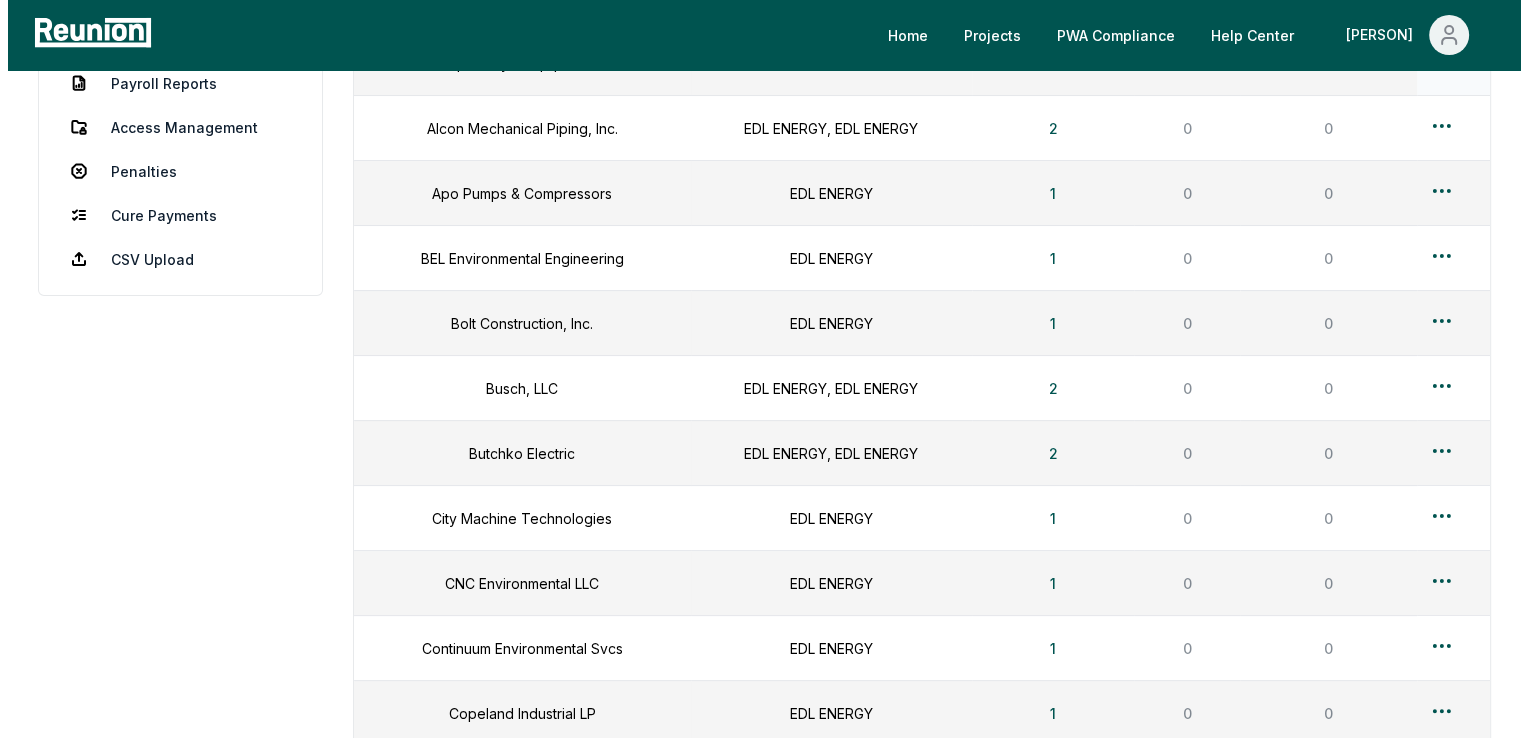 scroll, scrollTop: 0, scrollLeft: 0, axis: both 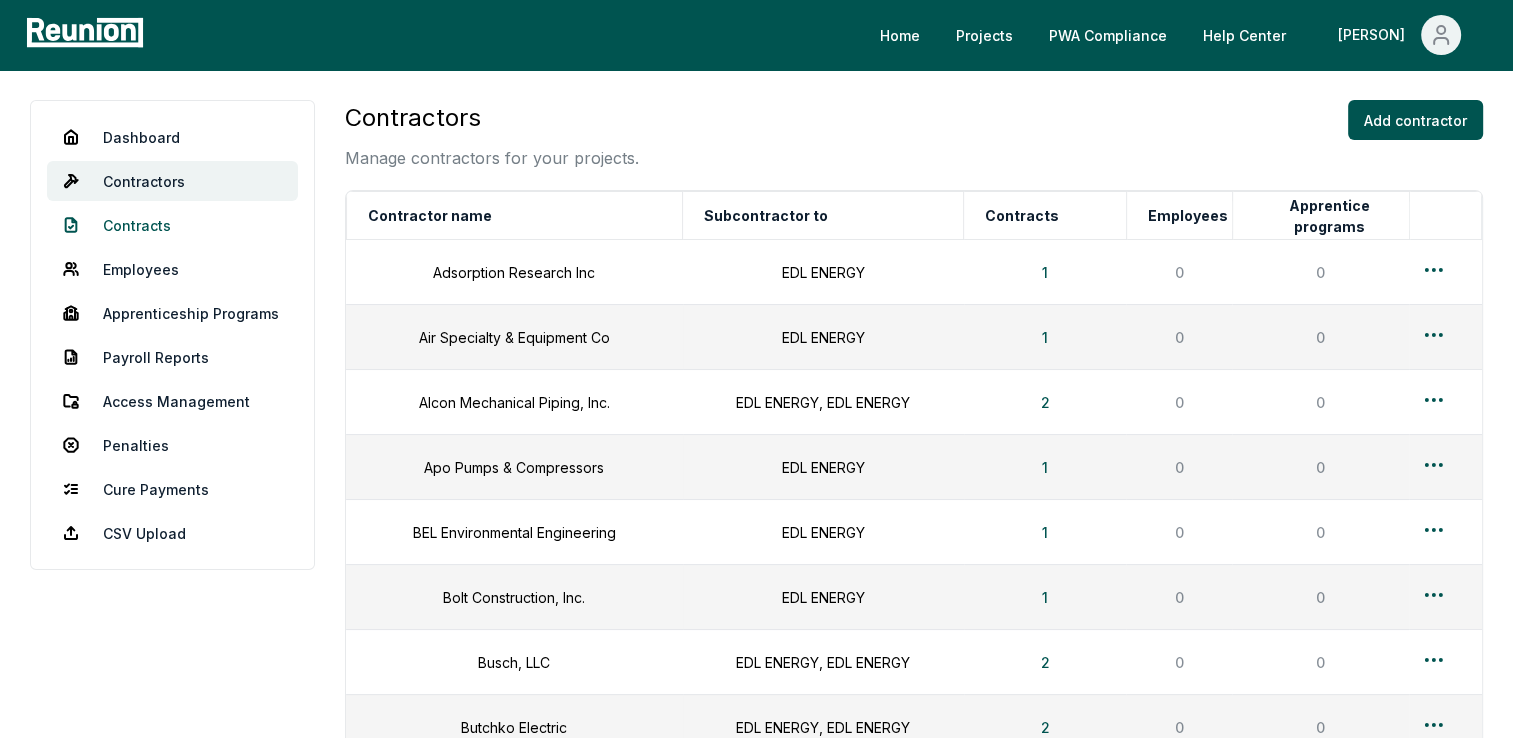 click on "Contracts" at bounding box center (172, 225) 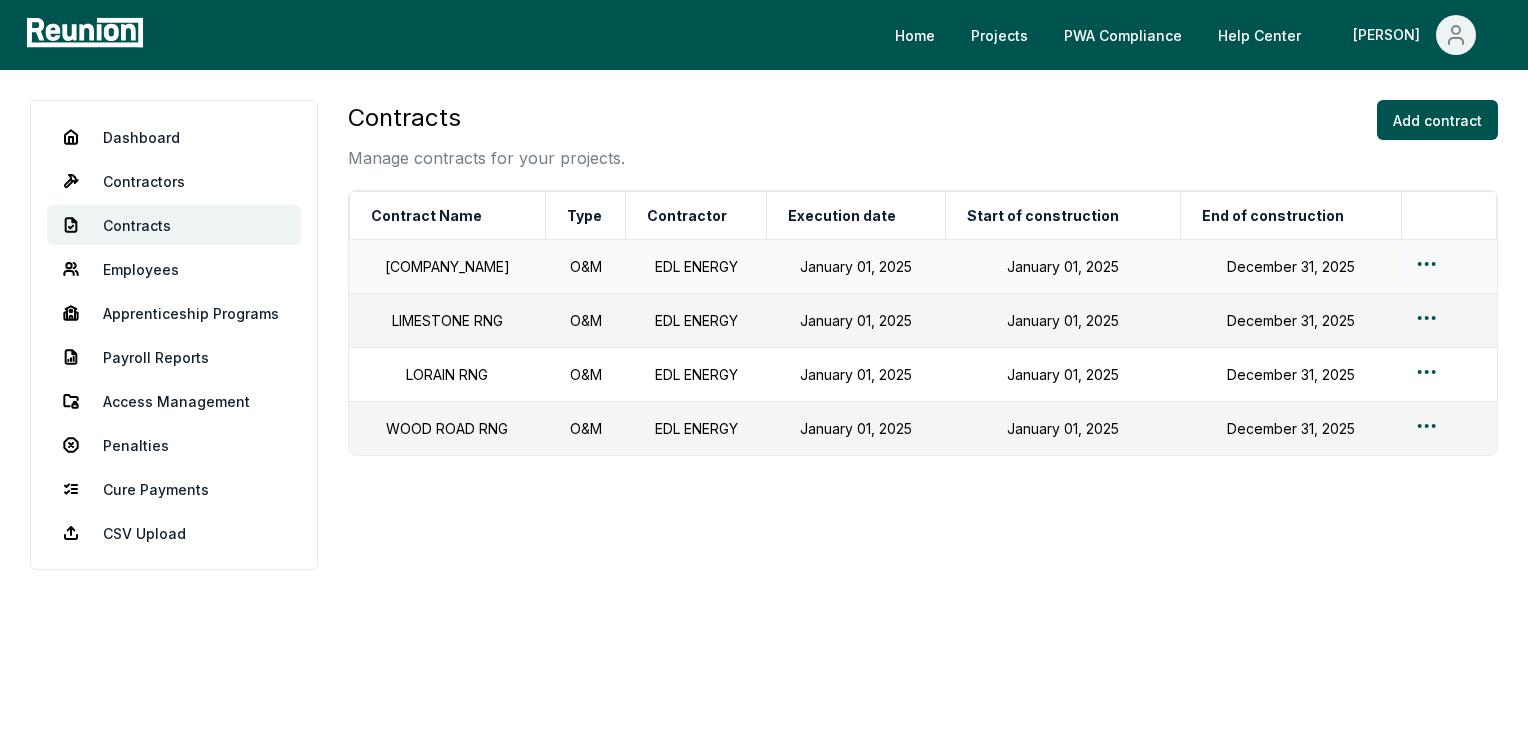 click on "Please visit us on your desktop We're working on making our marketplace mobile-friendly. For now, please visit Reunion on a desktop computer. Home Projects PWA Compliance Help Center Tonja Dashboard Contractors Contracts Employees Apprenticeship Programs Payroll Reports Access Management Penalties Cure Payments CSV Upload Contracts Manage contracts for your projects. Add contract Contract Name Type Contractor Execution date Start of construction End of construction TESSMAN RNG O&M EDL ENERGY [MONTH] [DAY], [YEAR] [MONTH] [DAY], [YEAR] [MONTH] [DAY], [YEAR] LIMESTONE RNG O&M EDL ENERGY [MONTH] [DAY], [YEAR] [MONTH] [DAY], [YEAR] [MONTH] [DAY], [YEAR] LORAIN RNG O&M EDL ENERGY [MONTH] [DAY], [YEAR] [MONTH] [DAY], [YEAR] [MONTH] [DAY], [YEAR] WOOD ROAD RNG O&M EDL ENERGY [MONTH] [DAY], [YEAR] [MONTH] [DAY], [YEAR] [MONTH] [DAY], [YEAR]" at bounding box center [764, 369] 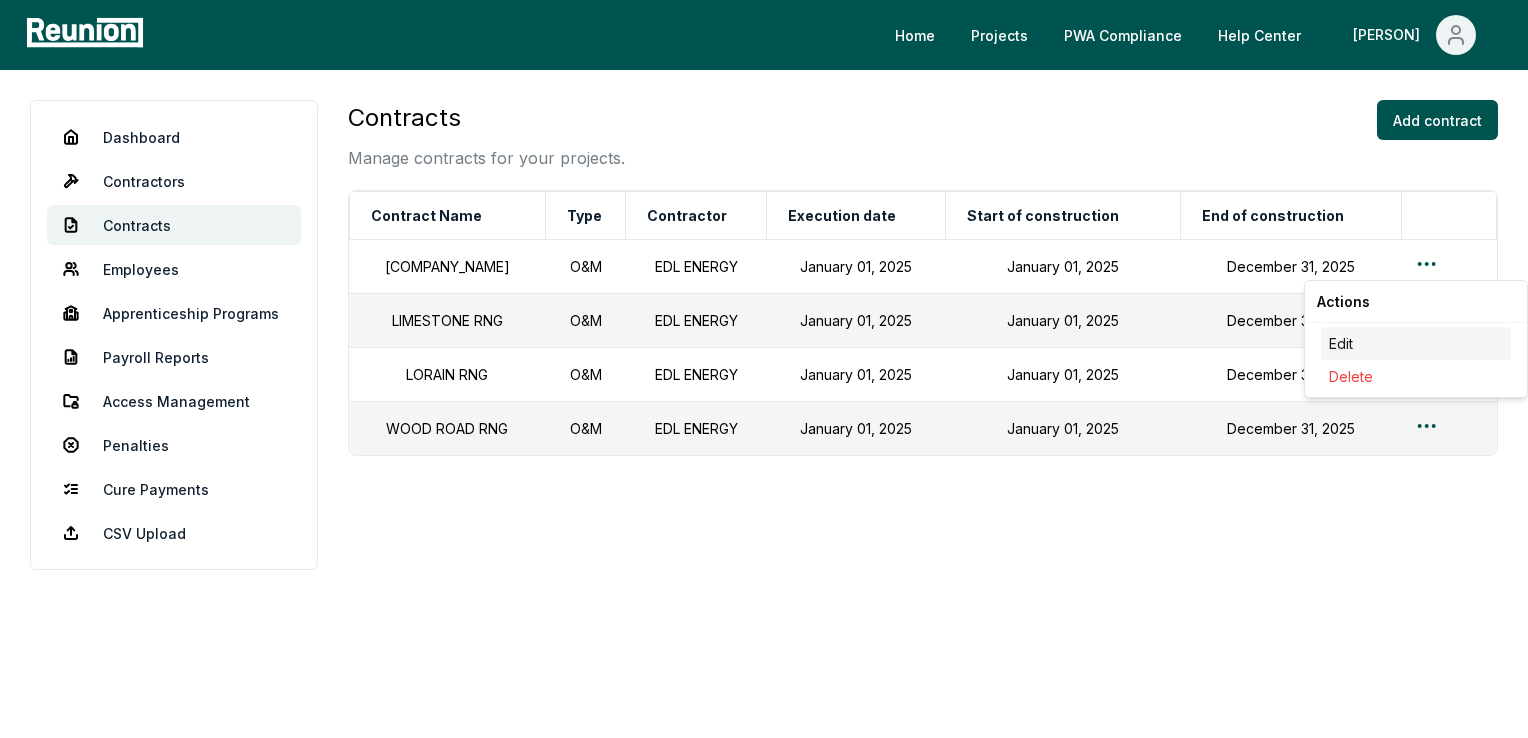 click on "Edit" at bounding box center (1416, 343) 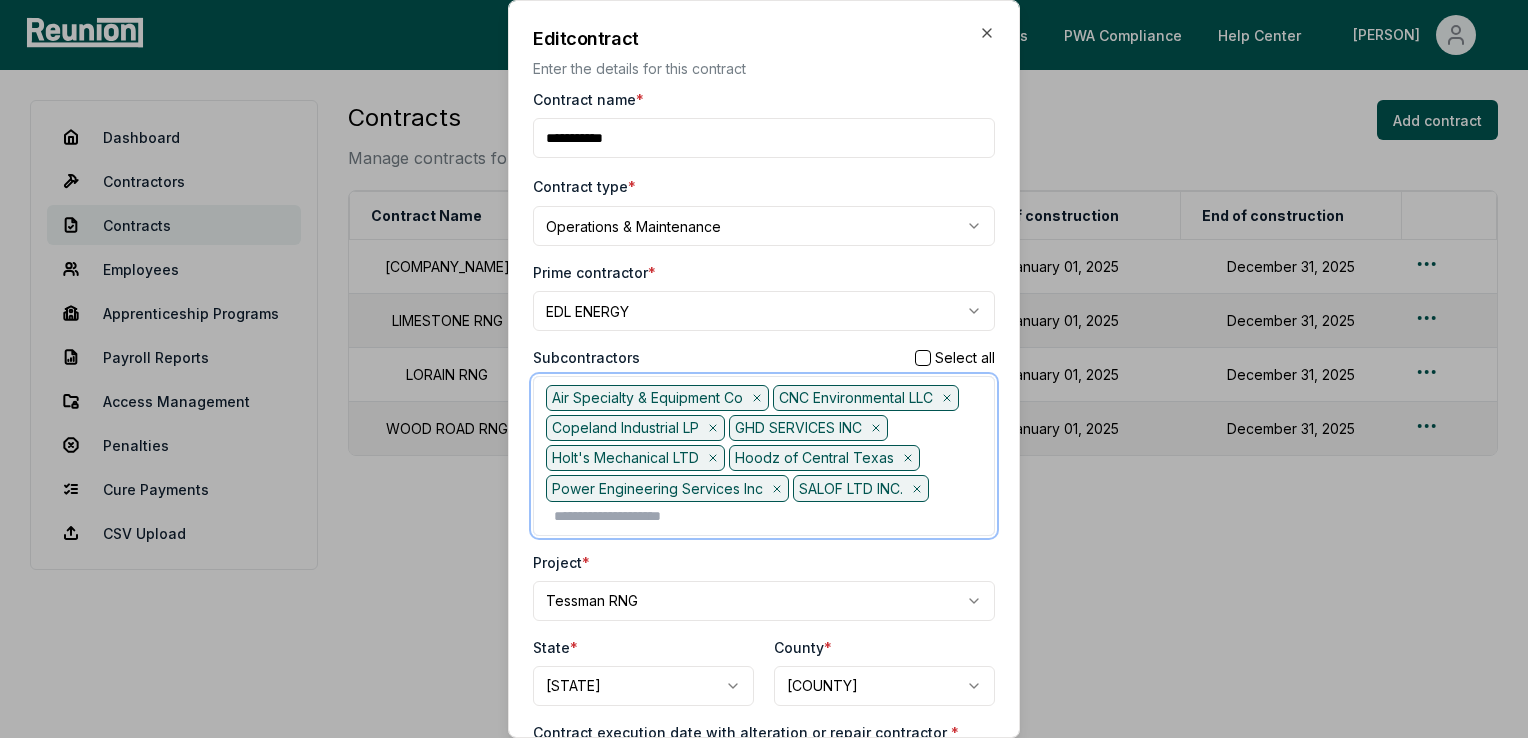 click at bounding box center (768, 516) 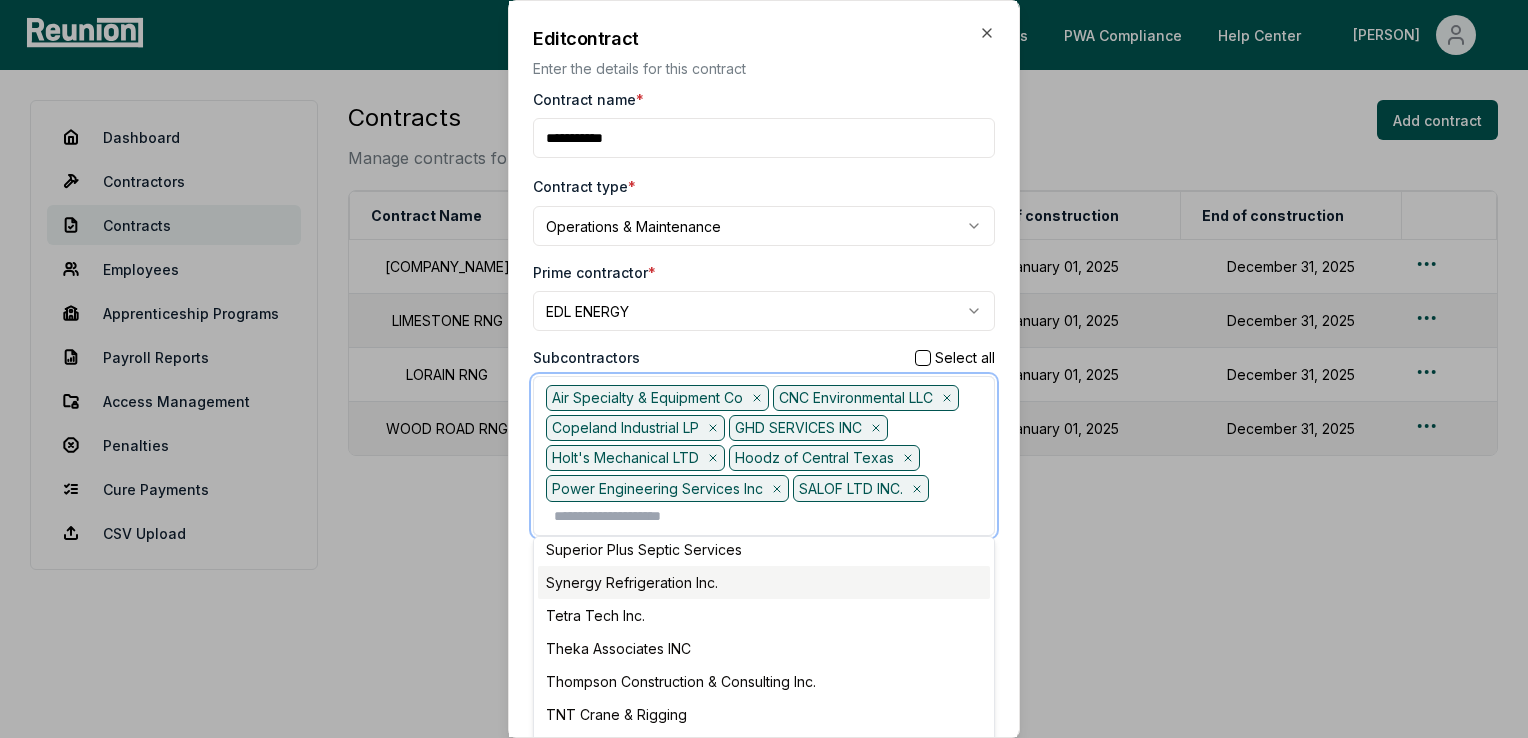 scroll, scrollTop: 700, scrollLeft: 0, axis: vertical 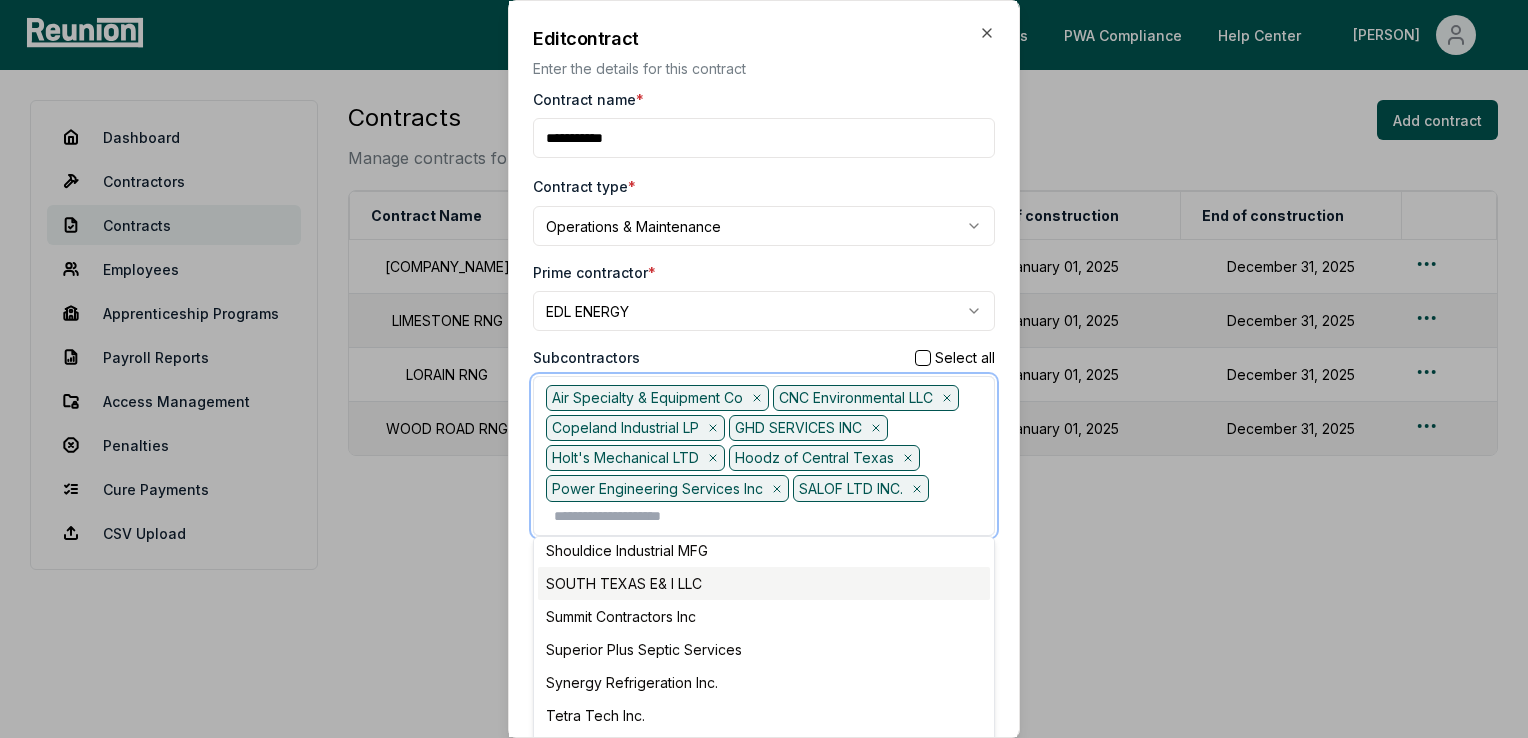 click on "SOUTH TEXAS E& I LLC" at bounding box center [764, 583] 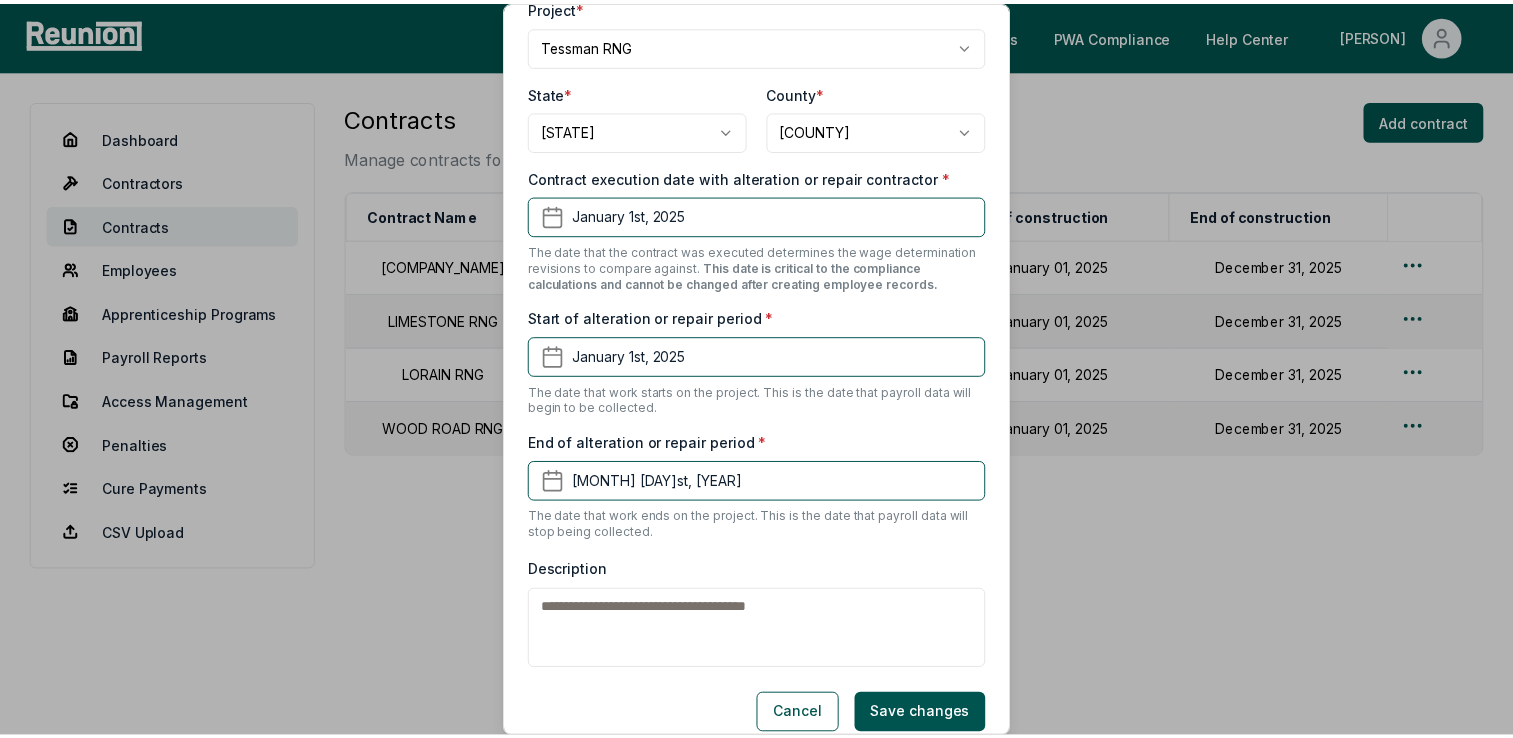 scroll, scrollTop: 578, scrollLeft: 0, axis: vertical 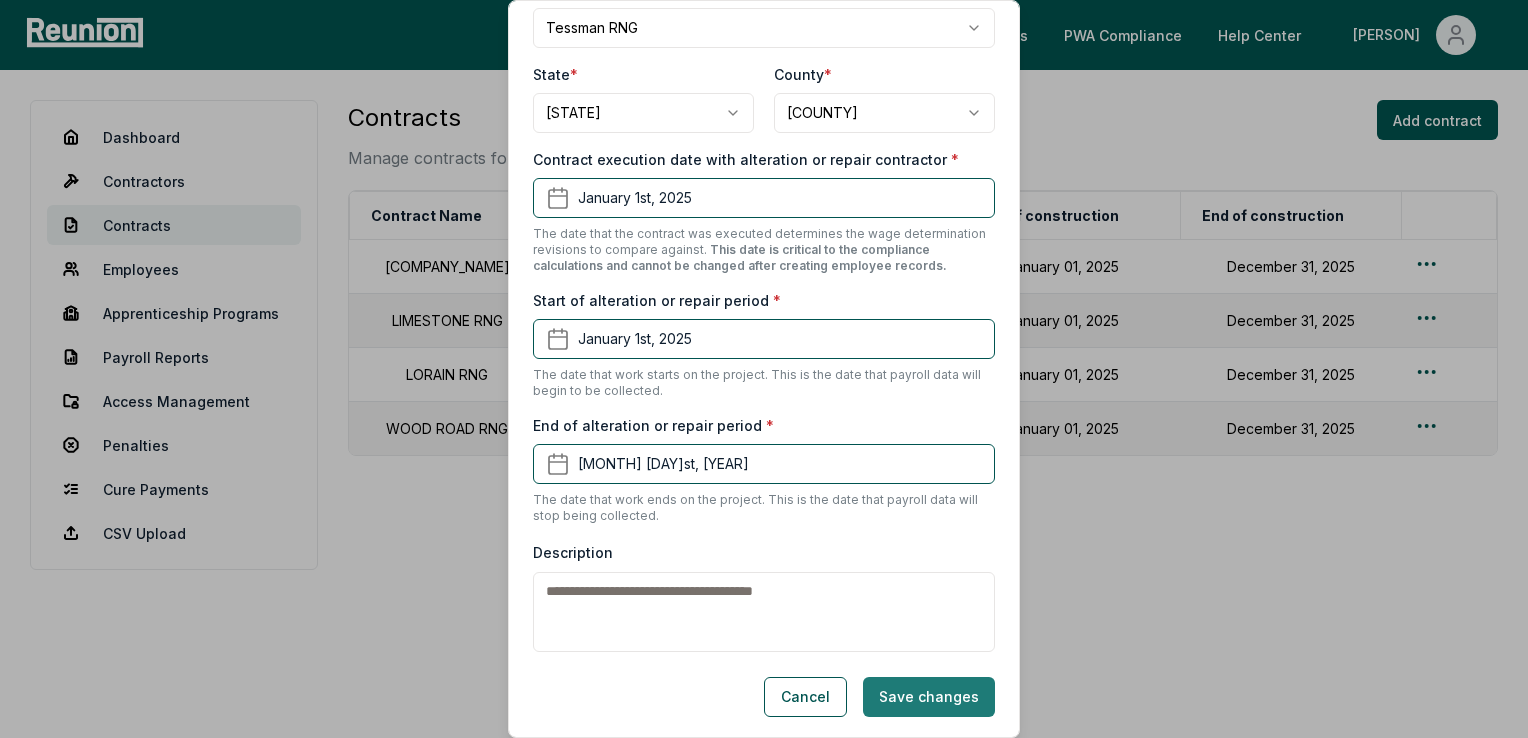 click on "Save changes" at bounding box center [929, 697] 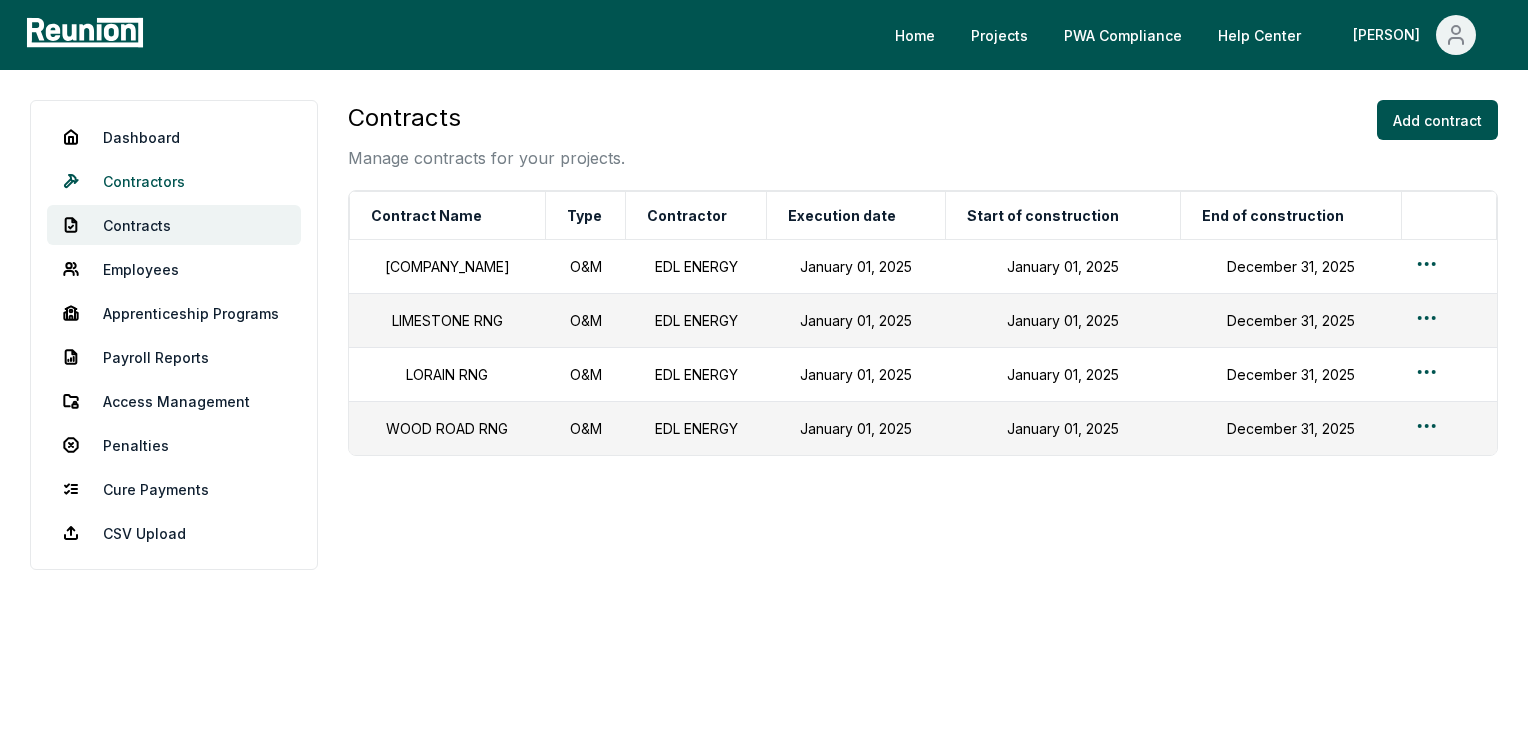 click on "Contractors" at bounding box center (174, 181) 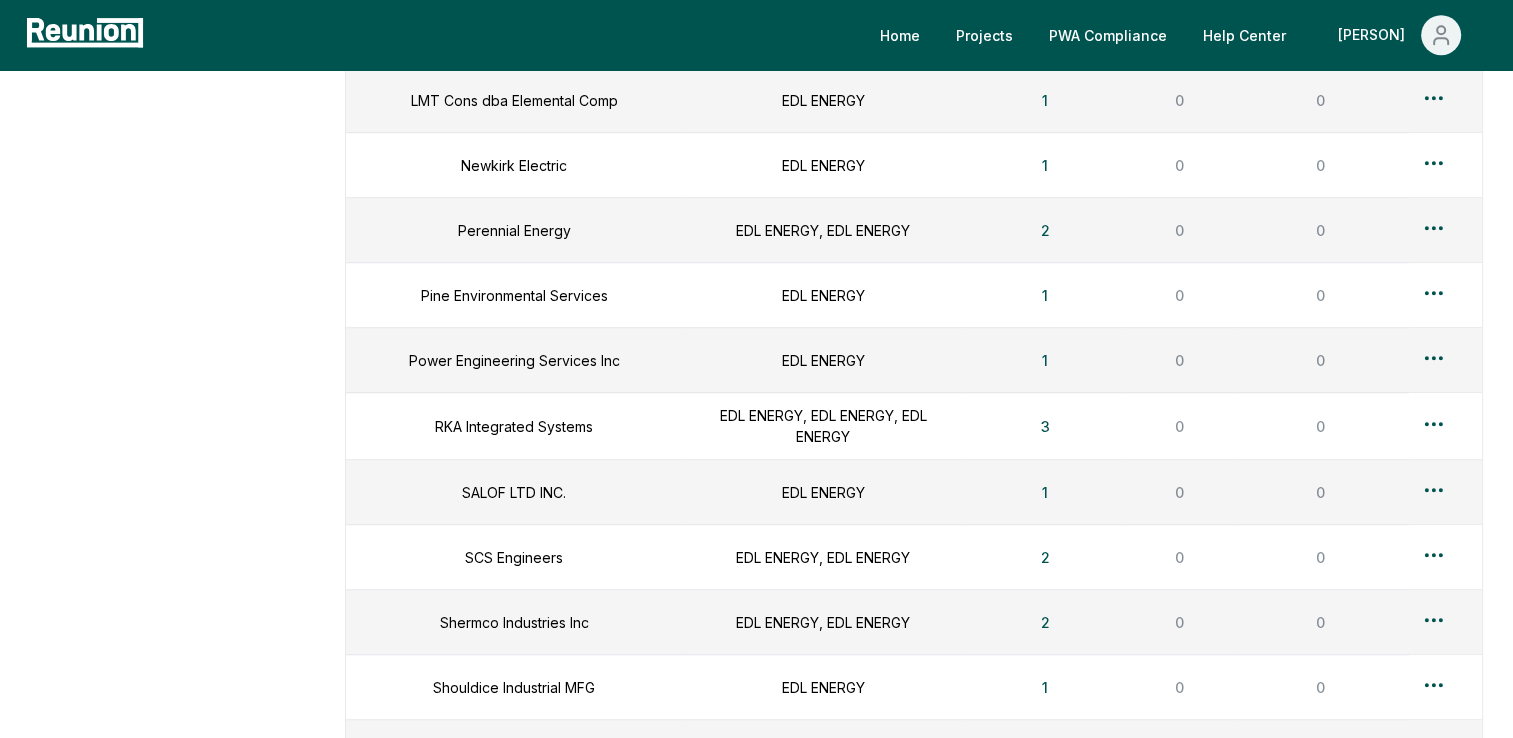 scroll, scrollTop: 1600, scrollLeft: 0, axis: vertical 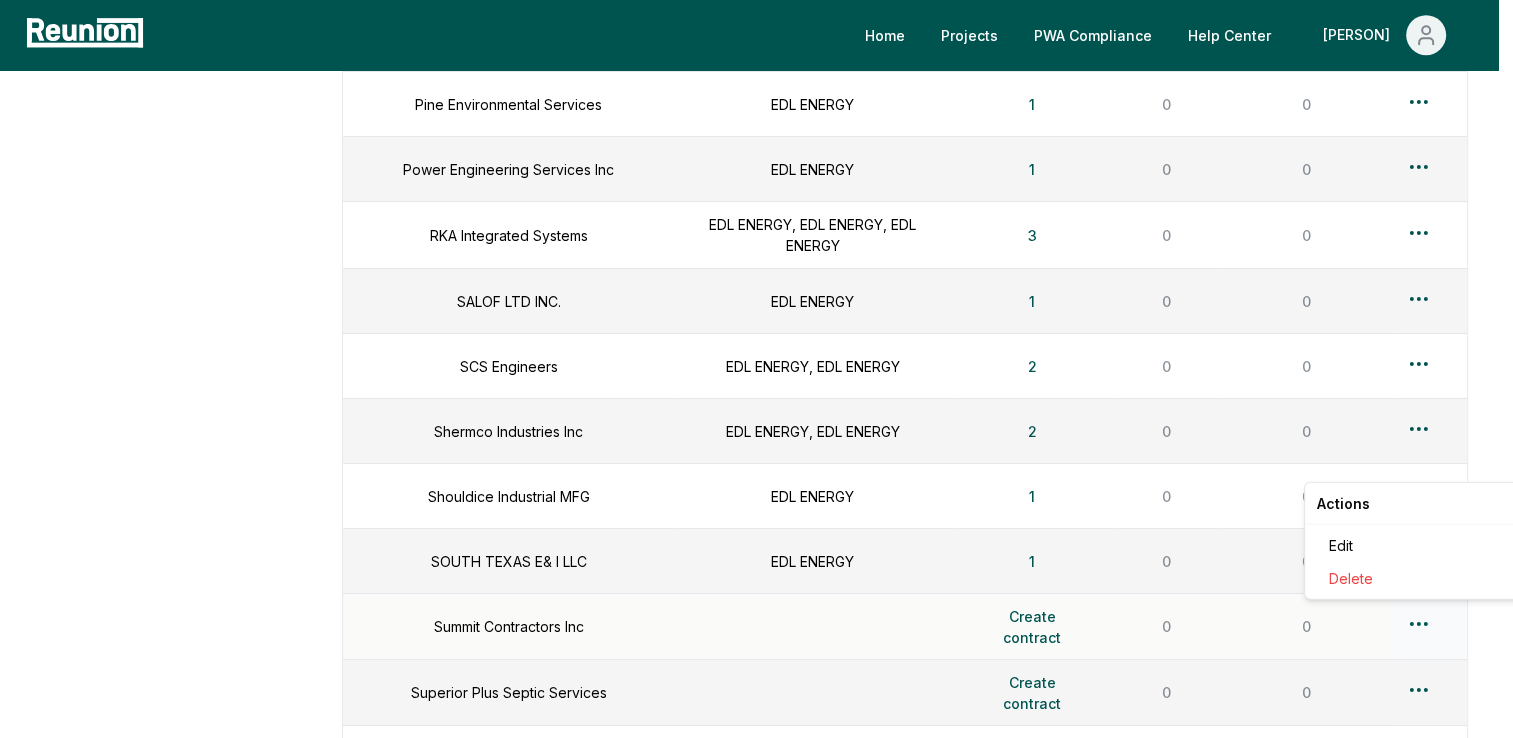 click on "Please visit us on your desktop We're working on making our marketplace mobile-friendly. For now, please visit Reunion on a desktop computer. Home Projects PWA Compliance Help Center [PERSON] Dashboard Contractors Contracts Employees Apprenticeship Programs Payroll Reports Access Management Penalties Cure Payments CSV Upload Contractors Manage contractors for your projects. Add contractor Contractor name Subcontractor to Contracts Employees Apprentice programs Adsorption Research Inc [COMPANY] 1 0 0 Air Specialty & Equipment Co [COMPANY] 1 0 0 Alcon Mechanical Piping, Inc. [COMPANY], [COMPANY] 2 0 0 Apo Pumps & Compressors [COMPANY] 1 0 0 BEL Environmental Engineering [COMPANY] 1 0 0 Bolt Construction, Inc. [COMPANY] 1 0 0 Busch, LLC [COMPANY], [COMPANY] 2 0 0 Butchko Electric [COMPANY], [COMPANY] 2 0 0 City Machine Technologies [COMPANY] 1 0 0 CNC Environmental LLC [COMPANY] 1 0 0 Continuum Environmental Svcs [COMPANY] 1 0 0 Copeland Industrial LP [COMPANY] 1 0 0 Dilling Group Inc [COMPANY] 1 0" at bounding box center (756, 218) 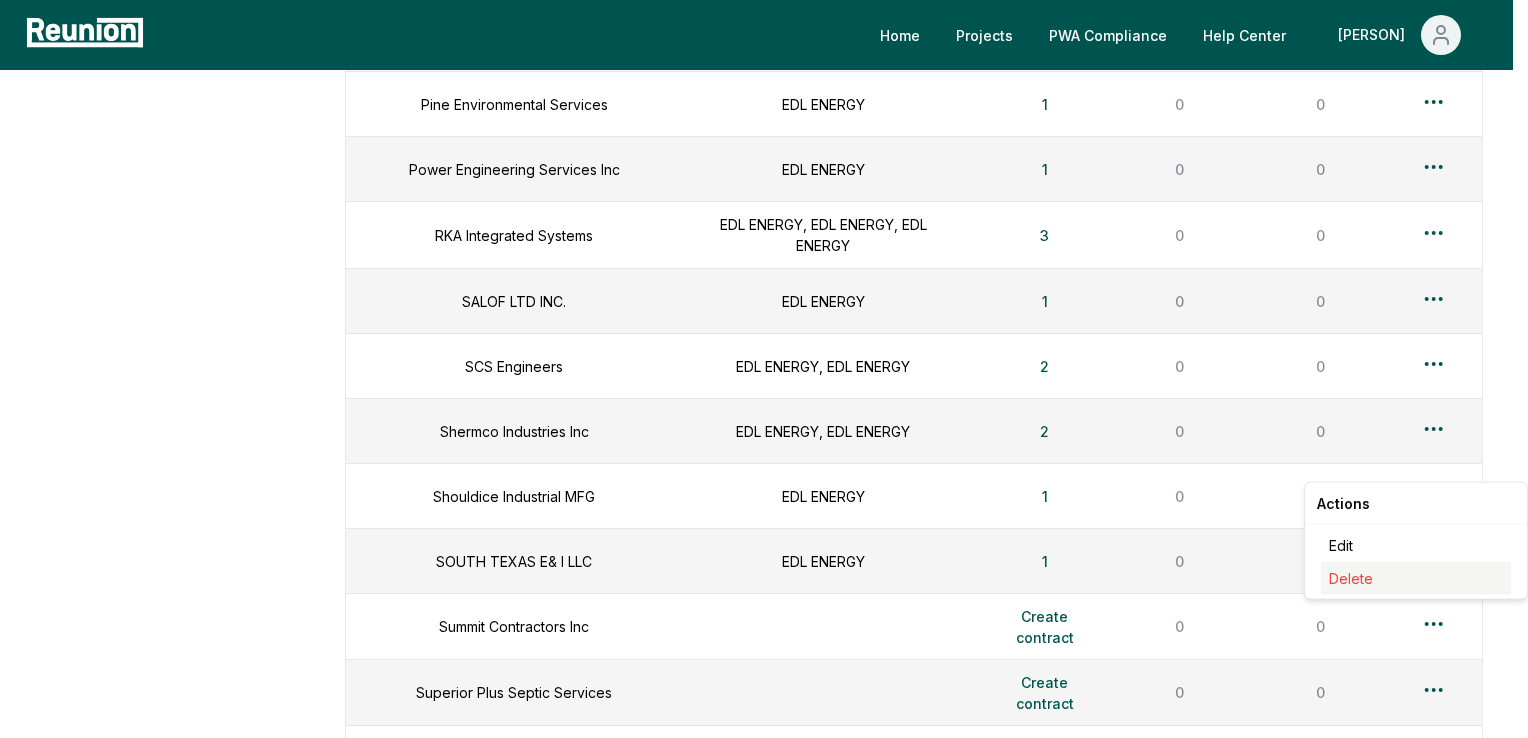 click on "Delete" at bounding box center [1351, 578] 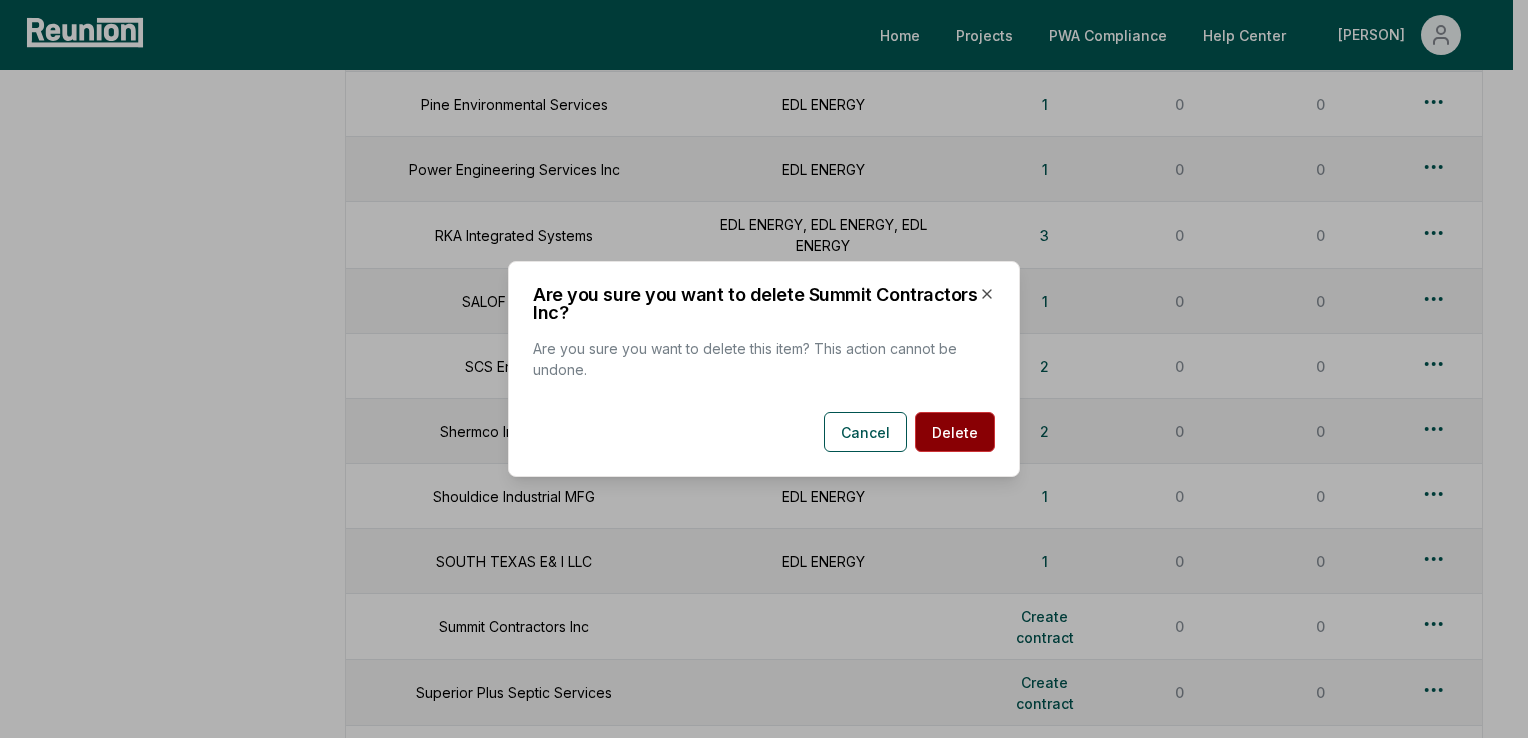 click on "Delete" at bounding box center [955, 432] 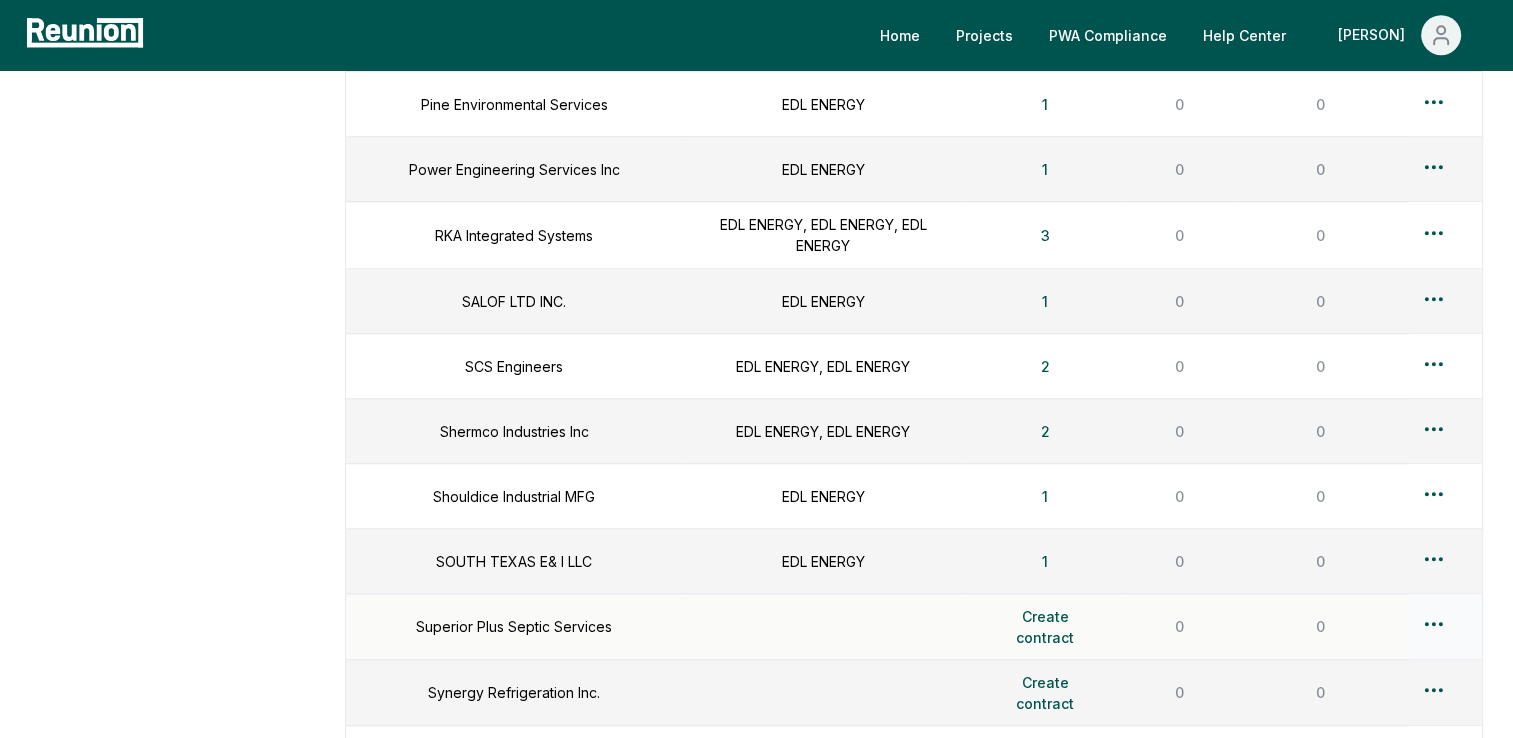 click on "Please visit us on your desktop We're working on making our marketplace mobile-friendly. For now, please visit Reunion on a desktop computer. Home Projects PWA Compliance Help Center [PERSON] Dashboard Contractors Contracts Employees Apprenticeship Programs Payroll Reports Access Management Penalties Cure Payments CSV Upload Contractors Manage contractors for your projects. Add contractor Contractor name Subcontractor to Contracts Employees Apprentice programs Adsorption Research Inc [COMPANY] 1 0 0 Air Specialty & Equipment Co [COMPANY] 1 0 0 Alcon Mechanical Piping, Inc. [COMPANY], [COMPANY] 2 0 0 Apo Pumps & Compressors [COMPANY] 1 0 0 BEL Environmental Engineering [COMPANY] 1 0 0 Bolt Construction, Inc. [COMPANY] 1 0 0 Busch, LLC [COMPANY], [COMPANY] 2 0 0 Butchko Electric [COMPANY], [COMPANY] 2 0 0 City Machine Technologies [COMPANY] 1 0 0 CNC Environmental LLC [COMPANY] 1 0 0 Continuum Environmental Svcs [COMPANY] 1 0 0 Copeland Industrial LP [COMPANY] 1 0 0 Dilling Group Inc [COMPANY] 1 0" at bounding box center [756, 185] 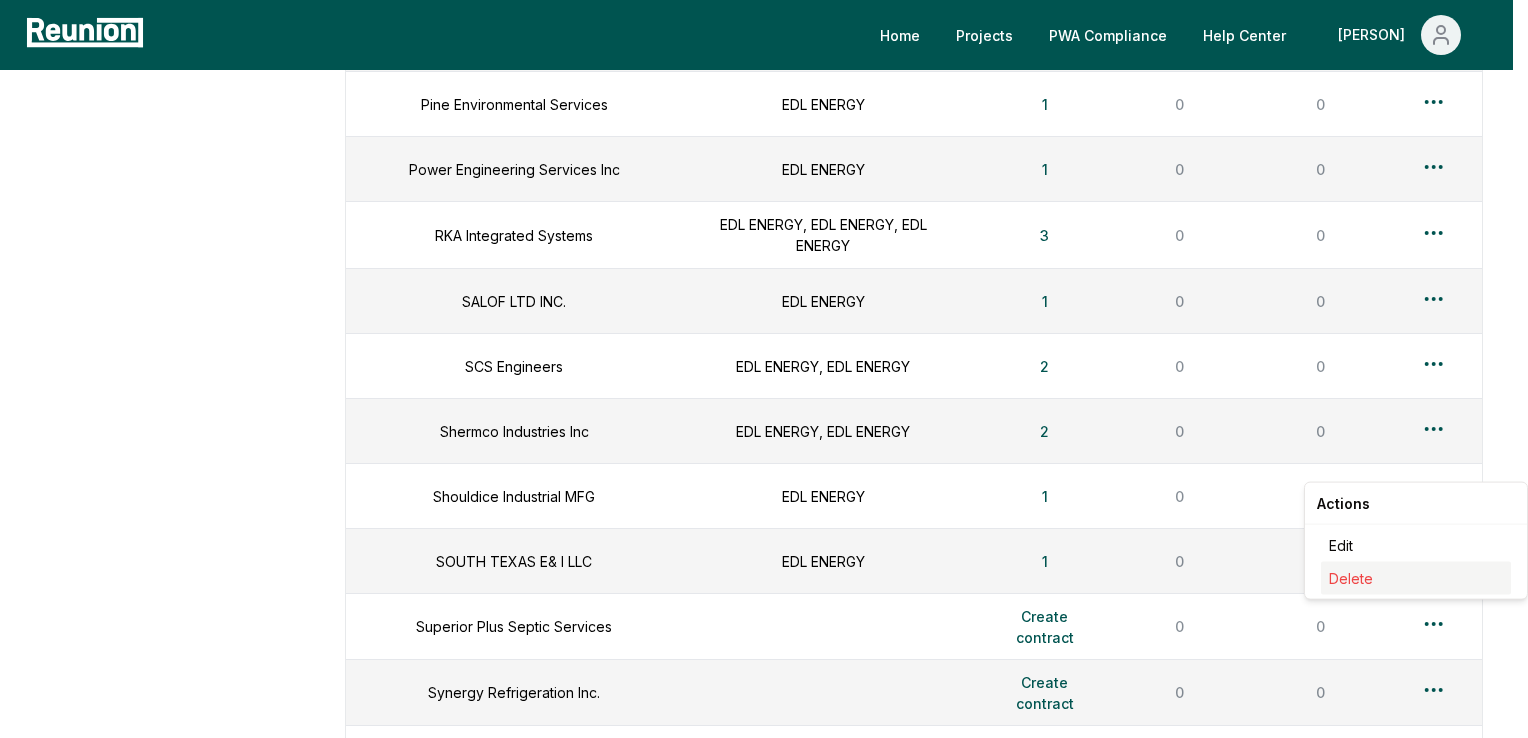 click on "Delete" at bounding box center [1416, 578] 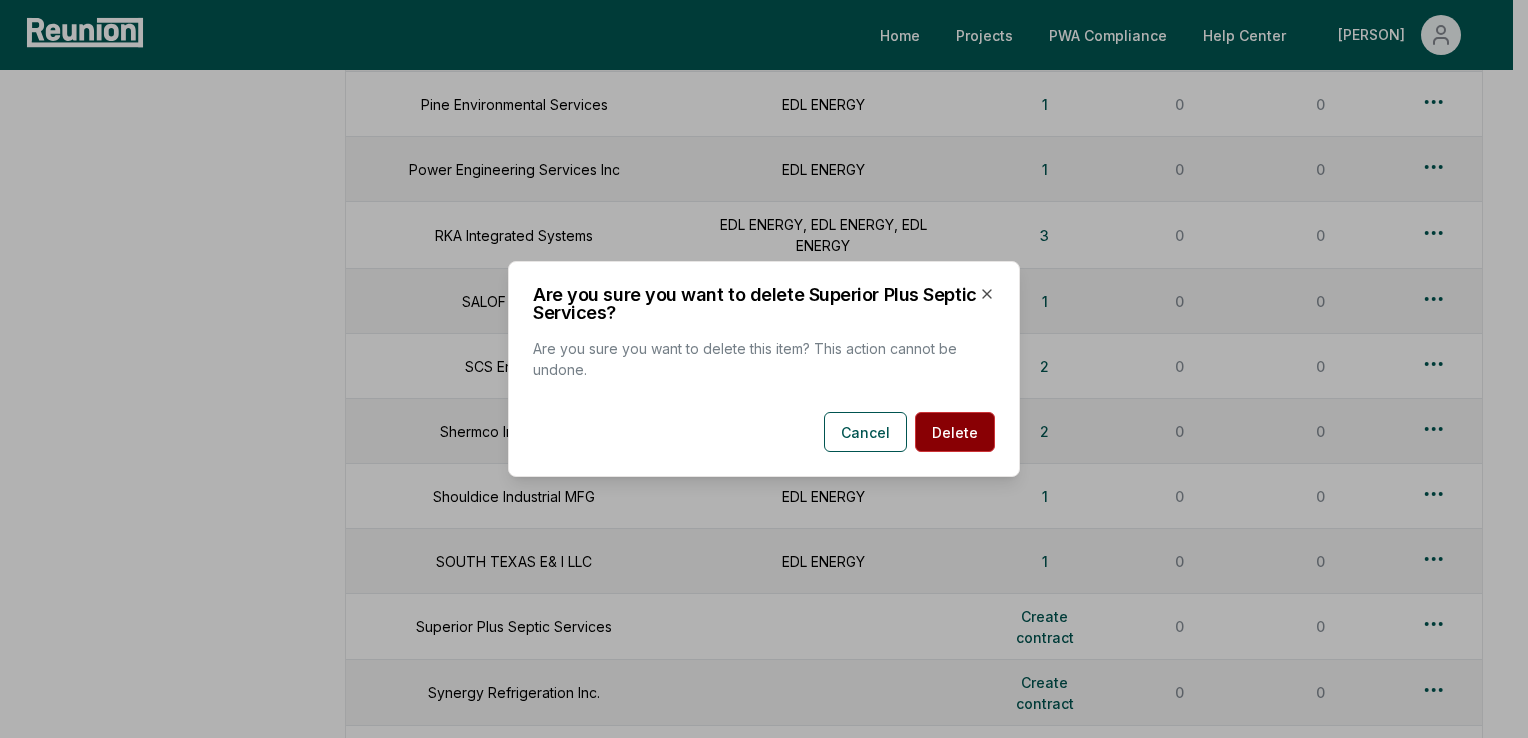 click on "Delete" at bounding box center [955, 432] 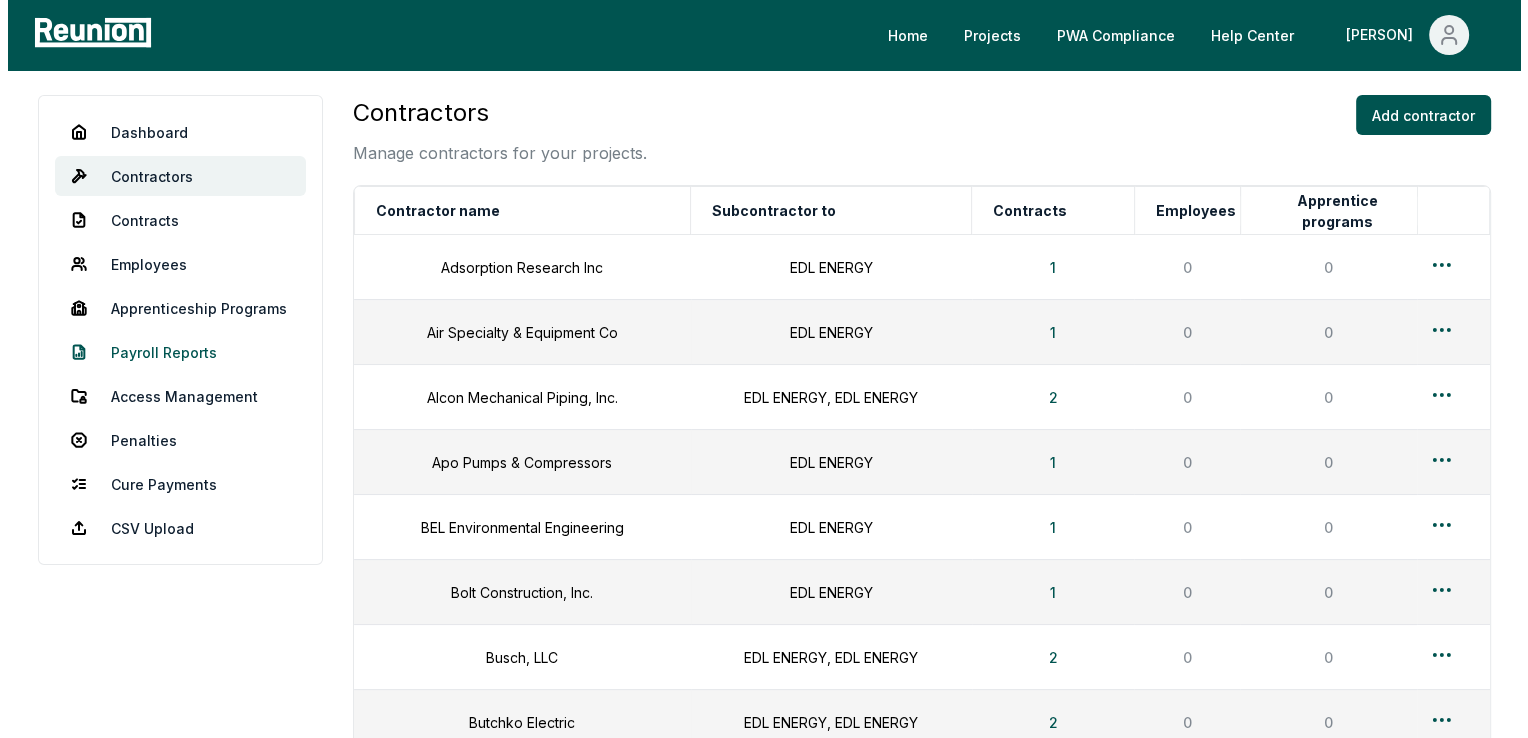 scroll, scrollTop: 0, scrollLeft: 0, axis: both 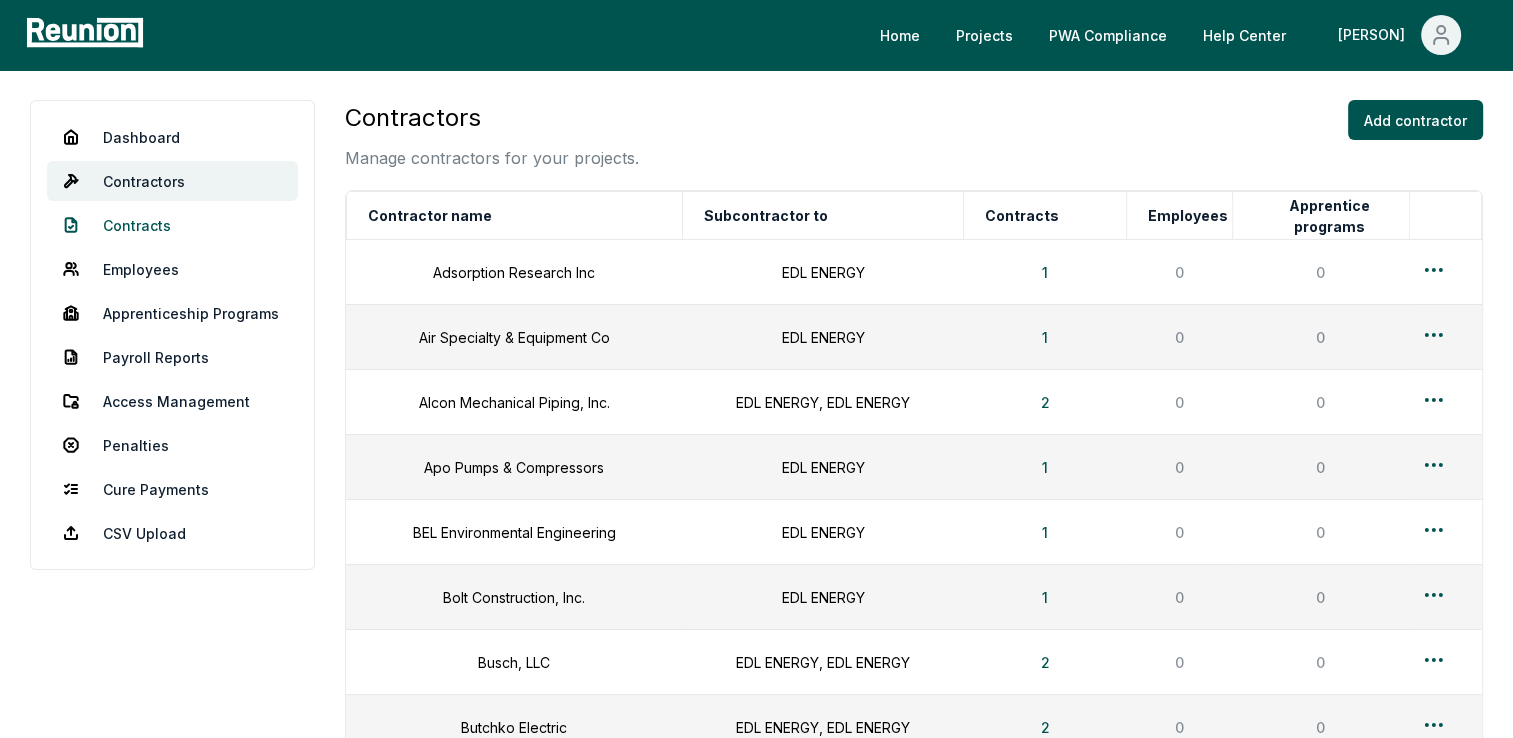 click on "Contracts" at bounding box center [172, 225] 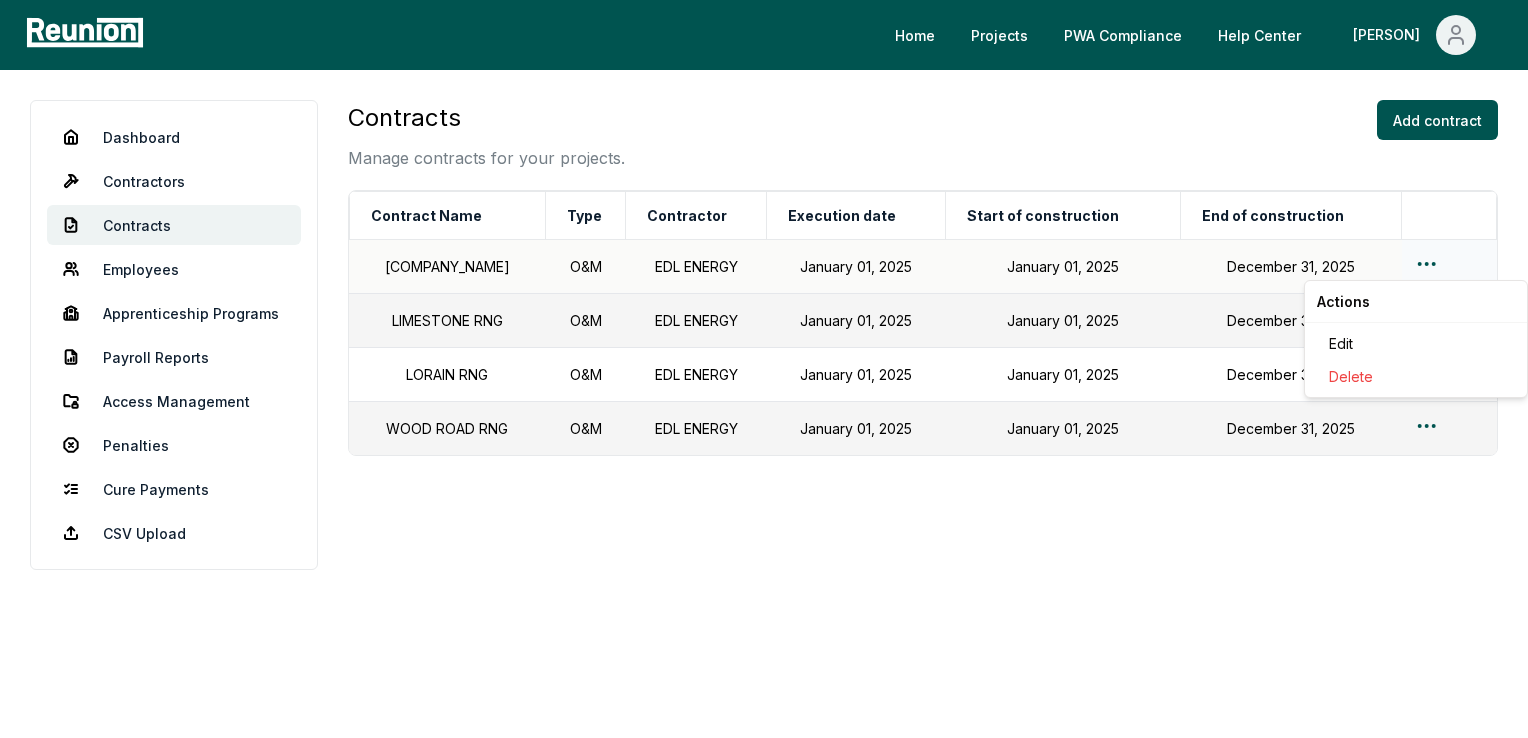 click on "Please visit us on your desktop We're working on making our marketplace mobile-friendly. For now, please visit Reunion on a desktop computer. Home Projects PWA Compliance Help Center Tonja Dashboard Contractors Contracts Employees Apprenticeship Programs Payroll Reports Access Management Penalties Cure Payments CSV Upload Contracts Manage contracts for your projects. Add contract Contract Name Type Contractor Execution date Start of construction End of construction TESSMAN RNG O&M EDL ENERGY [MONTH] [DAY], [YEAR] [MONTH] [DAY], [YEAR] [MONTH] [DAY], [YEAR] LIMESTONE RNG O&M EDL ENERGY [MONTH] [DAY], [YEAR] [MONTH] [DAY], [YEAR] [MONTH] [DAY], [YEAR] LORAIN RNG O&M EDL ENERGY [MONTH] [DAY], [YEAR] [MONTH] [DAY], [YEAR] [MONTH] [DAY], [YEAR] WOOD ROAD RNG O&M EDL ENERGY [MONTH] [DAY], [YEAR] [MONTH] [DAY], [YEAR] [MONTH] [DAY], [YEAR]
Actions Edit Delete" at bounding box center (764, 369) 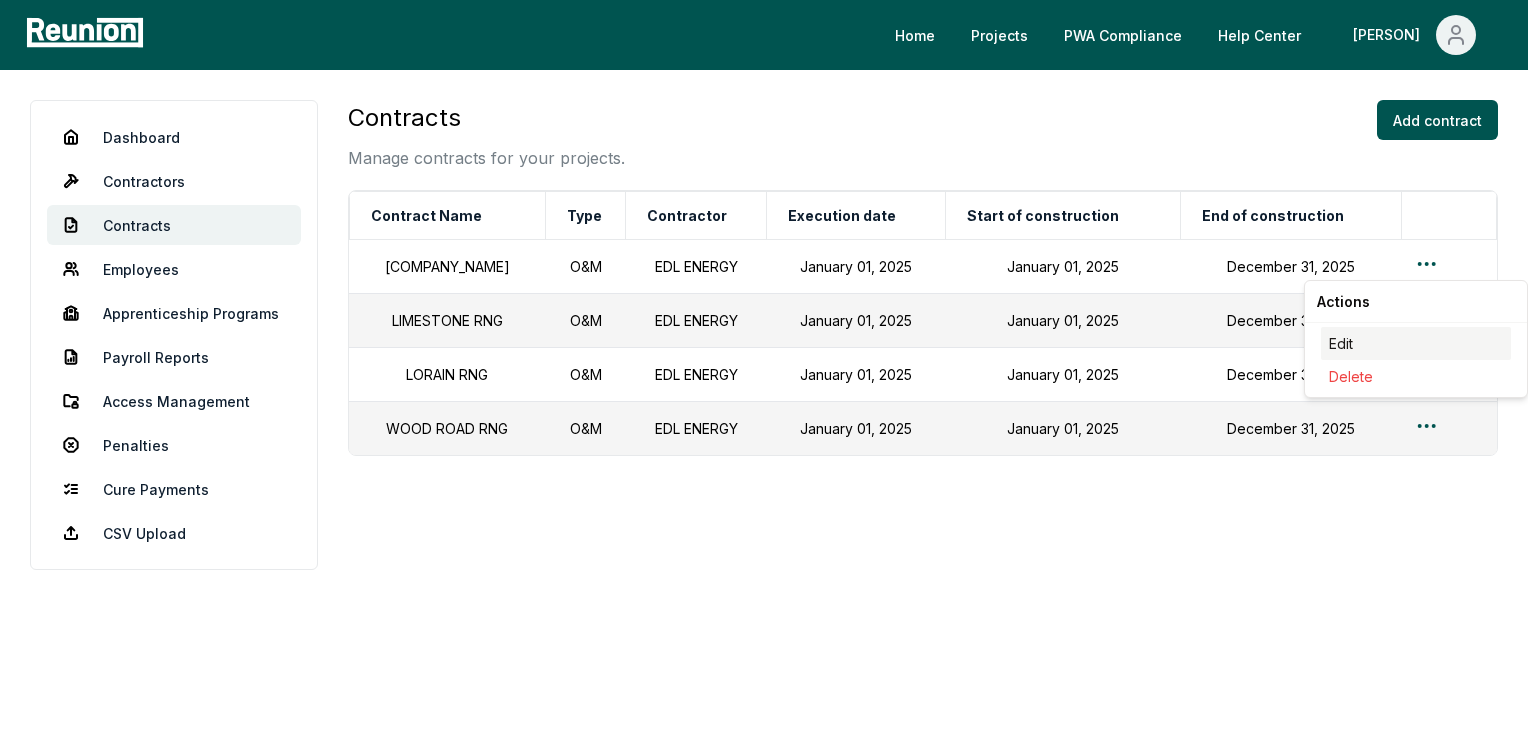 click on "Edit" at bounding box center (1416, 343) 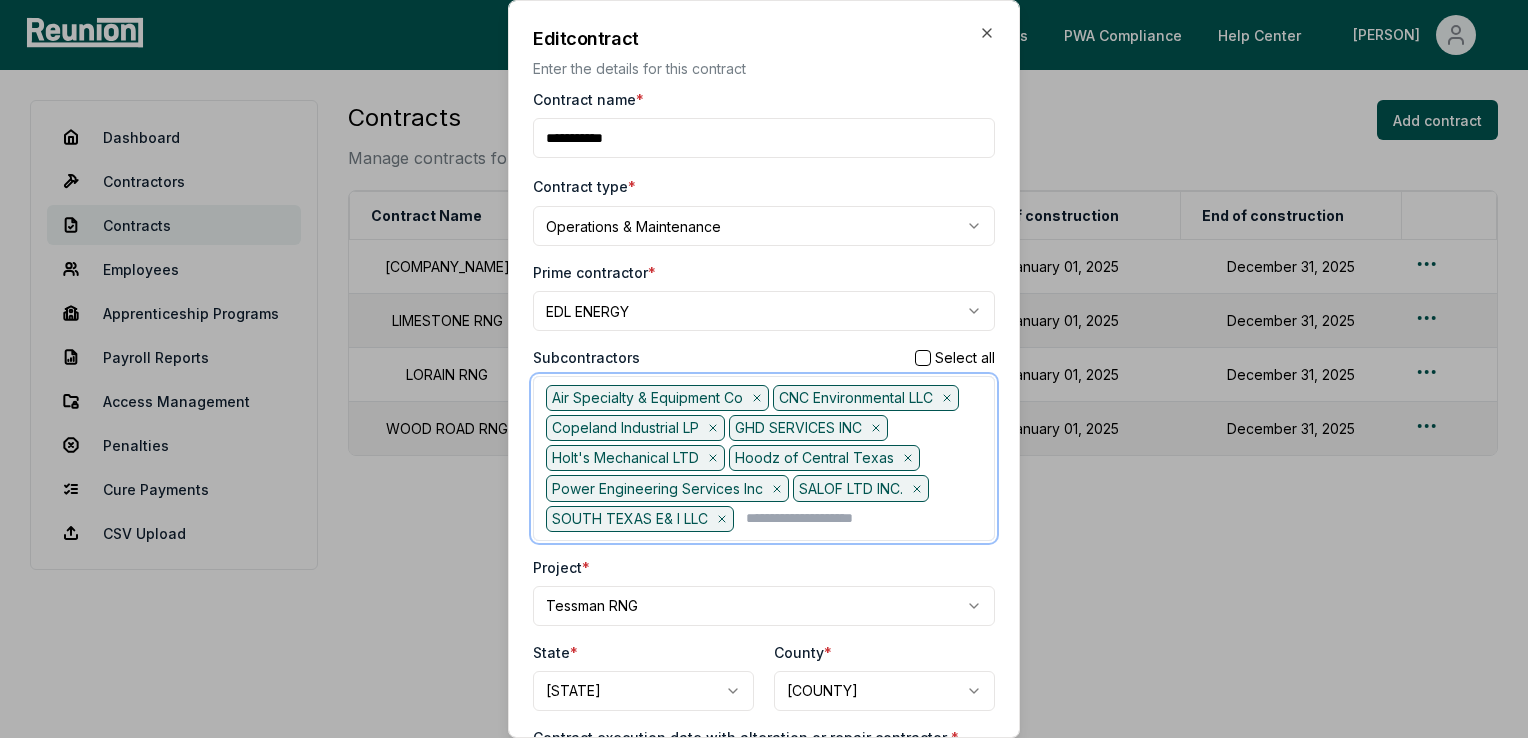 click at bounding box center [864, 519] 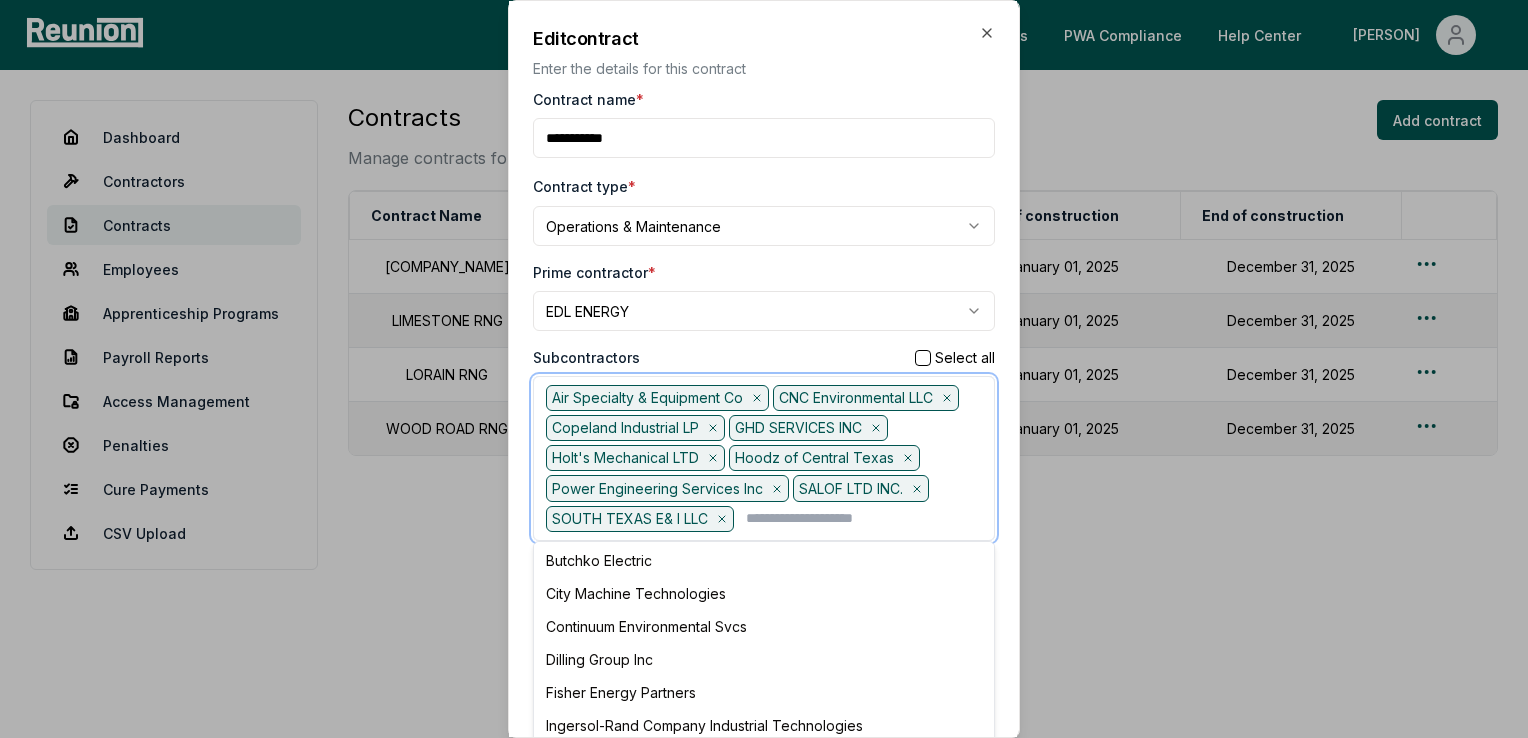 scroll, scrollTop: 600, scrollLeft: 0, axis: vertical 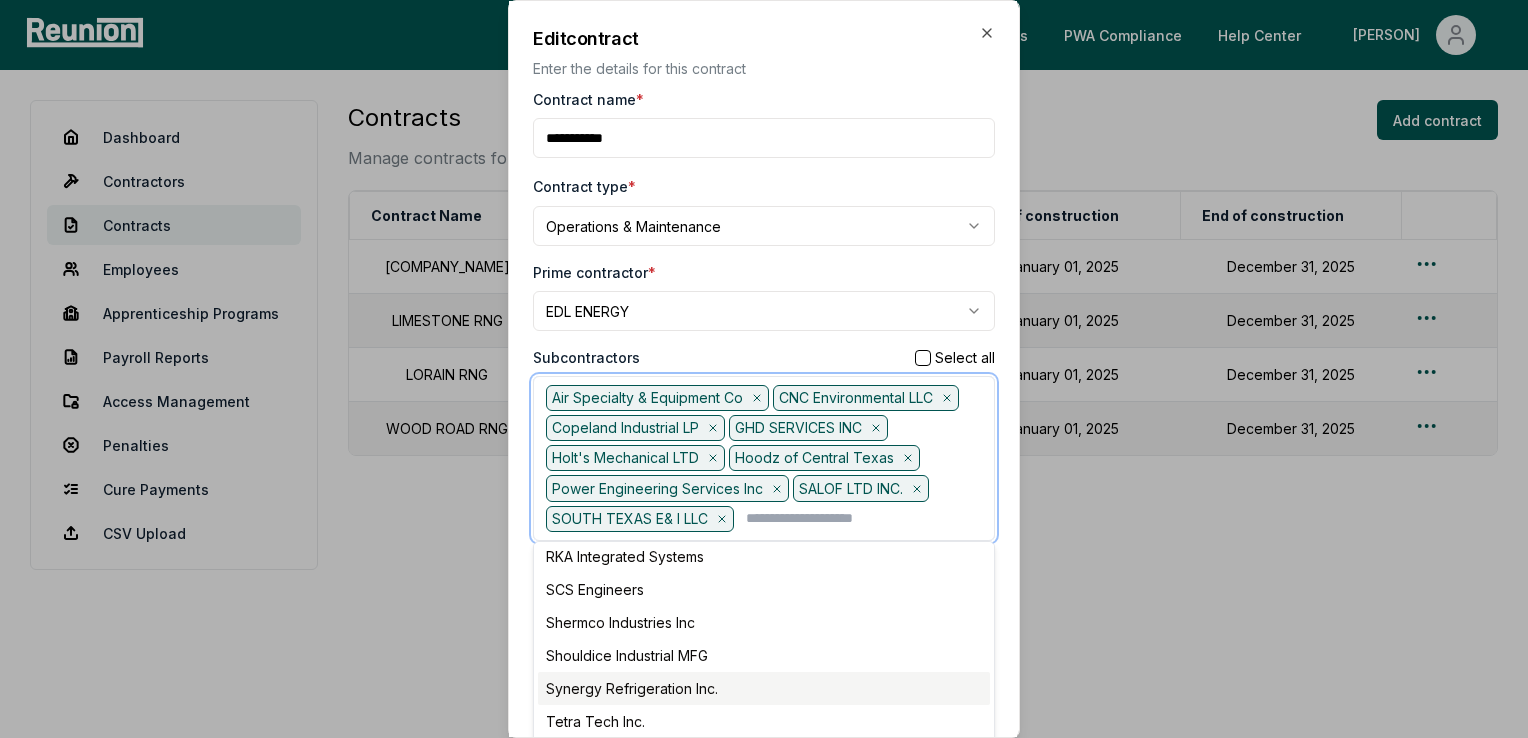 click on "Synergy Refrigeration Inc." at bounding box center [764, 688] 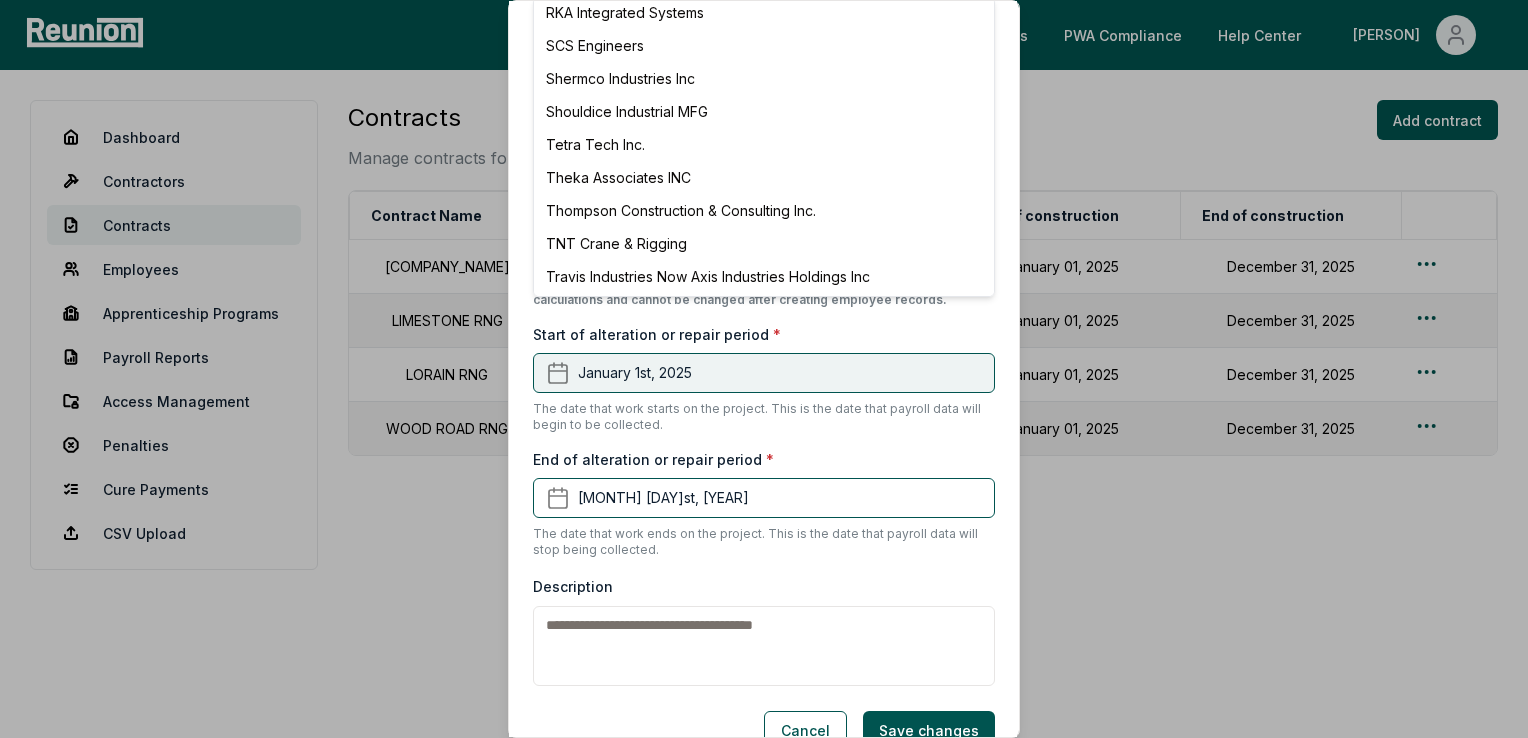 scroll, scrollTop: 600, scrollLeft: 0, axis: vertical 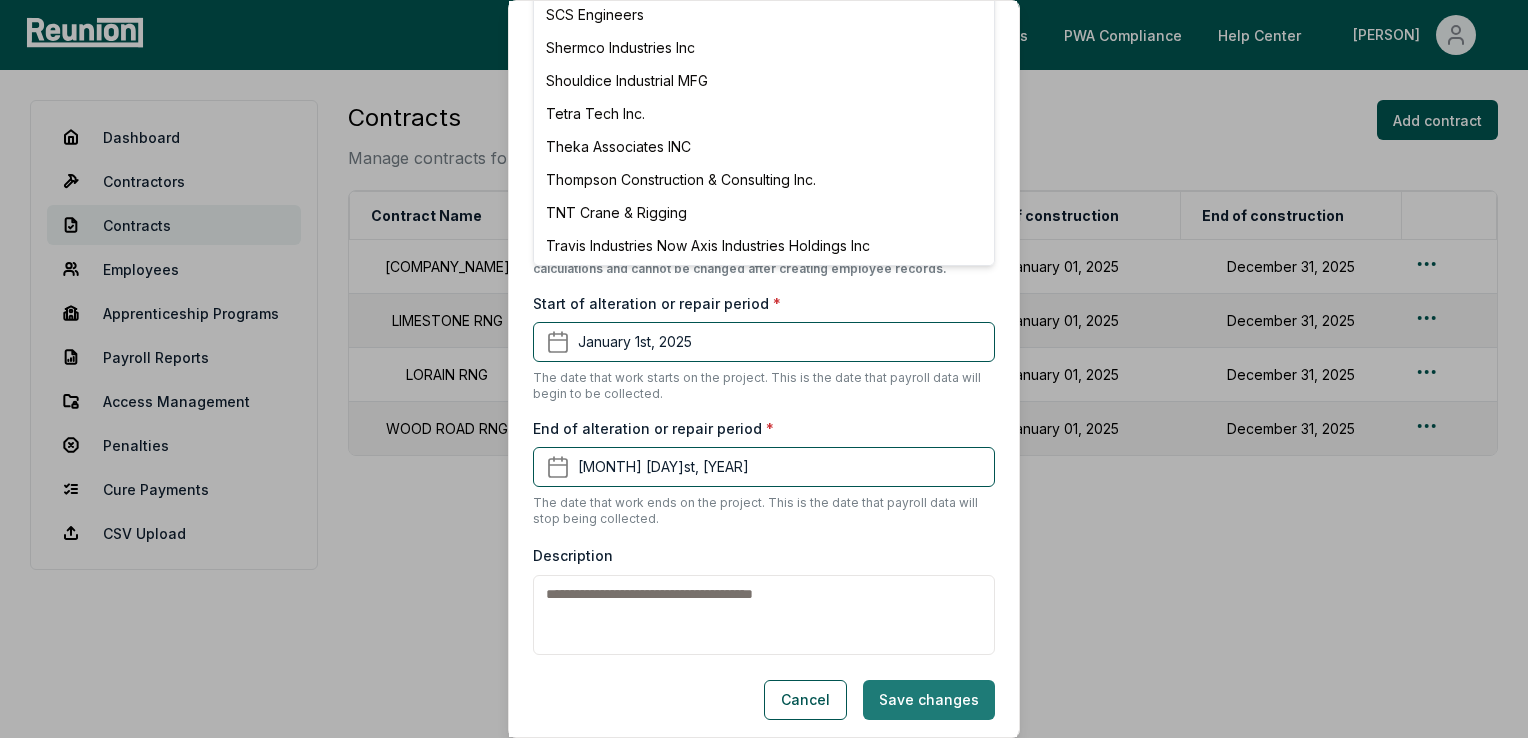 click on "Save changes" at bounding box center (929, 700) 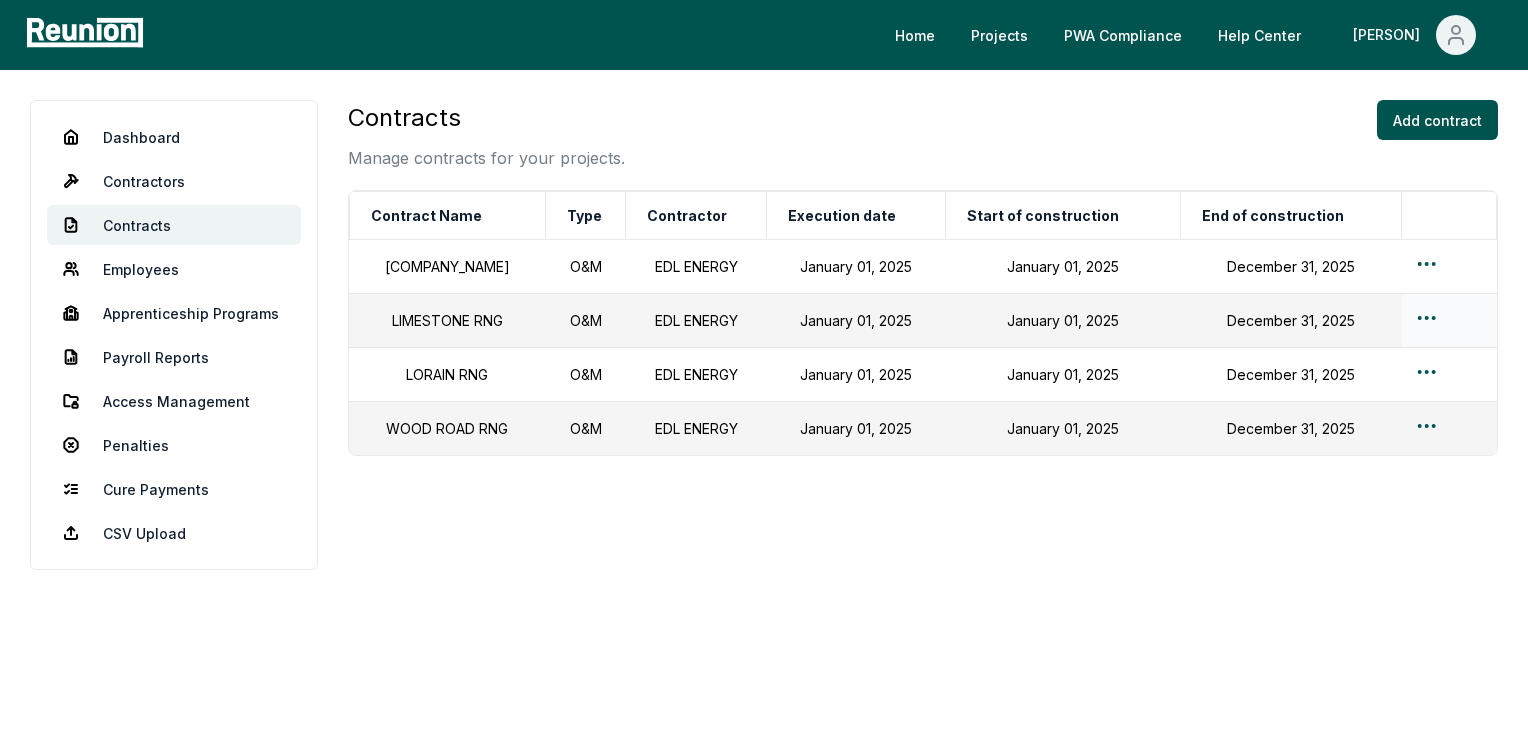 click on "Please visit us on your desktop We're working on making our marketplace mobile-friendly. For now, please visit Reunion on a desktop computer. Home Projects PWA Compliance Help Center Tonja Dashboard Contractors Contracts Employees Apprenticeship Programs Payroll Reports Access Management Penalties Cure Payments CSV Upload Contracts Manage contracts for your projects. Add contract Contract Name Type Contractor Execution date Start of construction End of construction TESSMAN RNG O&M EDL ENERGY [MONTH] [DAY], [YEAR] [MONTH] [DAY], [YEAR] [MONTH] [DAY], [YEAR] LIMESTONE RNG O&M EDL ENERGY [MONTH] [DAY], [YEAR] [MONTH] [DAY], [YEAR] [MONTH] [DAY], [YEAR] LORAIN RNG O&M EDL ENERGY [MONTH] [DAY], [YEAR] [MONTH] [DAY], [YEAR] [MONTH] [DAY], [YEAR] WOOD ROAD RNG O&M EDL ENERGY [MONTH] [DAY], [YEAR] [MONTH] [DAY], [YEAR] [MONTH] [DAY], [YEAR]" at bounding box center (764, 369) 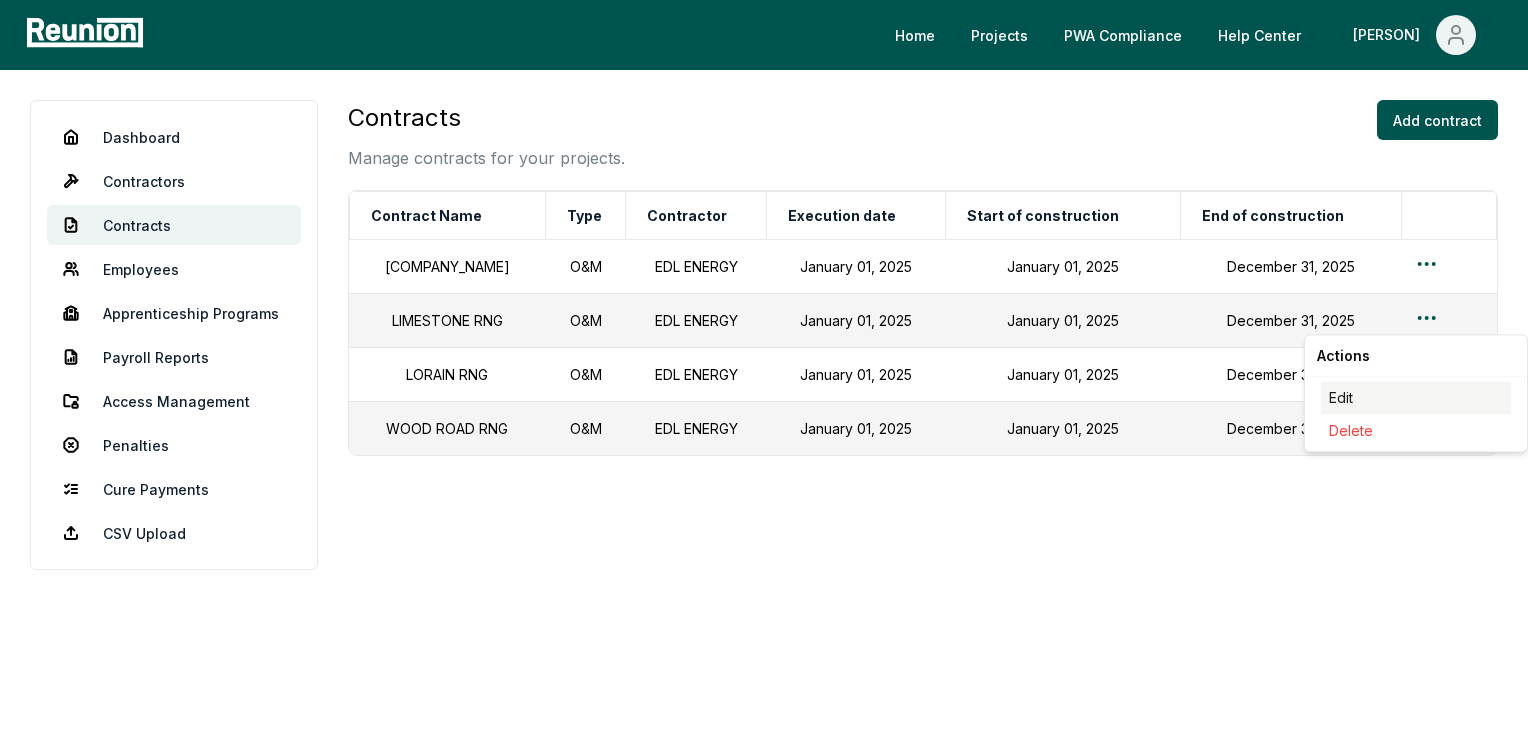 click on "Edit" at bounding box center (1416, 397) 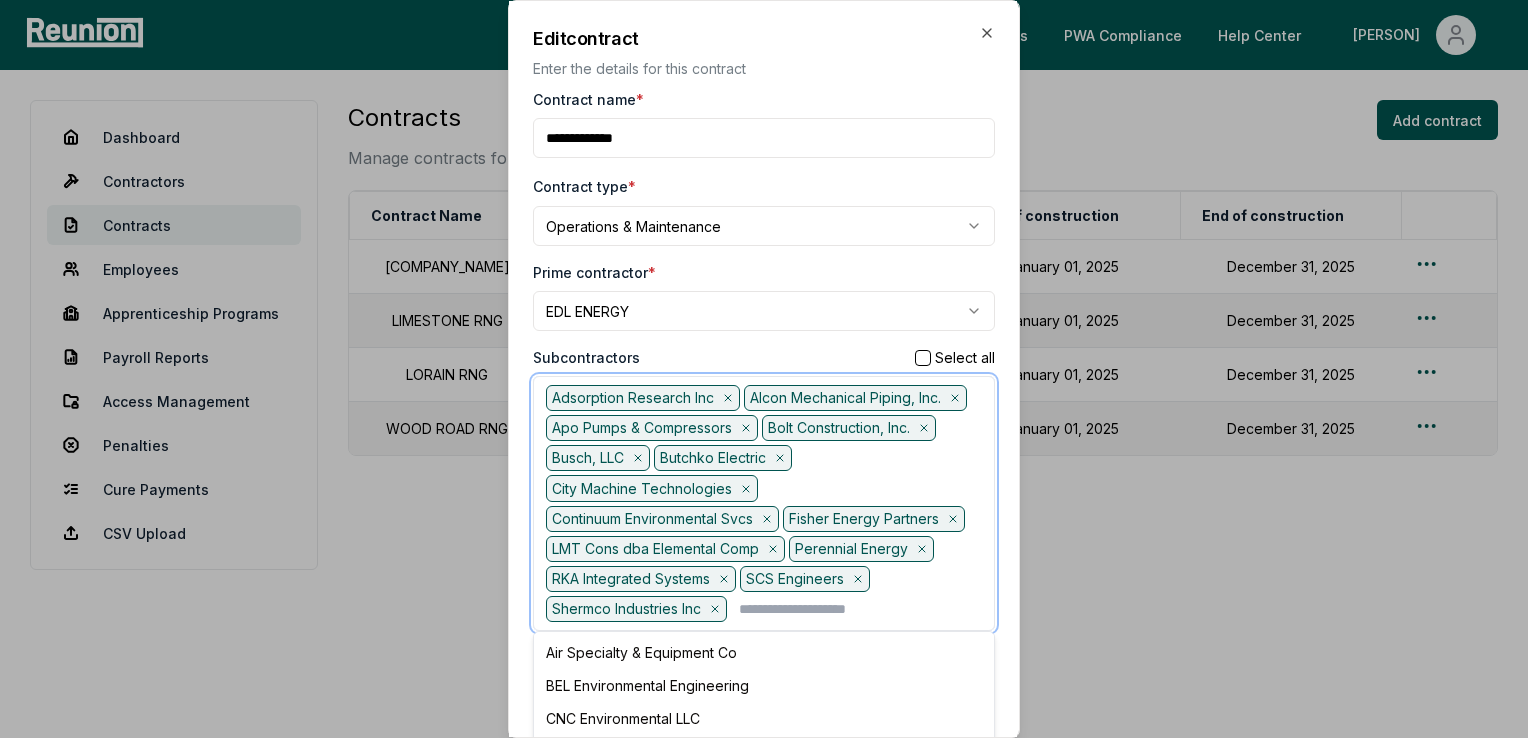 click at bounding box center (860, 609) 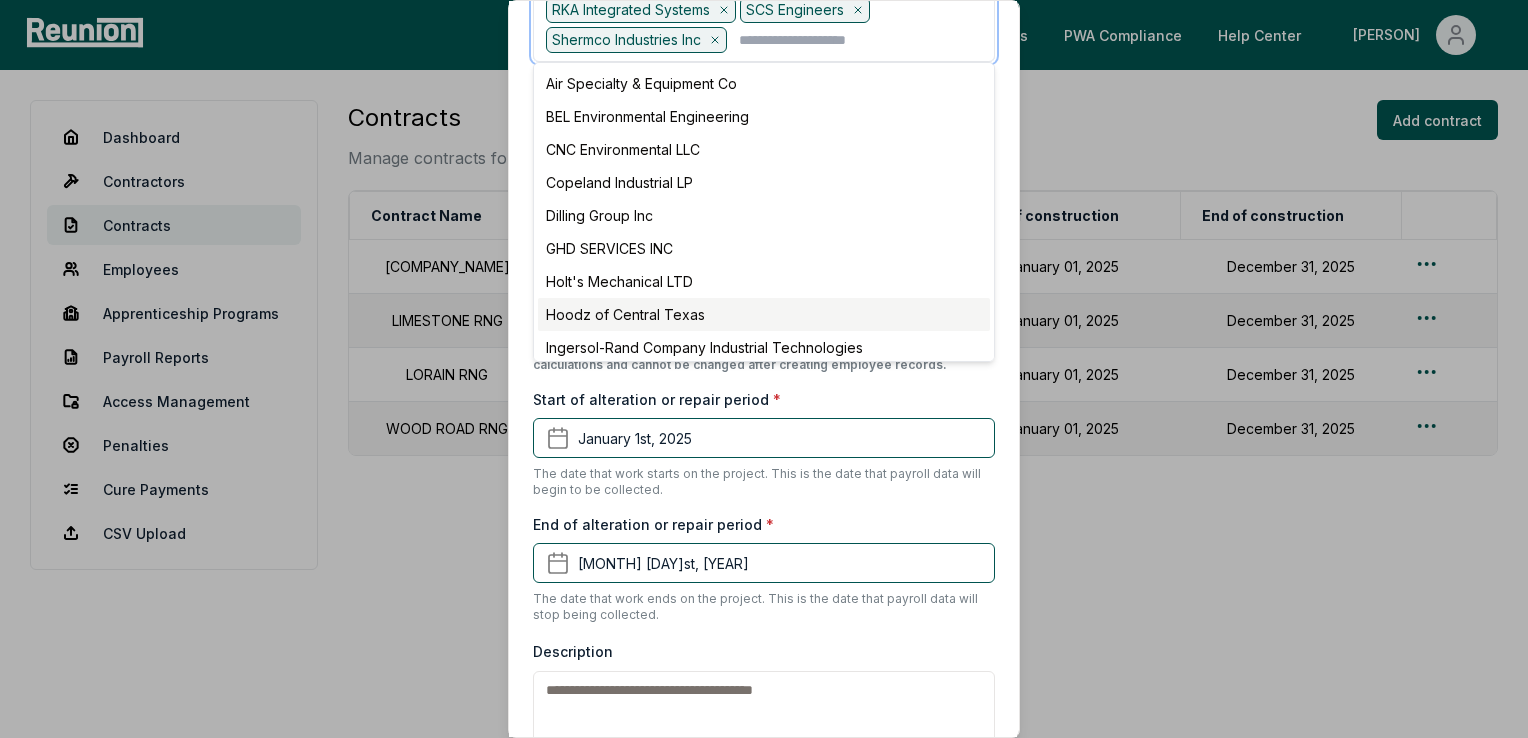 scroll, scrollTop: 600, scrollLeft: 0, axis: vertical 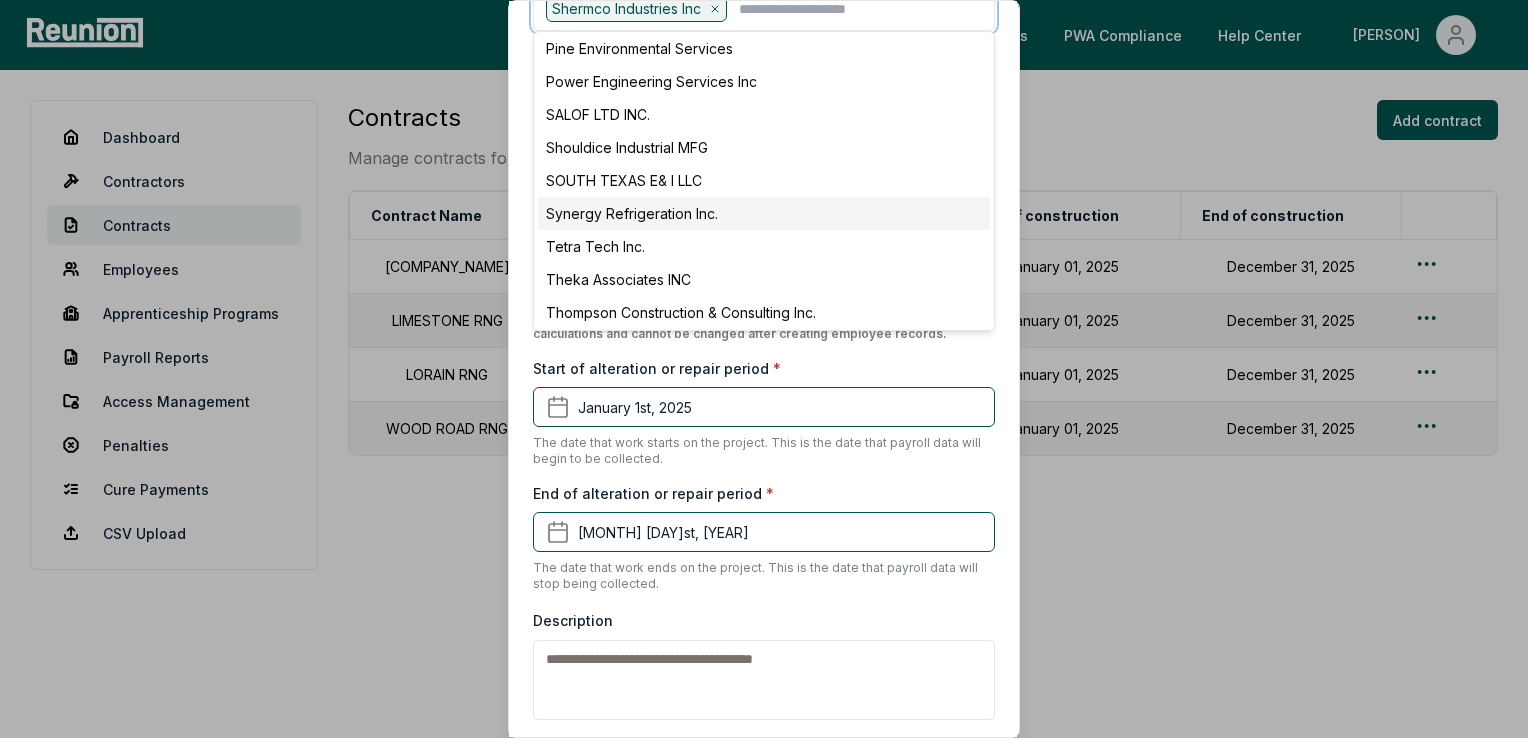 click on "Synergy Refrigeration Inc." at bounding box center [764, 213] 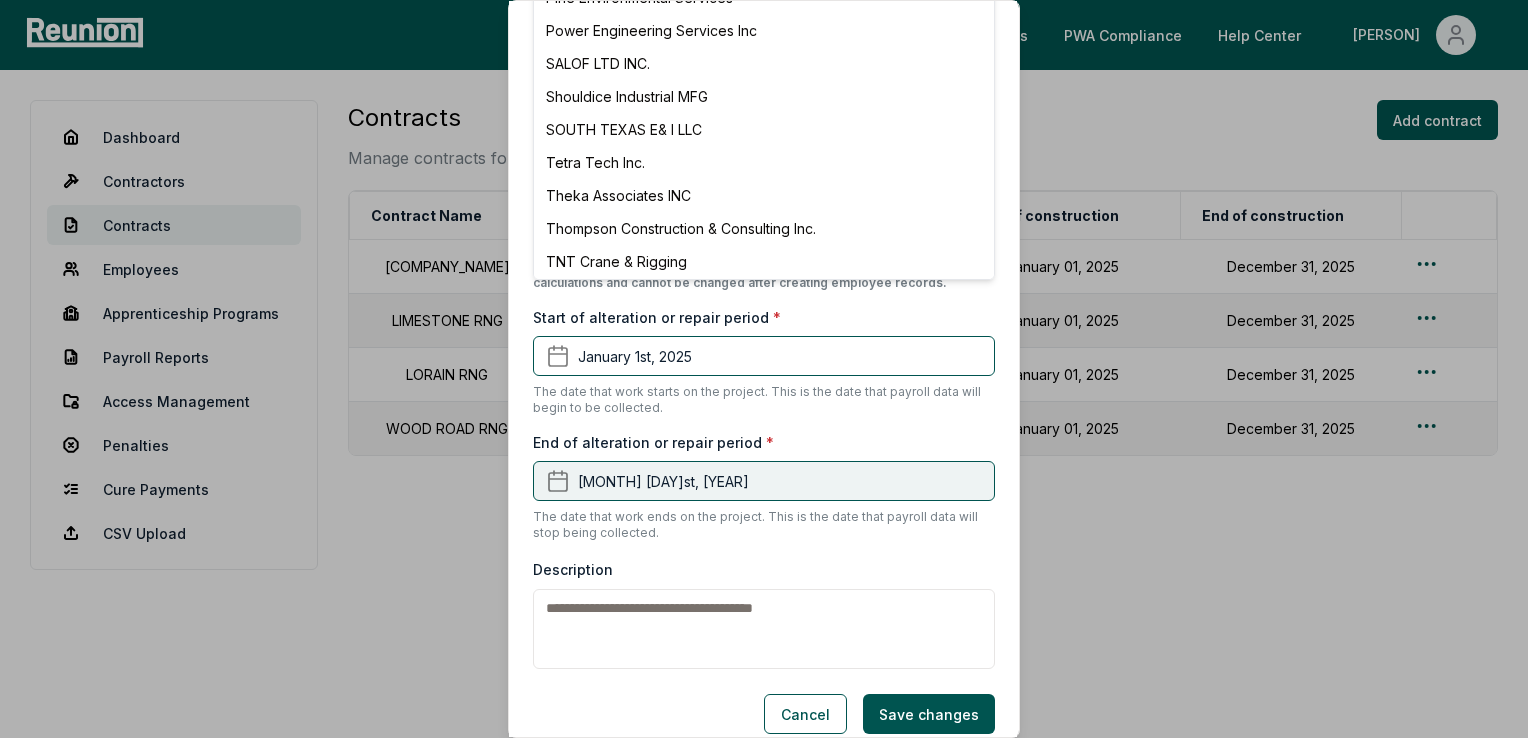 scroll, scrollTop: 752, scrollLeft: 0, axis: vertical 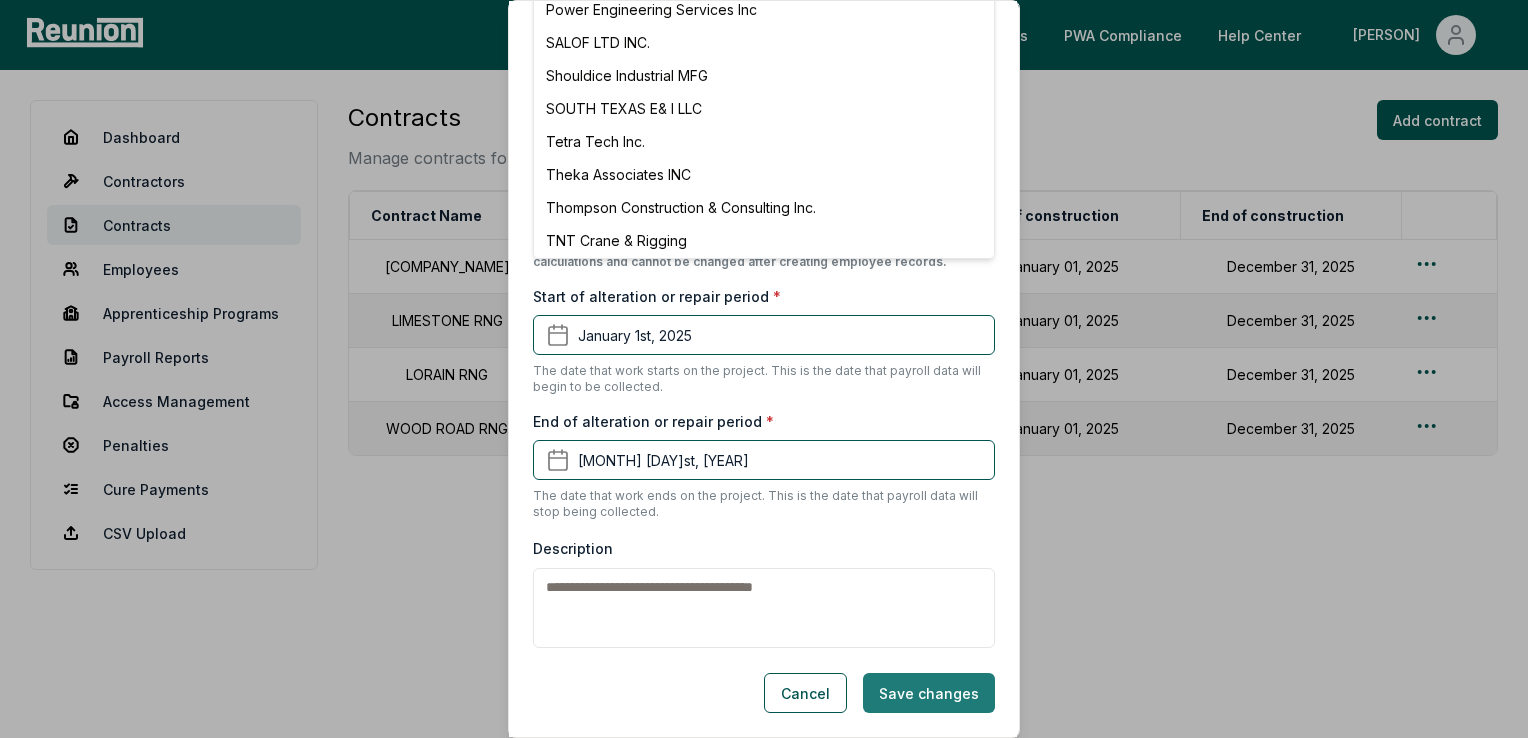 click on "Save changes" at bounding box center (929, 693) 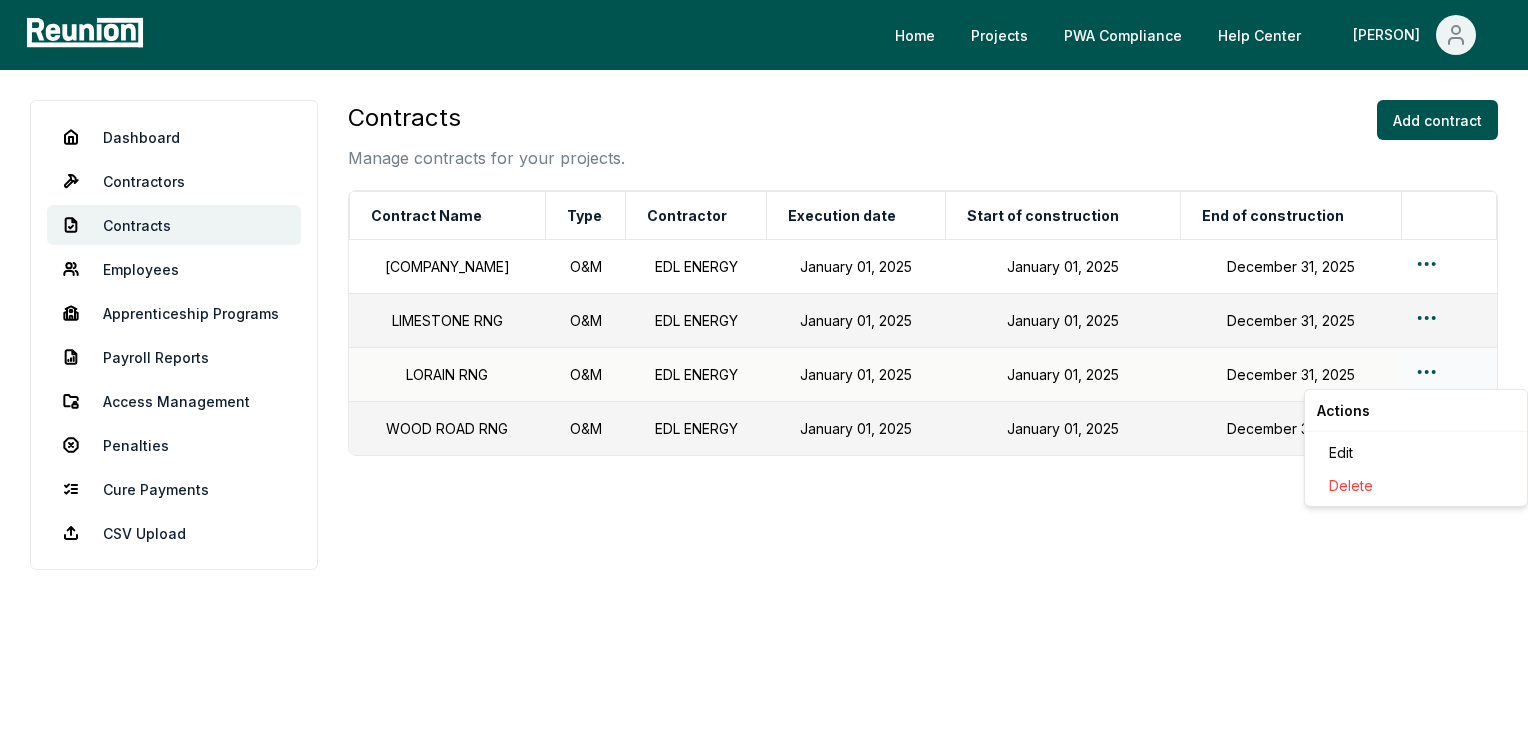 click on "Please visit us on your desktop We're working on making our marketplace mobile-friendly. For now, please visit Reunion on a desktop computer. Home Projects PWA Compliance Help Center Tonja Dashboard Contractors Contracts Employees Apprenticeship Programs Payroll Reports Access Management Penalties Cure Payments CSV Upload Contracts Manage contracts for your projects. Add contract Contract Name Type Contractor Execution date Start of construction End of construction TESSMAN RNG O&M EDL ENERGY [MONTH] [DAY], [YEAR] [MONTH] [DAY], [YEAR] [MONTH] [DAY], [YEAR] LIMESTONE RNG O&M EDL ENERGY [MONTH] [DAY], [YEAR] [MONTH] [DAY], [YEAR] [MONTH] [DAY], [YEAR] LORAIN RNG O&M EDL ENERGY [MONTH] [DAY], [YEAR] [MONTH] [DAY], [YEAR] [MONTH] [DAY], [YEAR] WOOD ROAD RNG O&M EDL ENERGY [MONTH] [DAY], [YEAR] [MONTH] [DAY], [YEAR] [MONTH] [DAY], [YEAR]
Actions Edit Delete" at bounding box center (764, 369) 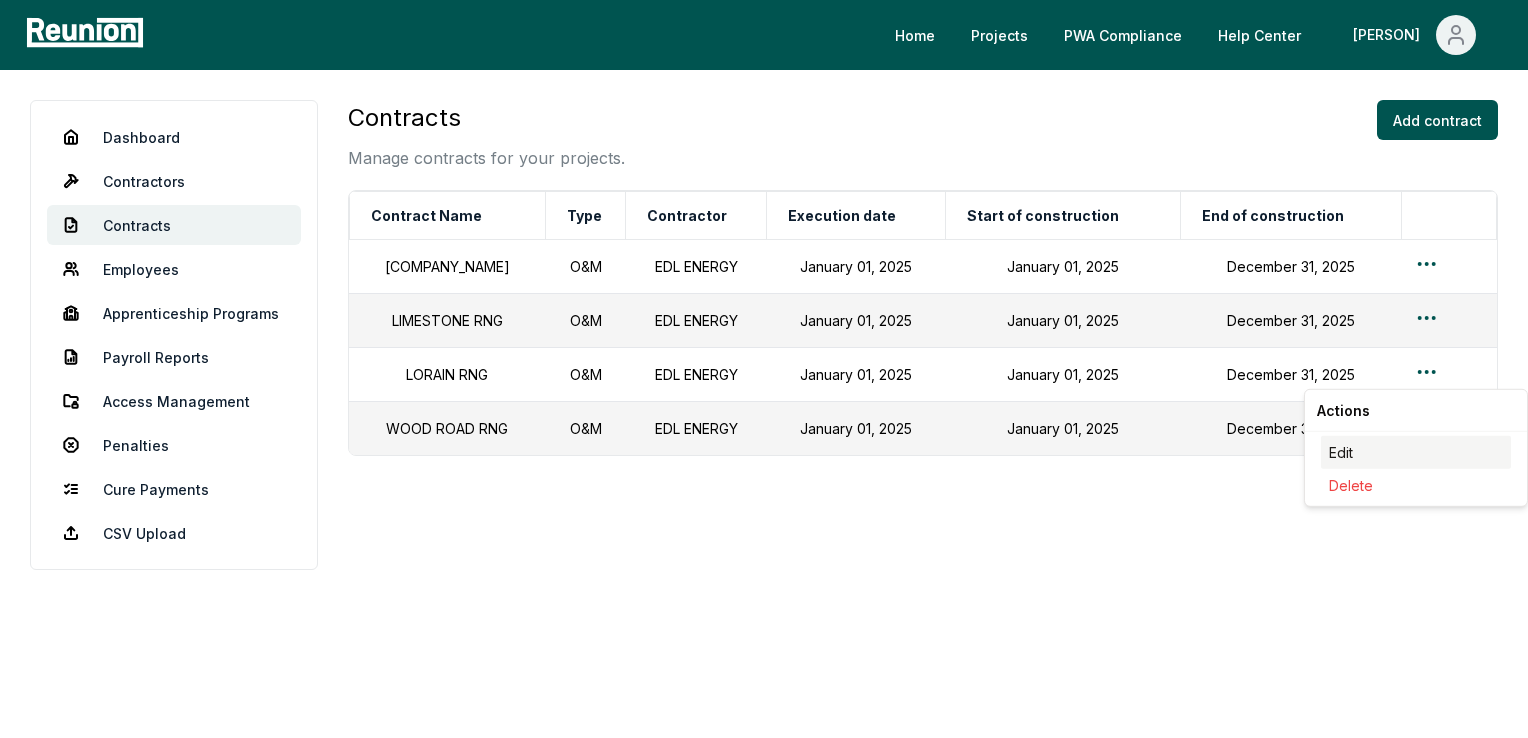 click on "Edit" at bounding box center [1416, 452] 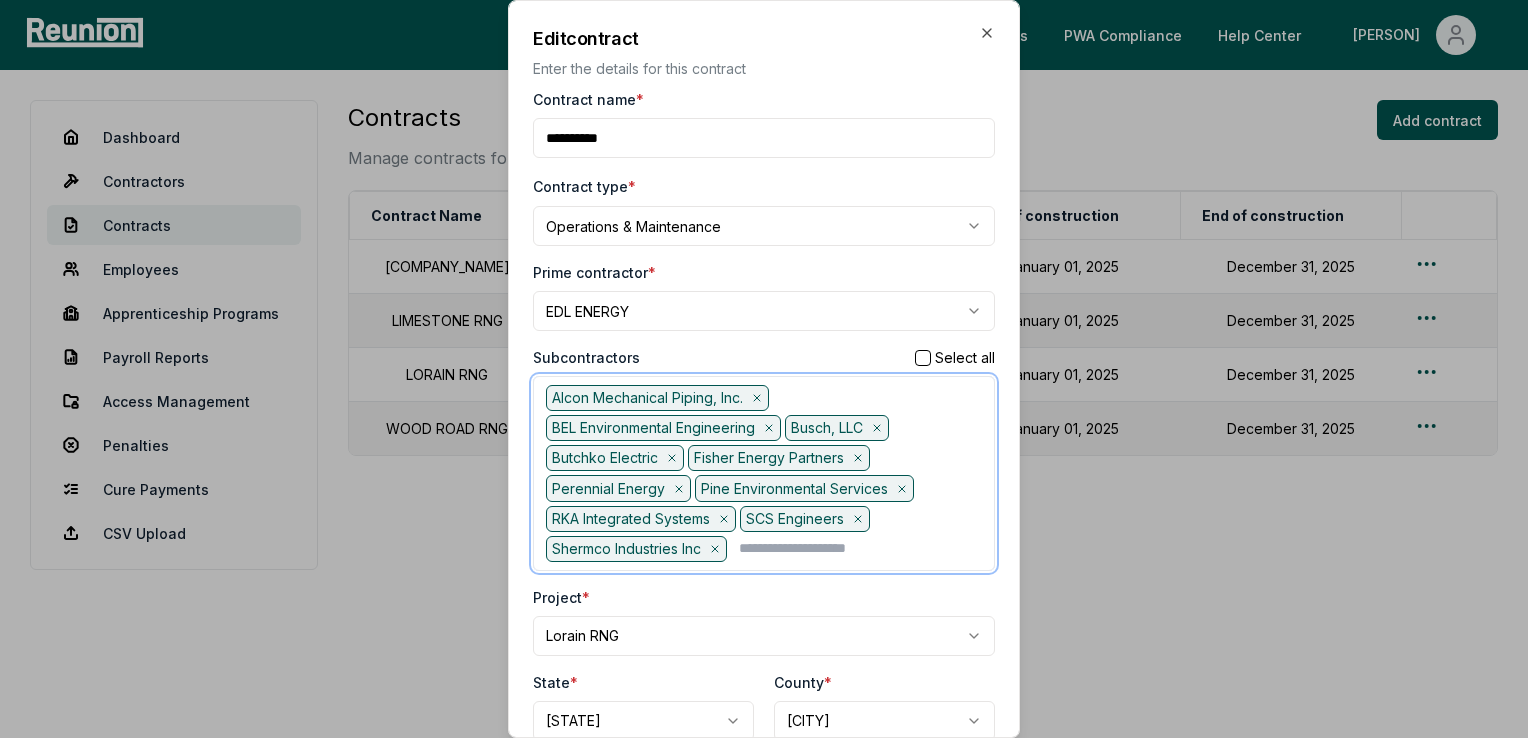 click at bounding box center [860, 549] 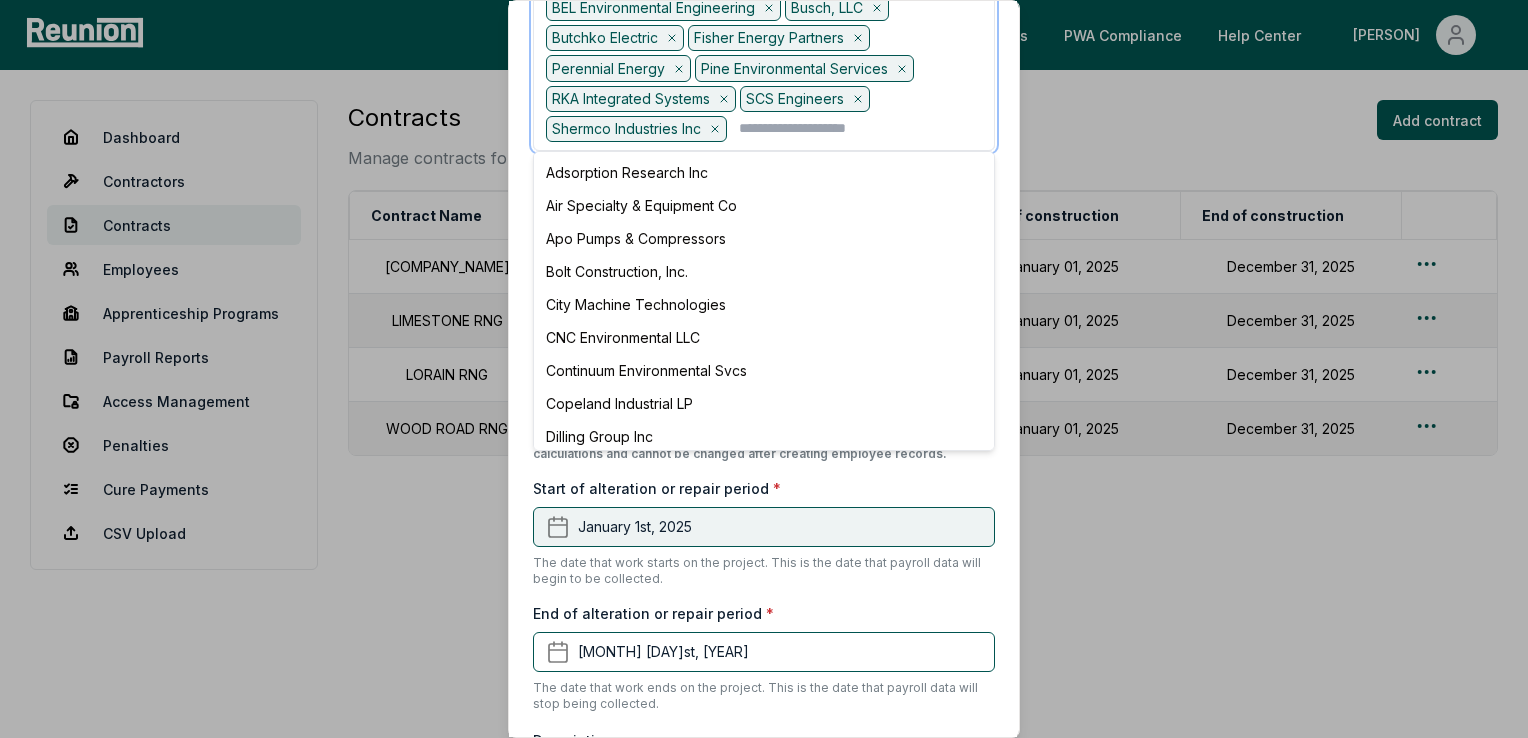 scroll, scrollTop: 500, scrollLeft: 0, axis: vertical 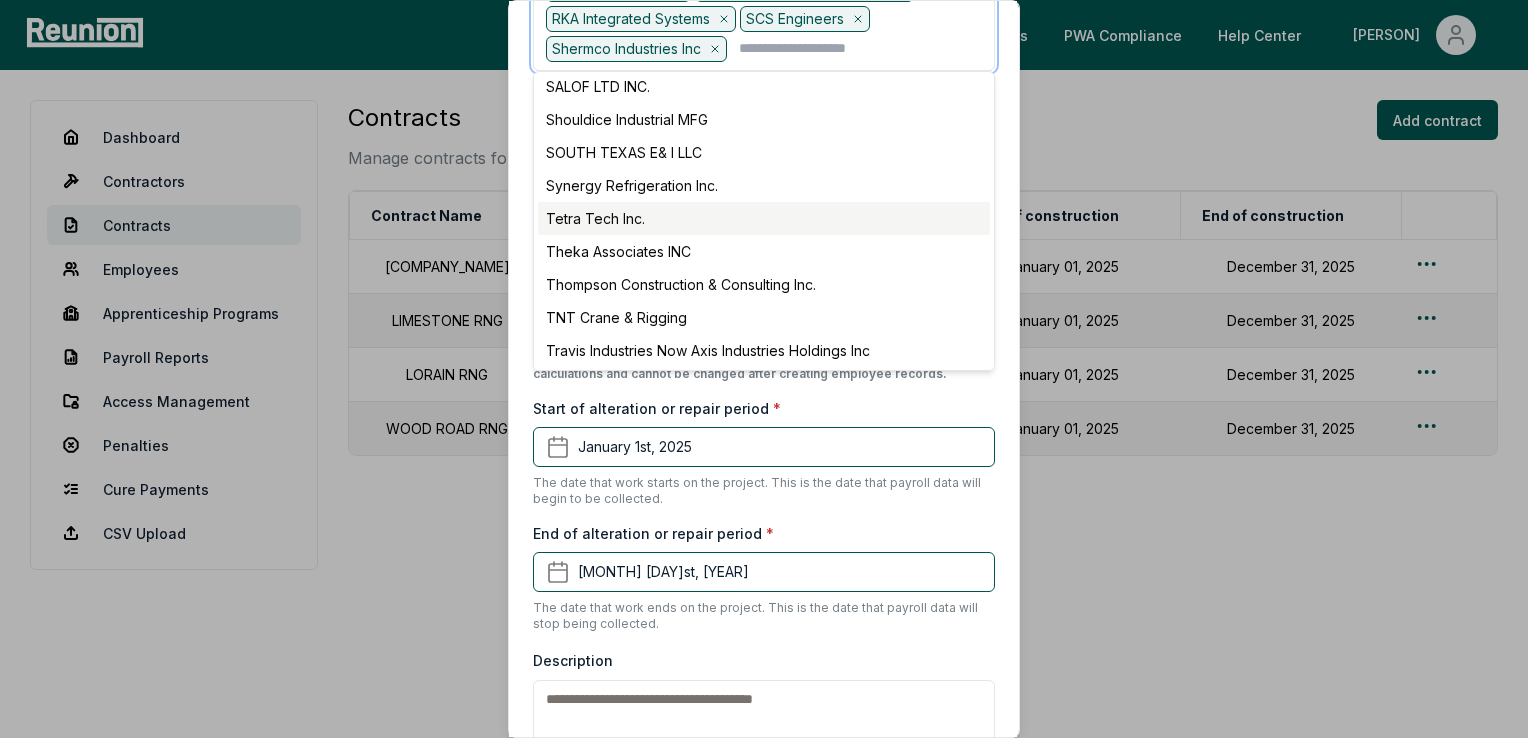 click on "Tetra Tech Inc." at bounding box center [764, 218] 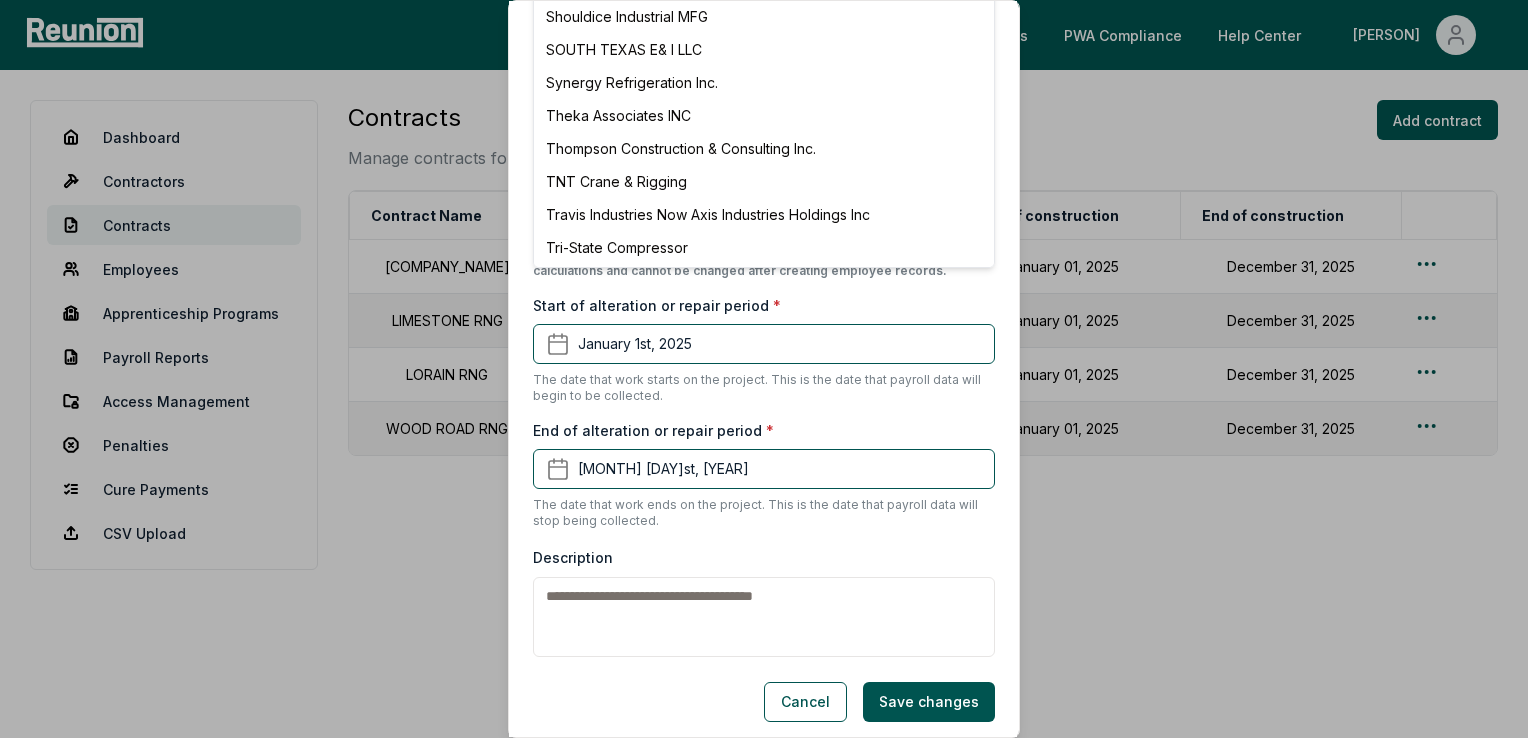 scroll, scrollTop: 632, scrollLeft: 0, axis: vertical 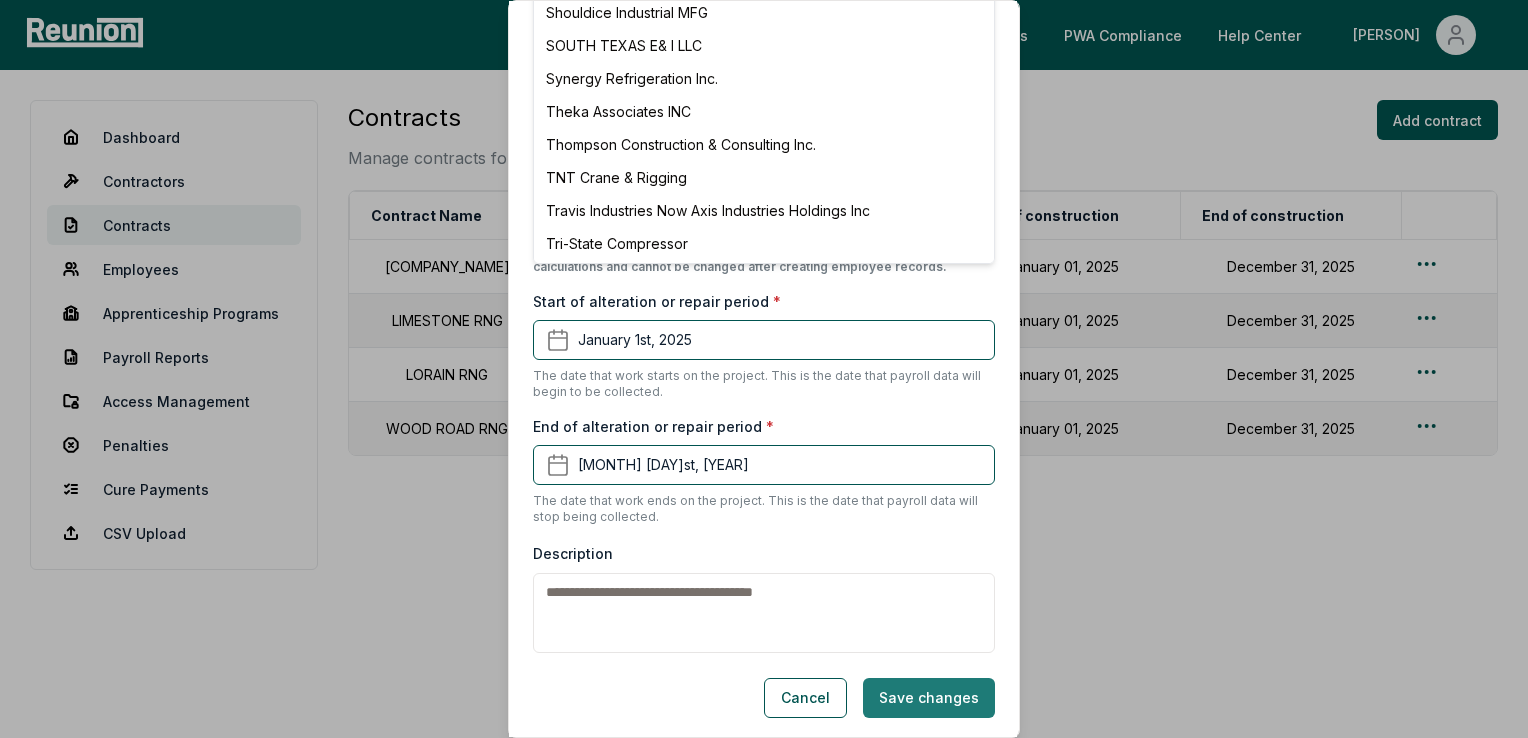 click on "Save changes" at bounding box center (929, 698) 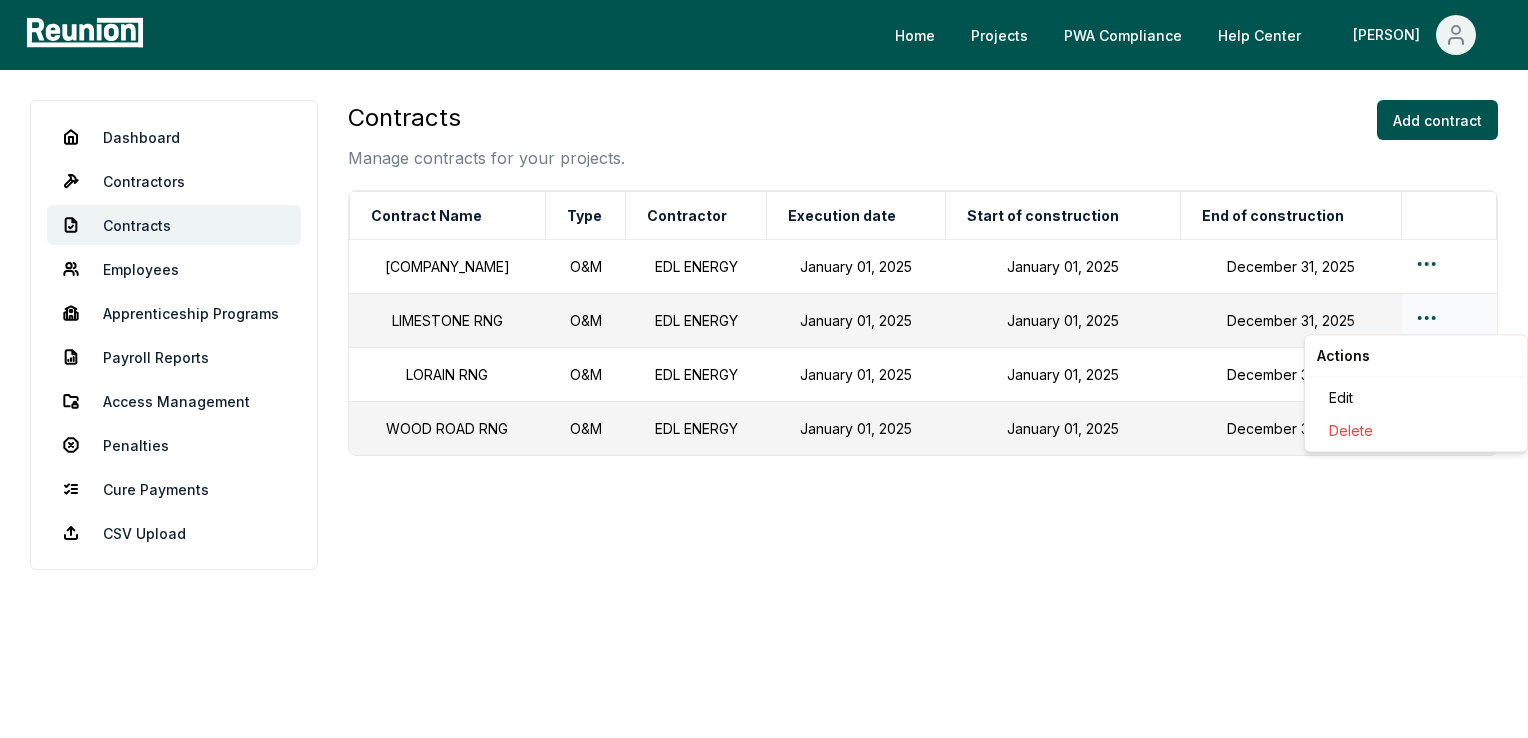 click on "Please visit us on your desktop We're working on making our marketplace mobile-friendly. For now, please visit Reunion on a desktop computer. Home Projects PWA Compliance Help Center Tonja Dashboard Contractors Contracts Employees Apprenticeship Programs Payroll Reports Access Management Penalties Cure Payments CSV Upload Contracts Manage contracts for your projects. Add contract Contract Name Type Contractor Execution date Start of construction End of construction TESSMAN RNG O&M EDL ENERGY [MONTH] [DAY], [YEAR] [MONTH] [DAY], [YEAR] [MONTH] [DAY], [YEAR] LIMESTONE RNG O&M EDL ENERGY [MONTH] [DAY], [YEAR] [MONTH] [DAY], [YEAR] [MONTH] [DAY], [YEAR] LORAIN RNG O&M EDL ENERGY [MONTH] [DAY], [YEAR] [MONTH] [DAY], [YEAR] [MONTH] [DAY], [YEAR] WOOD ROAD RNG O&M EDL ENERGY [MONTH] [DAY], [YEAR] [MONTH] [DAY], [YEAR] [MONTH] [DAY], [YEAR]
Actions Edit Delete" at bounding box center [764, 369] 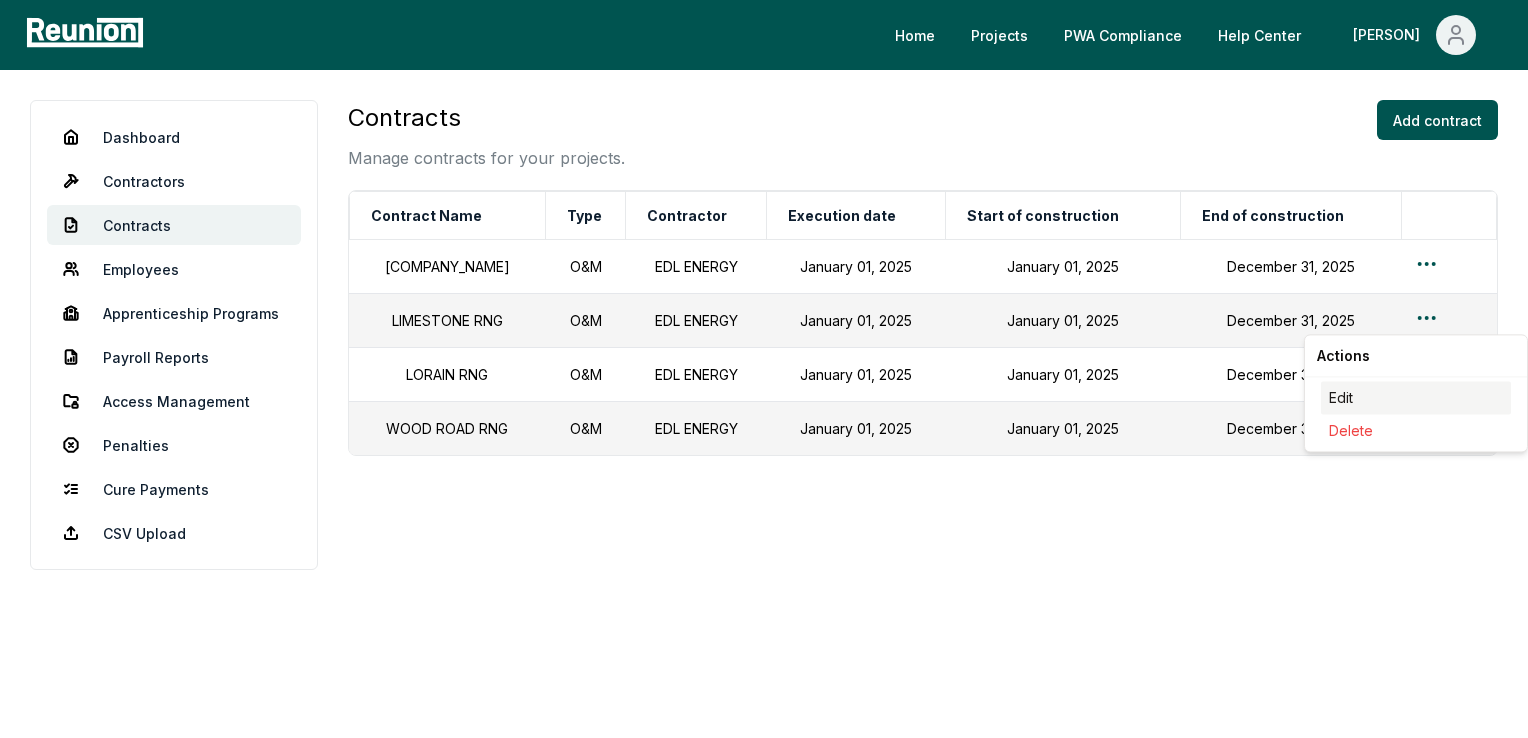 click on "Edit" at bounding box center [1416, 397] 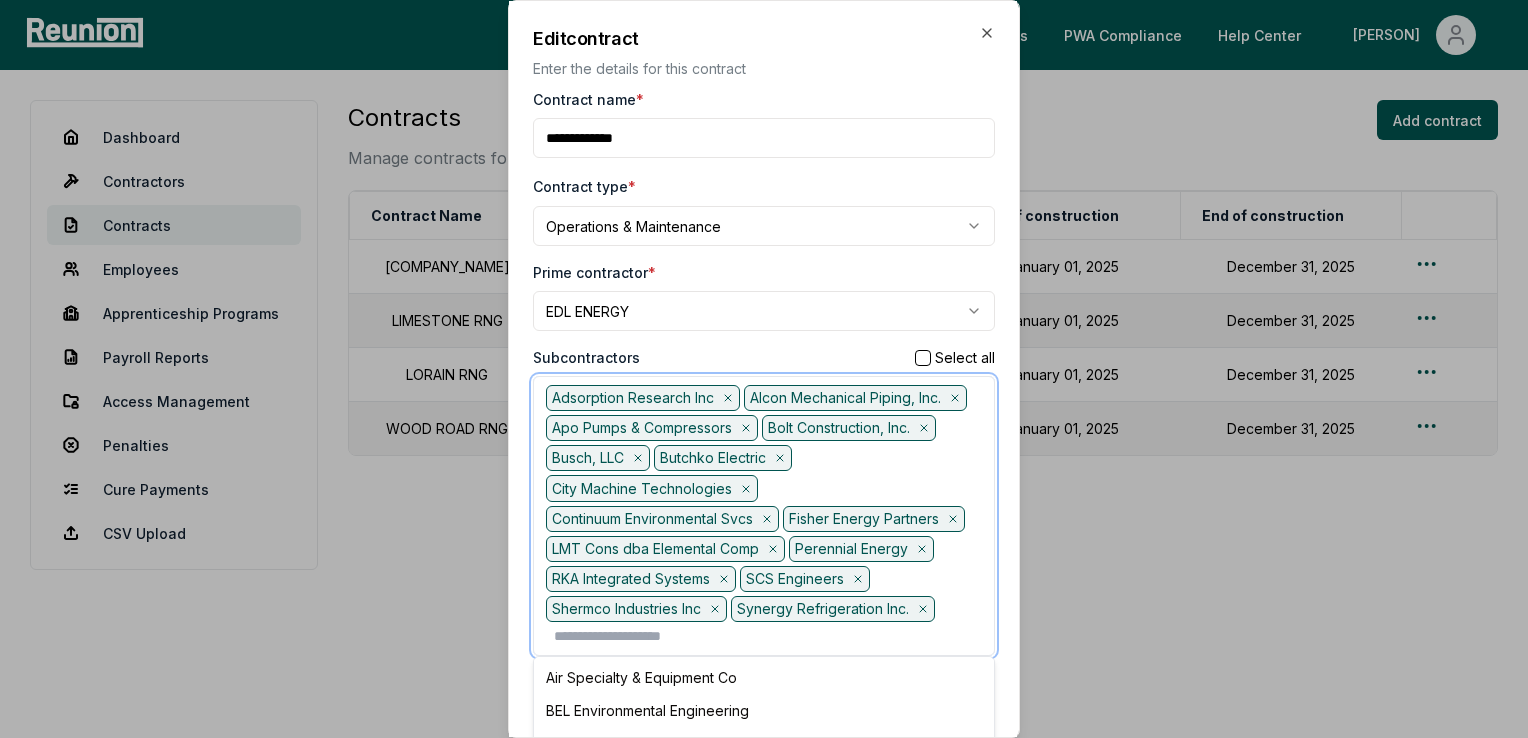 click at bounding box center (768, 636) 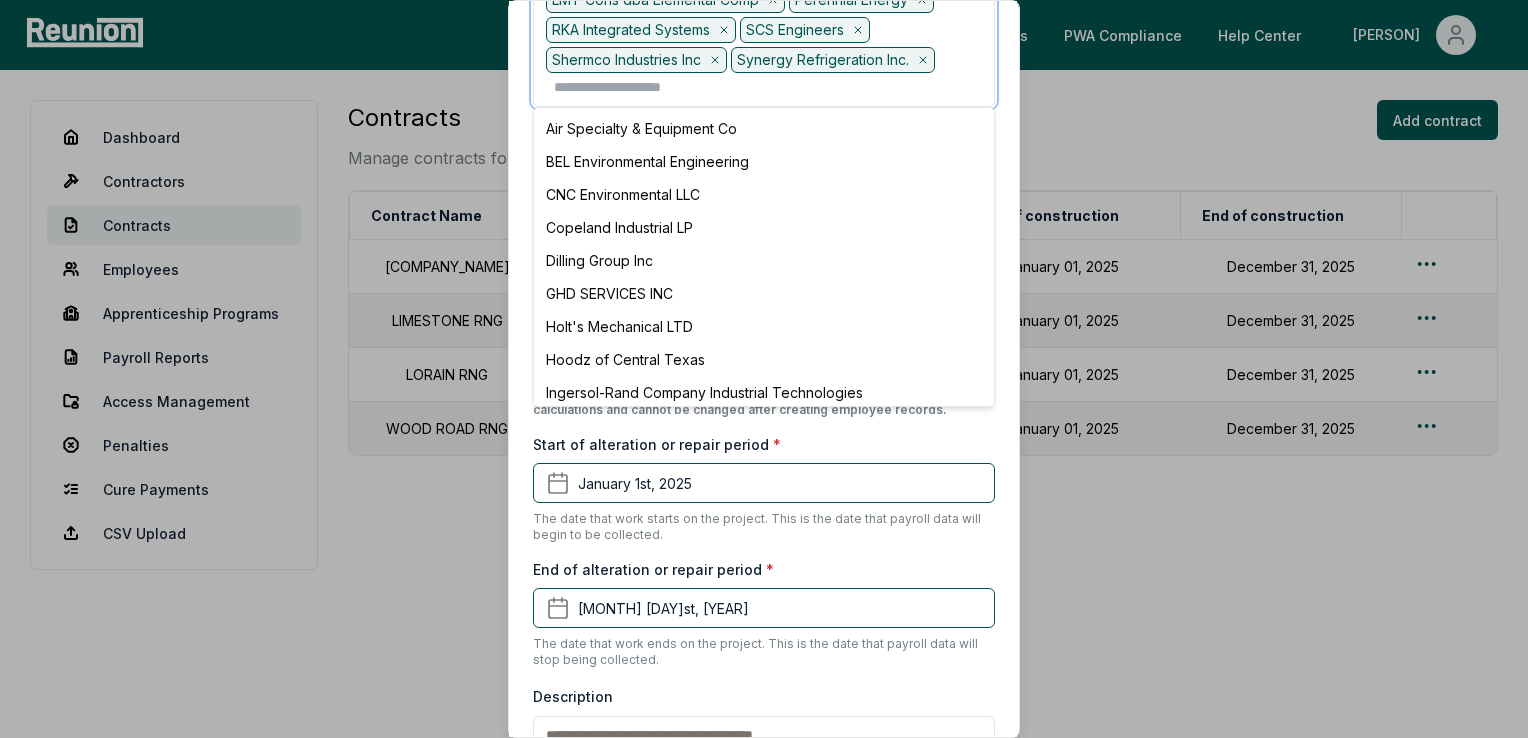scroll, scrollTop: 600, scrollLeft: 0, axis: vertical 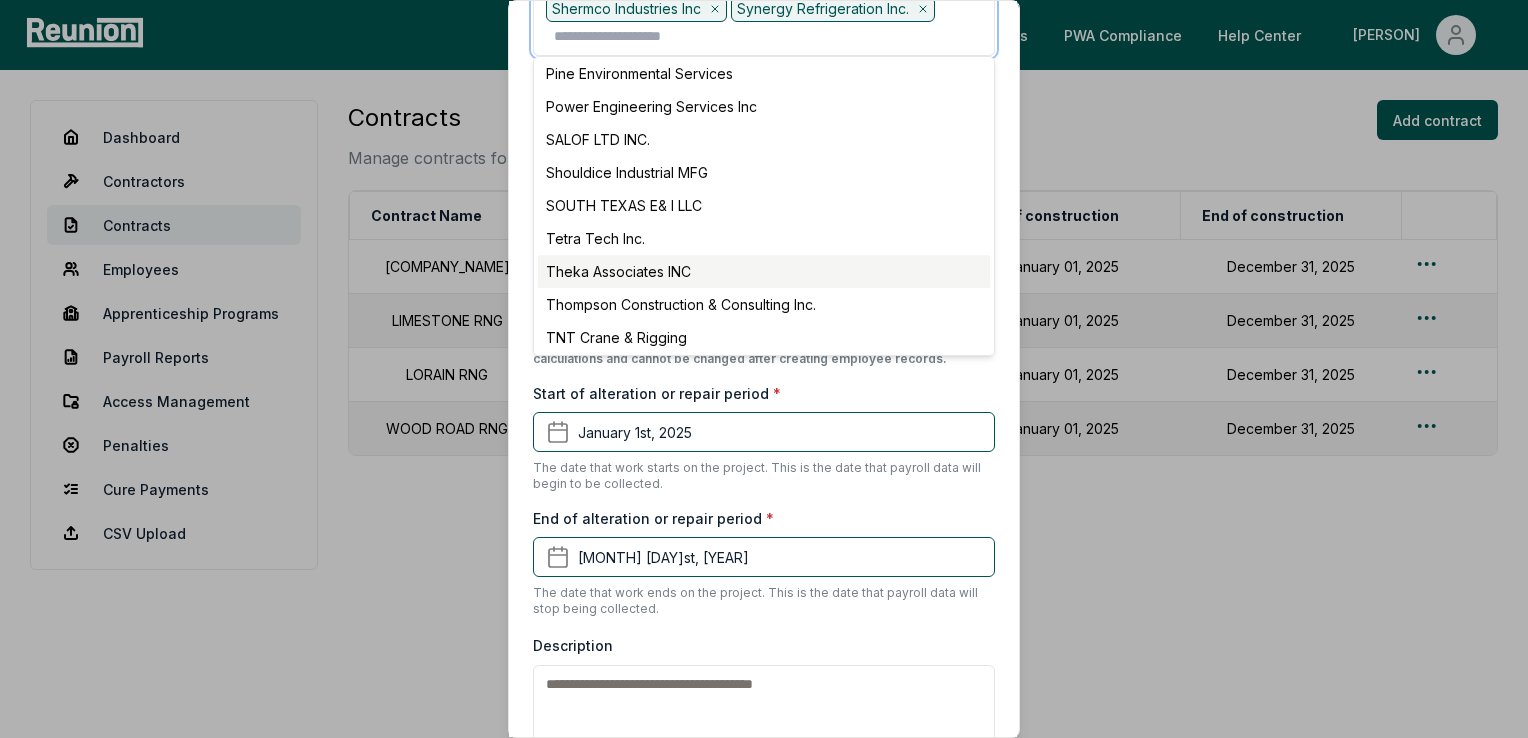 click on "Theka Associates INC" at bounding box center (764, 271) 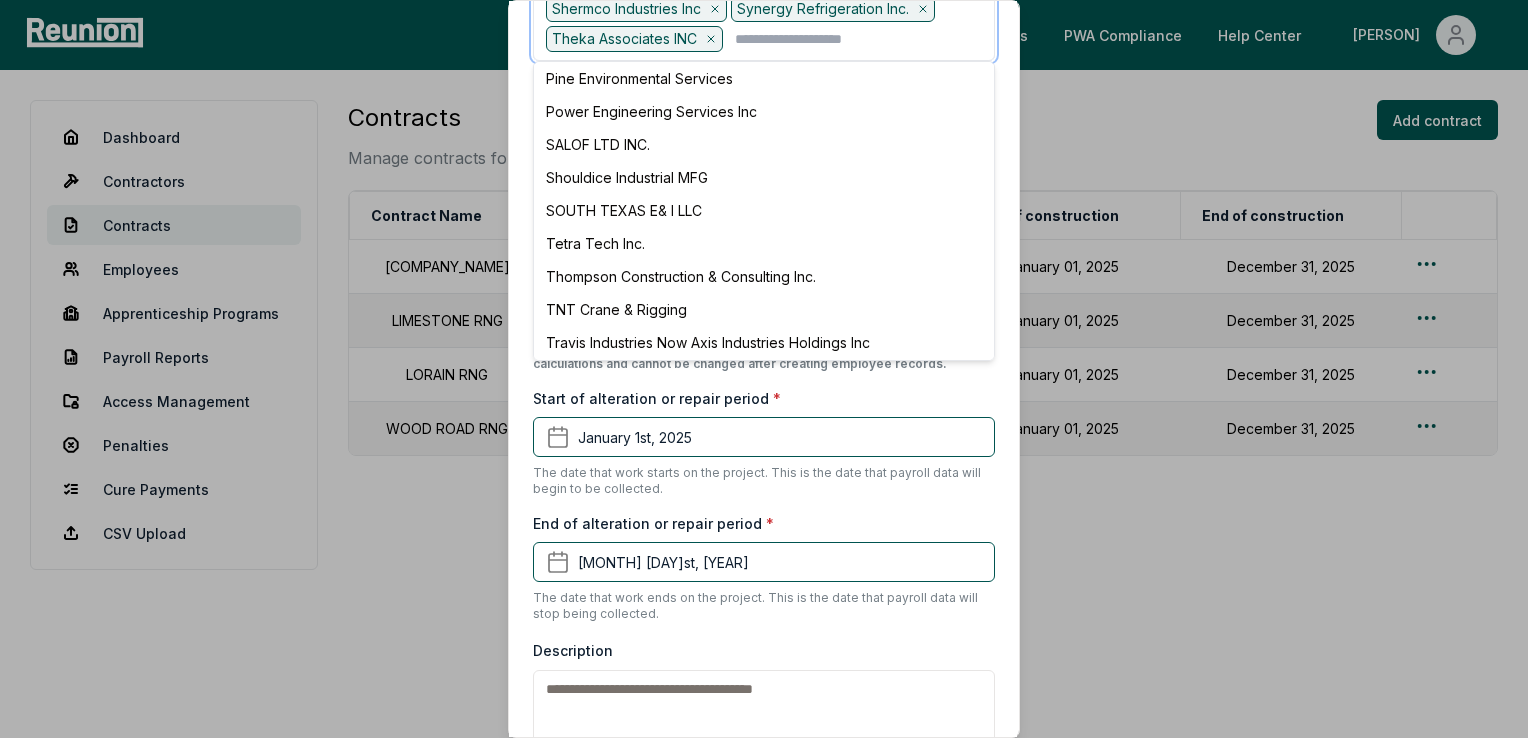 click 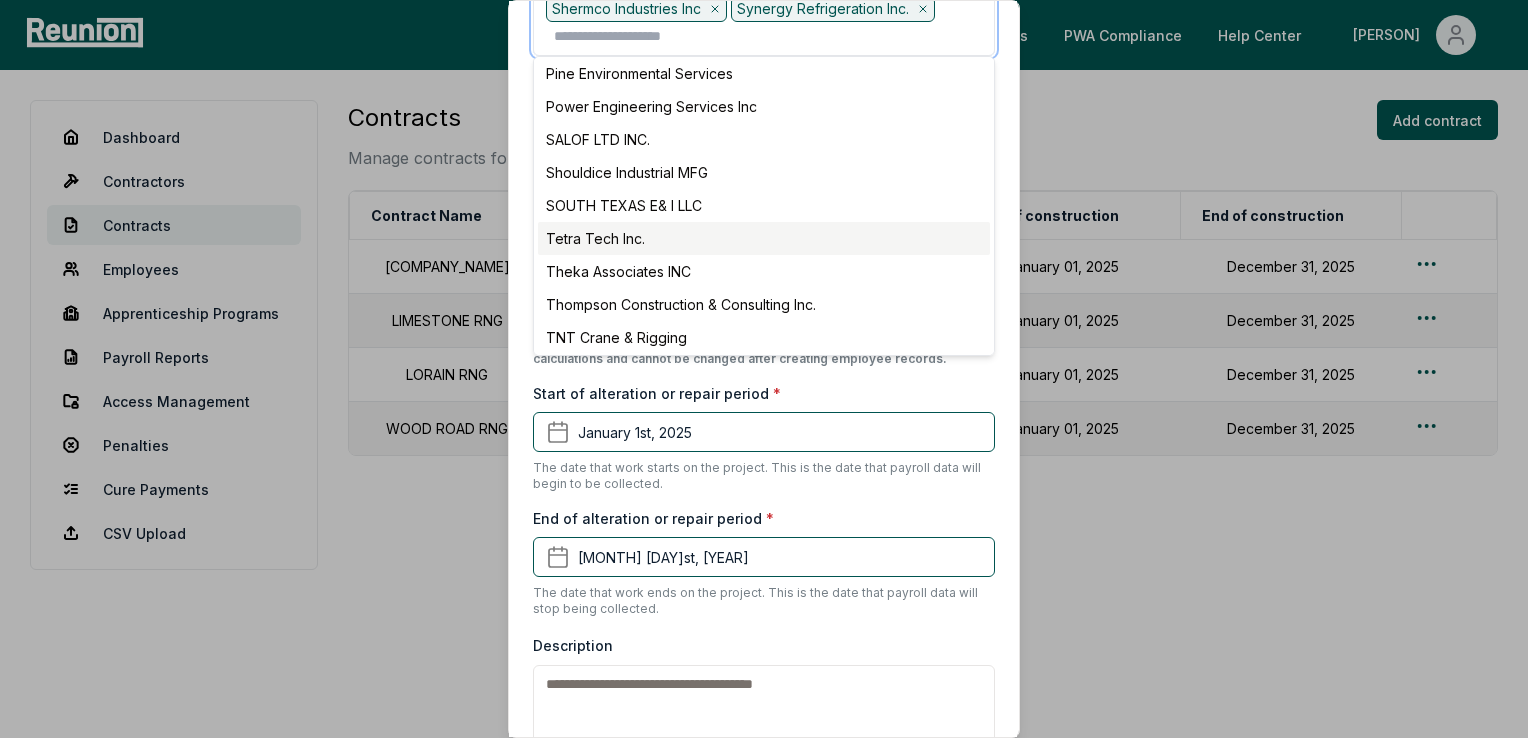 click on "Tetra Tech Inc." at bounding box center [764, 238] 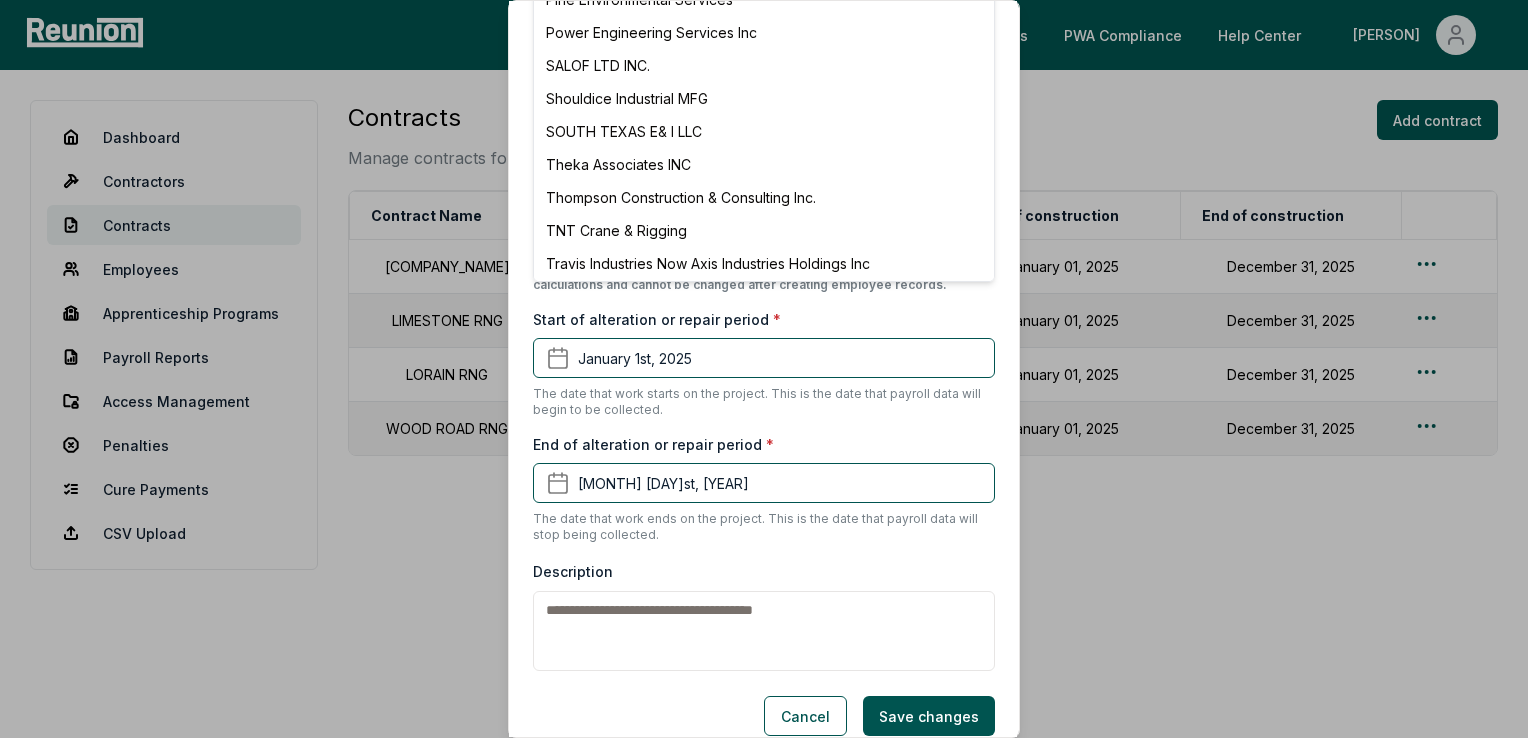 scroll, scrollTop: 756, scrollLeft: 0, axis: vertical 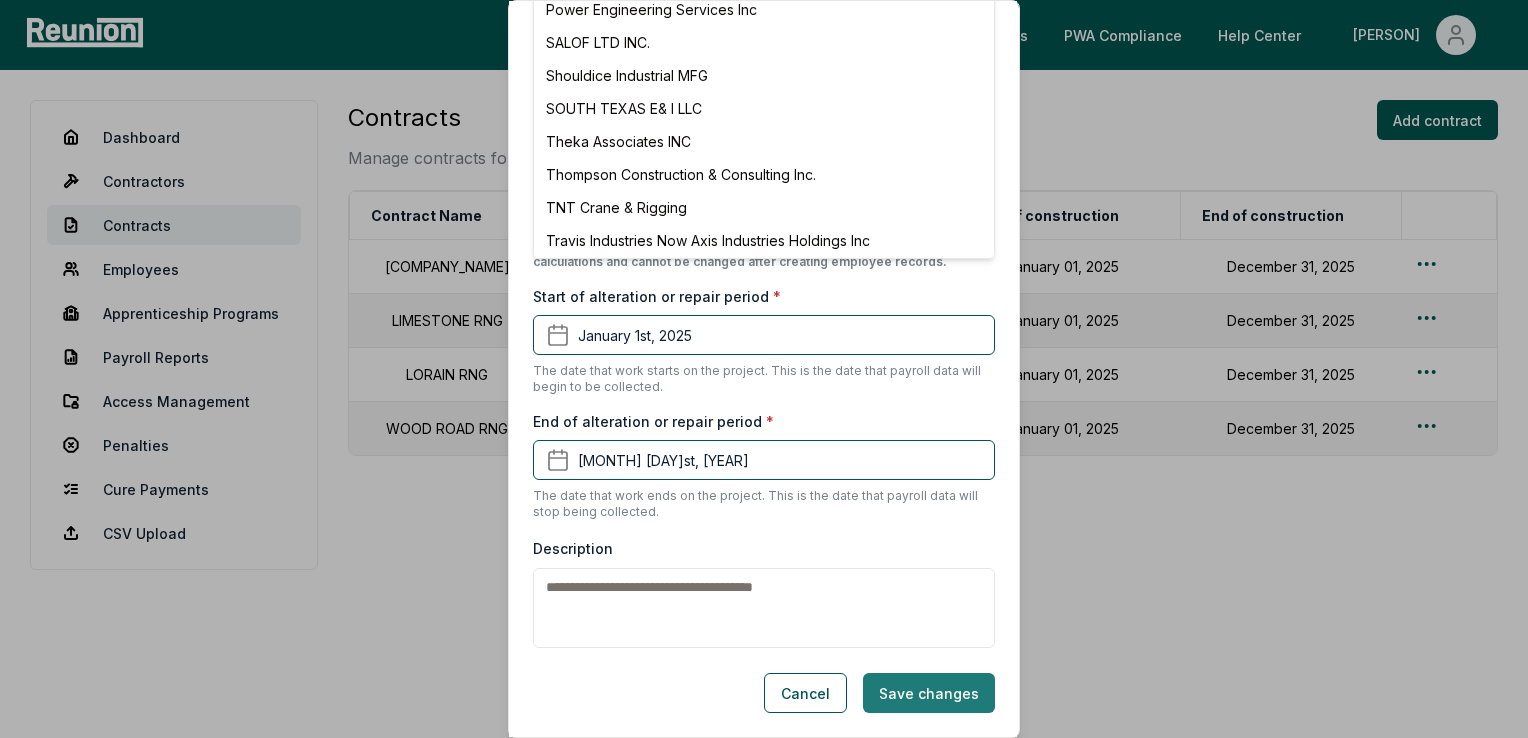 click on "Save changes" at bounding box center (929, 693) 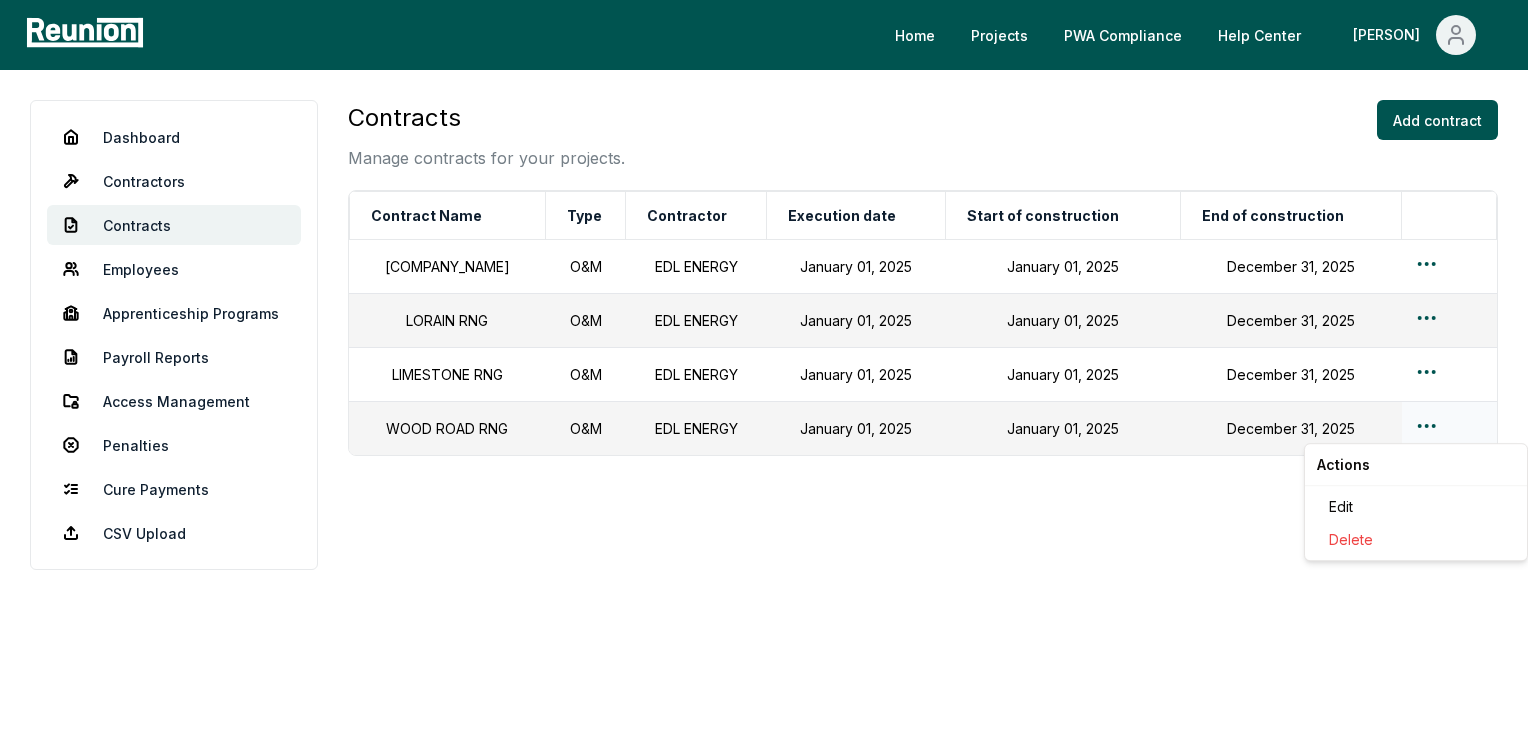 click on "Please visit us on your desktop We're working on making our marketplace mobile-friendly. For now, please visit Reunion on a desktop computer. Home Projects PWA Compliance Help Center [PERSON] Dashboard Contractors Contracts Employees Apprenticeship Programs Payroll Reports Access Management Penalties Cure Payments CSV Upload Contracts Manage contracts for your projects. Add contract Contract Name Type Contractor Execution date Start of construction End of construction WOOD ROAD RNG O&M [COMPANY] January 01, 2025 January 01, 2025 December 31, 2025 TESSMAN RNG O&M [COMPANY] January 01, 2025 January 01, 2025 December 31, 2025 LORAIN RNG O&M [COMPANY] January 01, 2025 January 01, 2025 December 31, 2025 LIMESTONE RNG O&M [COMPANY] January 01, 2025 January 01, 2025 December 31, 2025
Actions Edit Delete" at bounding box center (764, 369) 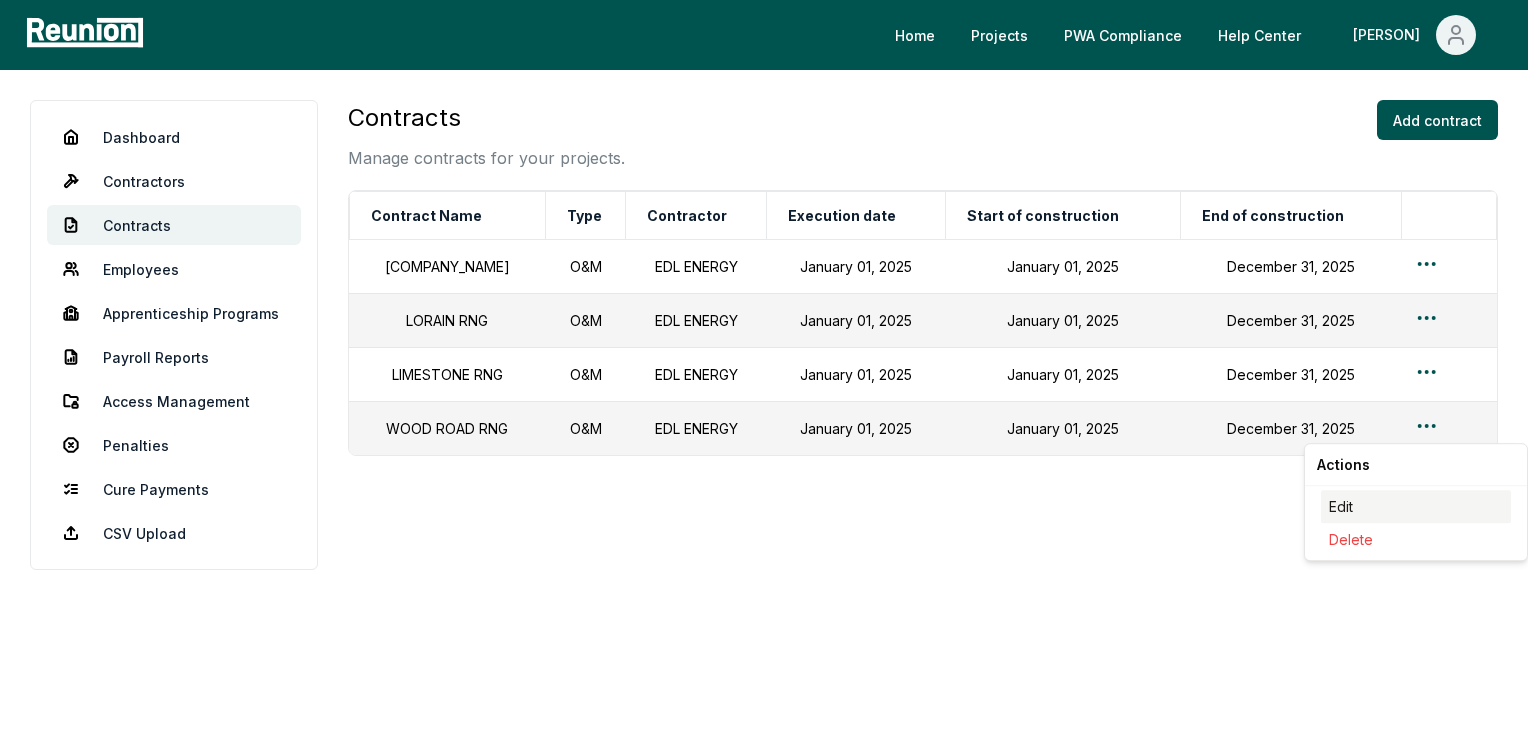 click on "Edit" at bounding box center [1416, 506] 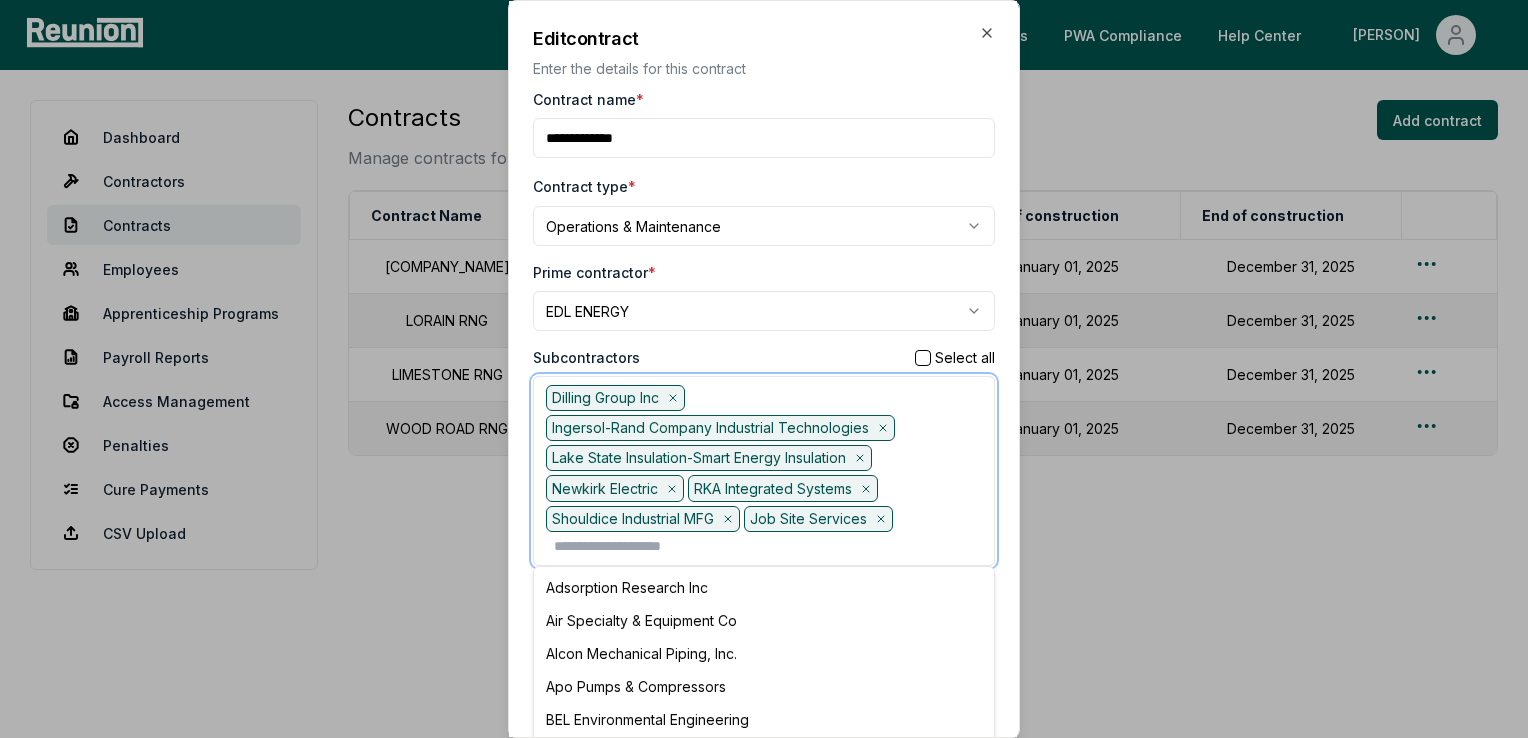 click at bounding box center [768, 546] 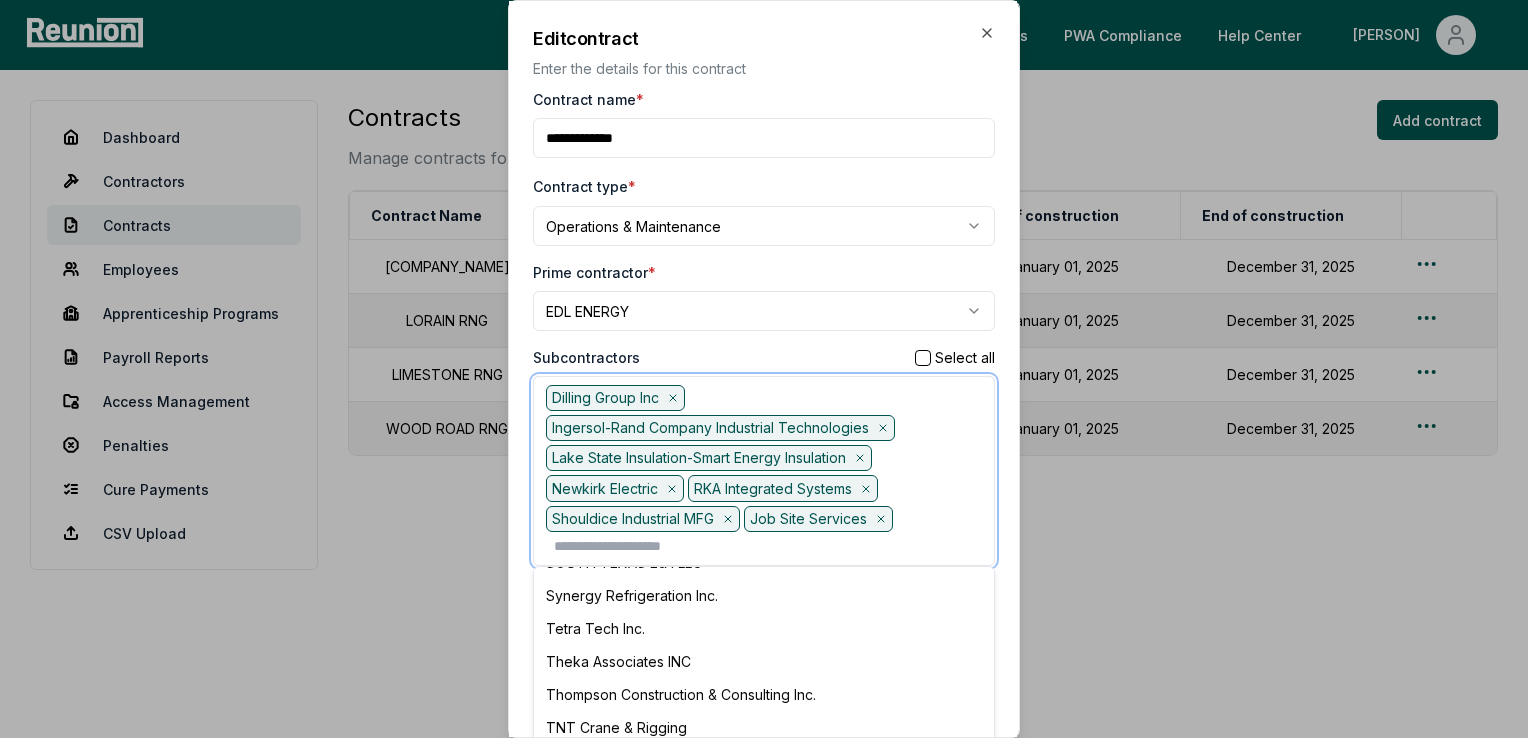 scroll, scrollTop: 800, scrollLeft: 0, axis: vertical 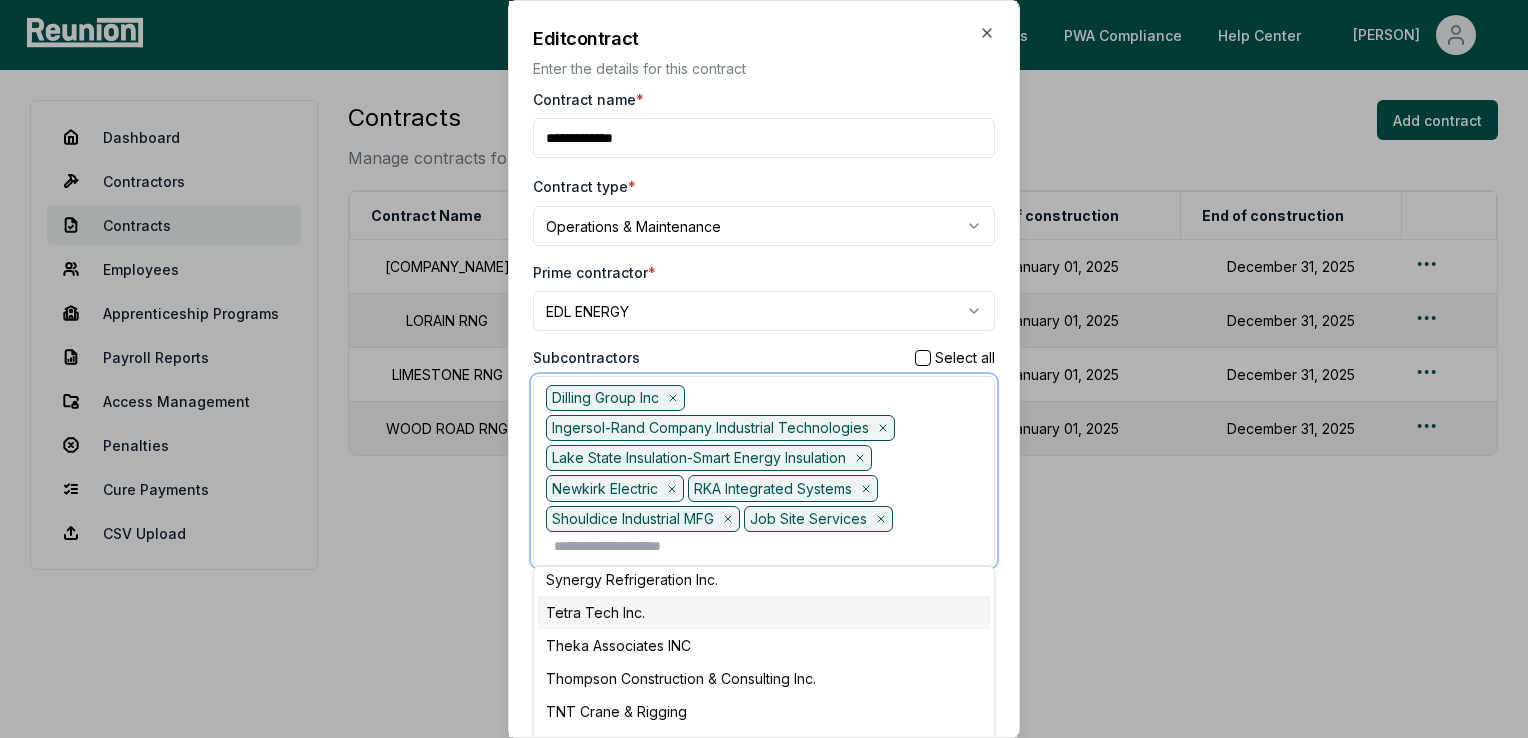 click on "Tetra Tech Inc." at bounding box center [764, 612] 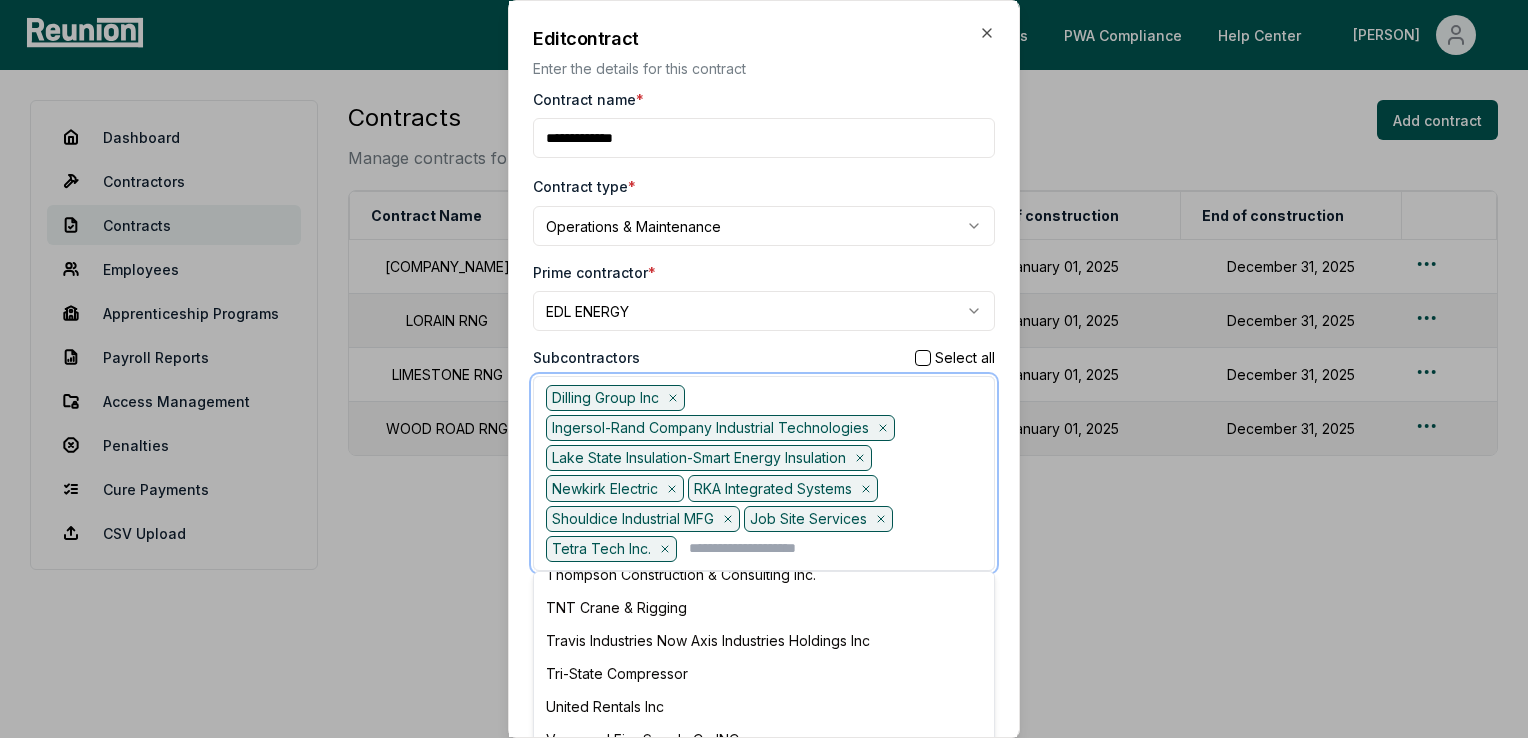 scroll, scrollTop: 964, scrollLeft: 0, axis: vertical 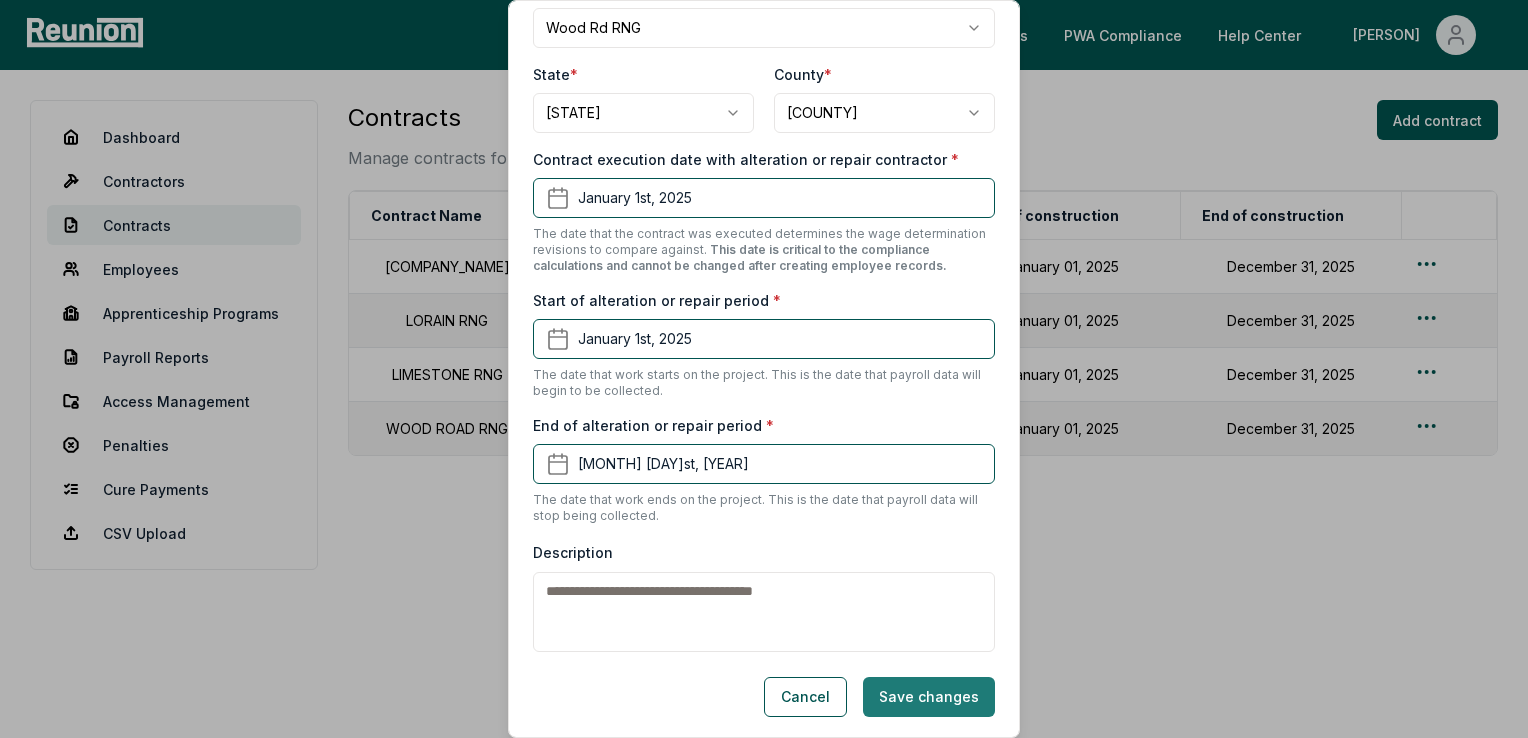 click on "Save changes" at bounding box center [929, 697] 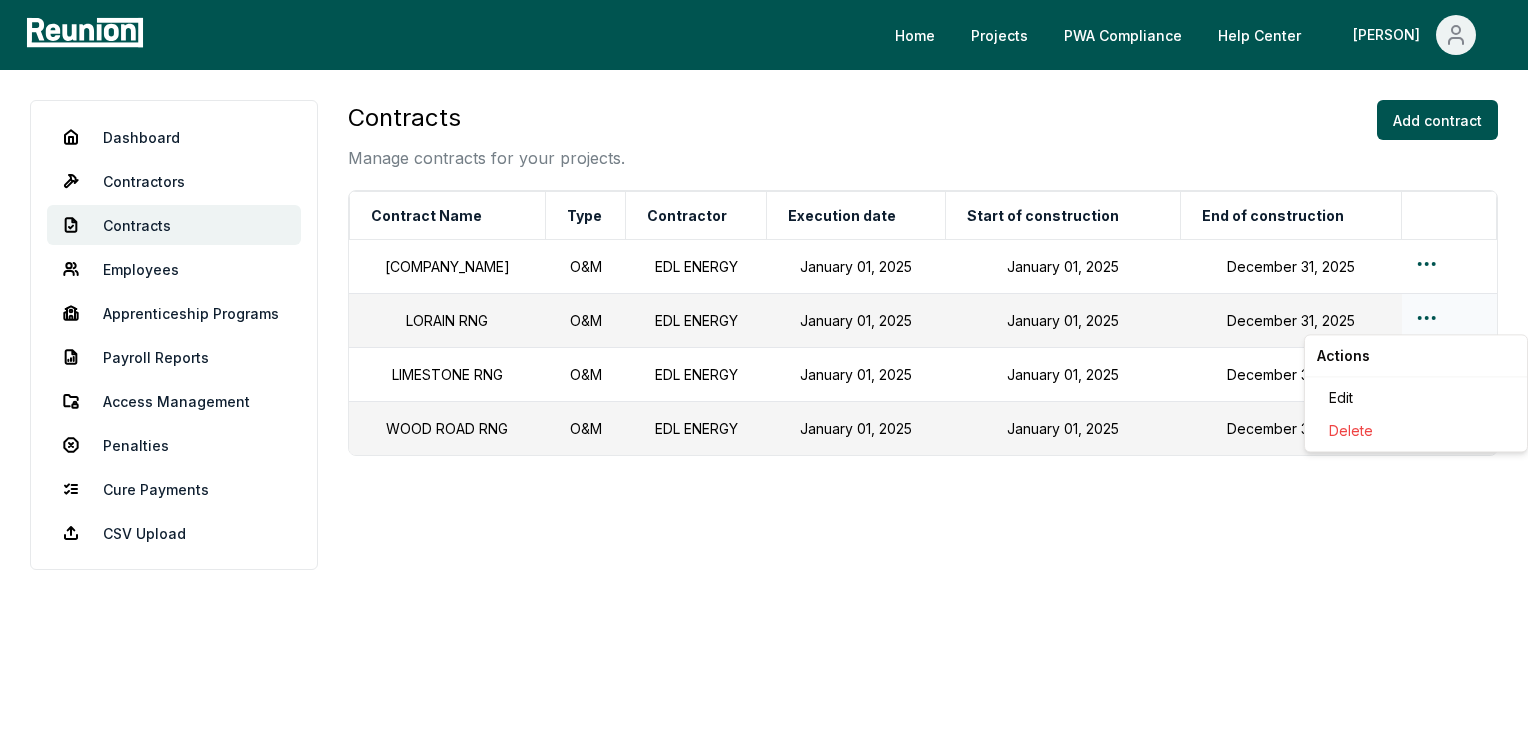 click on "Please visit us on your desktop We're working on making our marketplace mobile-friendly. For now, please visit Reunion on a desktop computer. Home Projects PWA Compliance Help Center [PERSON] Dashboard Contractors Contracts Employees Apprenticeship Programs Payroll Reports Access Management Penalties Cure Payments CSV Upload Contracts Manage contracts for your projects. Add contract Contract Name Type Contractor Execution date Start of construction End of construction WOOD ROAD RNG O&M [COMPANY] January 01, 2025 January 01, 2025 December 31, 2025 TESSMAN RNG O&M [COMPANY] January 01, 2025 January 01, 2025 December 31, 2025 LORAIN RNG O&M [COMPANY] January 01, 2025 January 01, 2025 December 31, 2025 LIMESTONE RNG O&M [COMPANY] January 01, 2025 January 01, 2025 December 31, 2025
Actions Edit Delete" at bounding box center (764, 369) 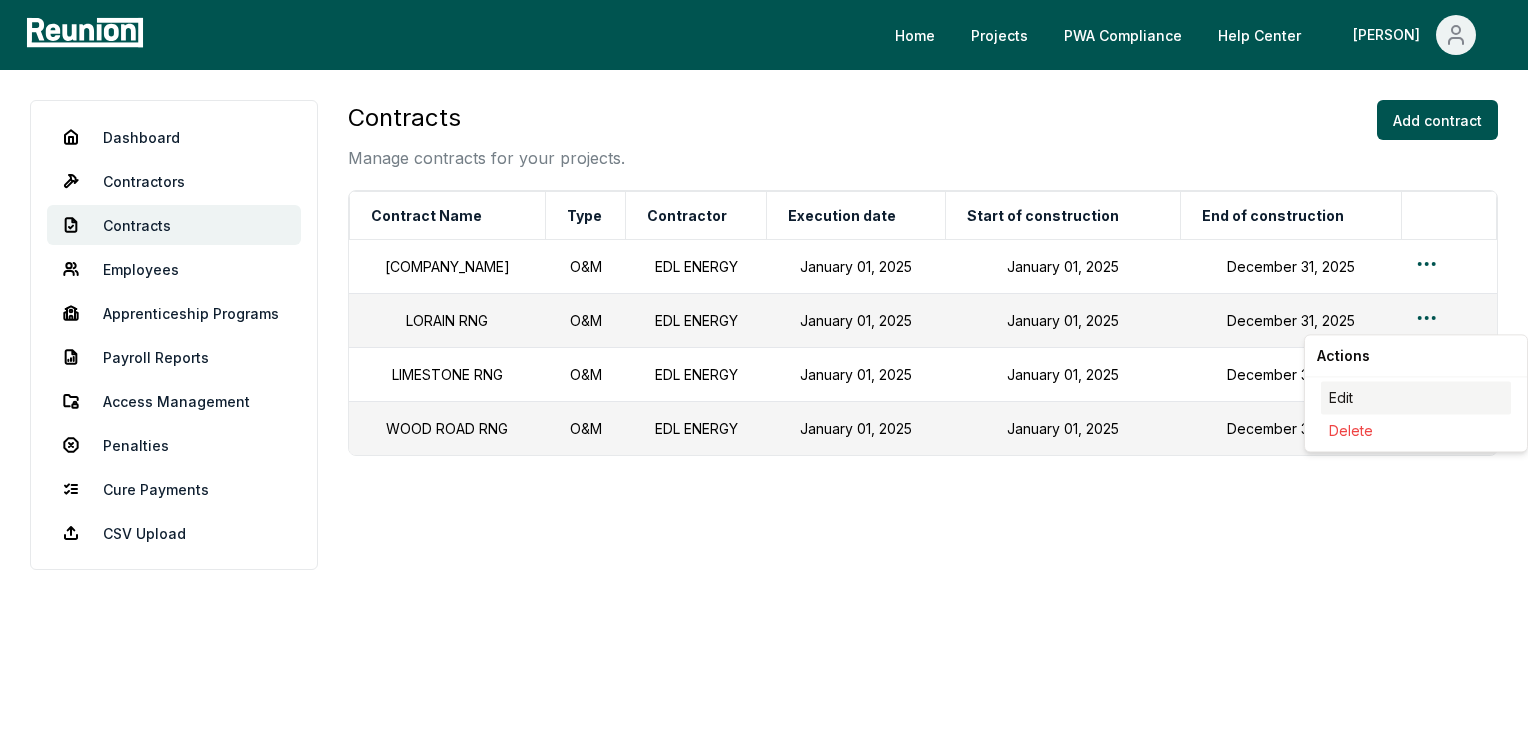 click on "Edit" at bounding box center (1416, 397) 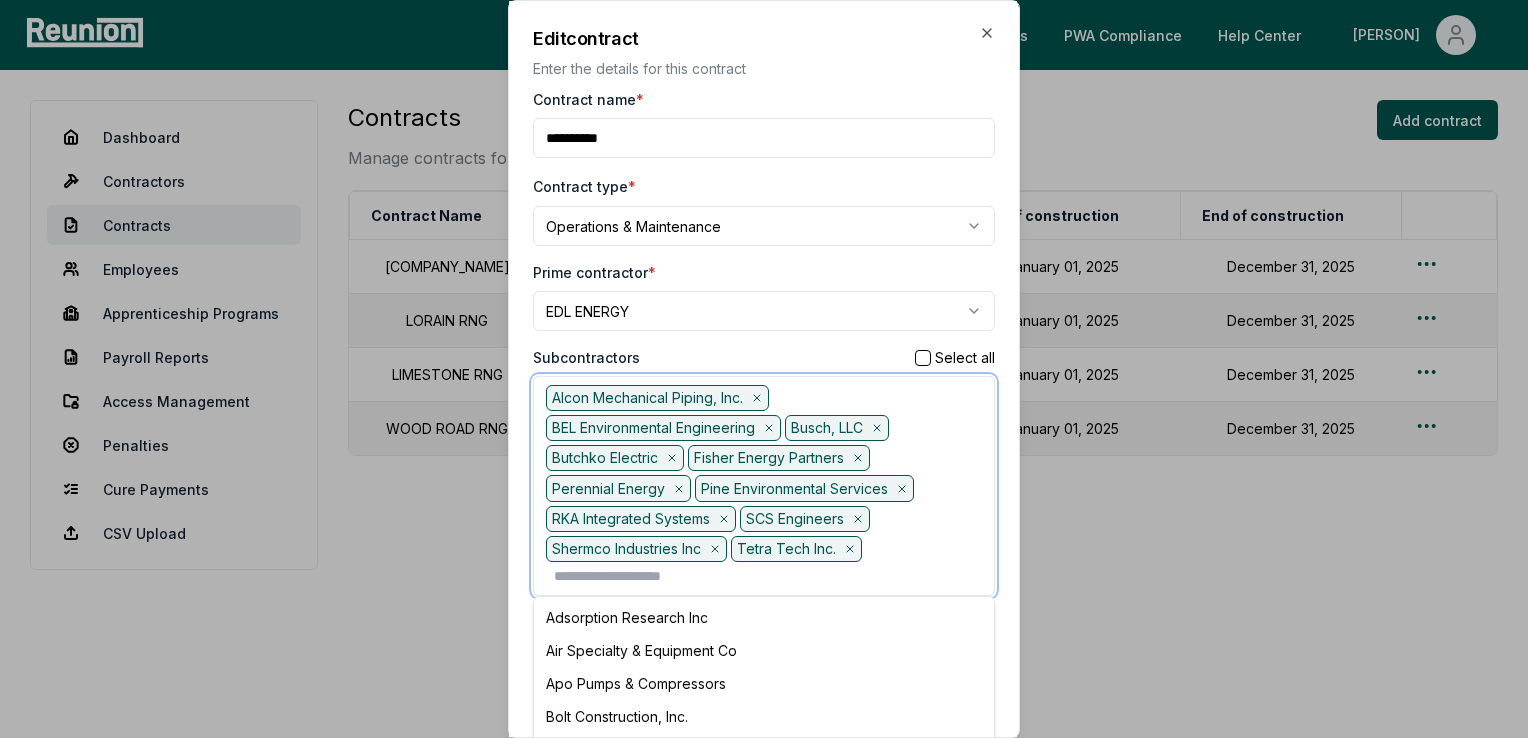click at bounding box center (768, 576) 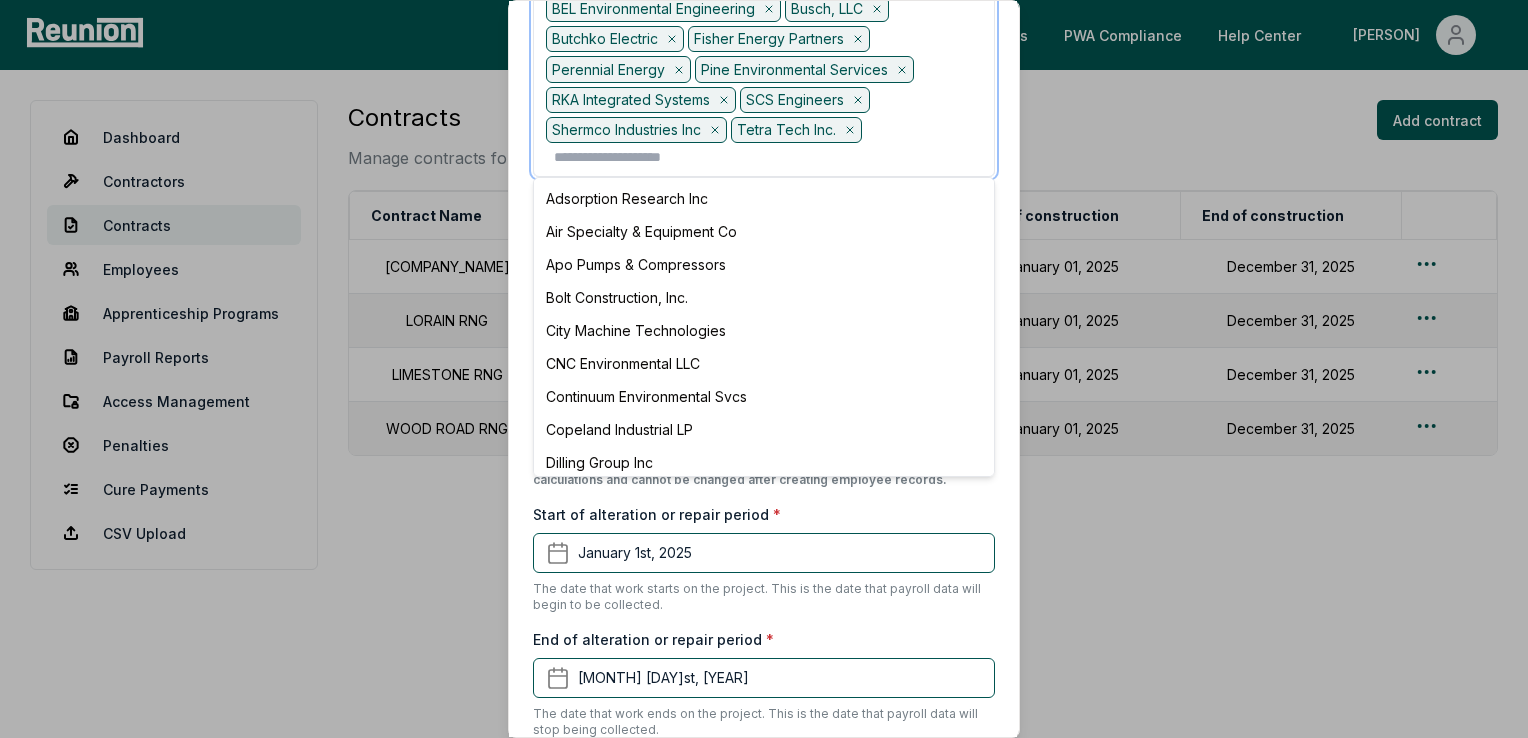 scroll, scrollTop: 500, scrollLeft: 0, axis: vertical 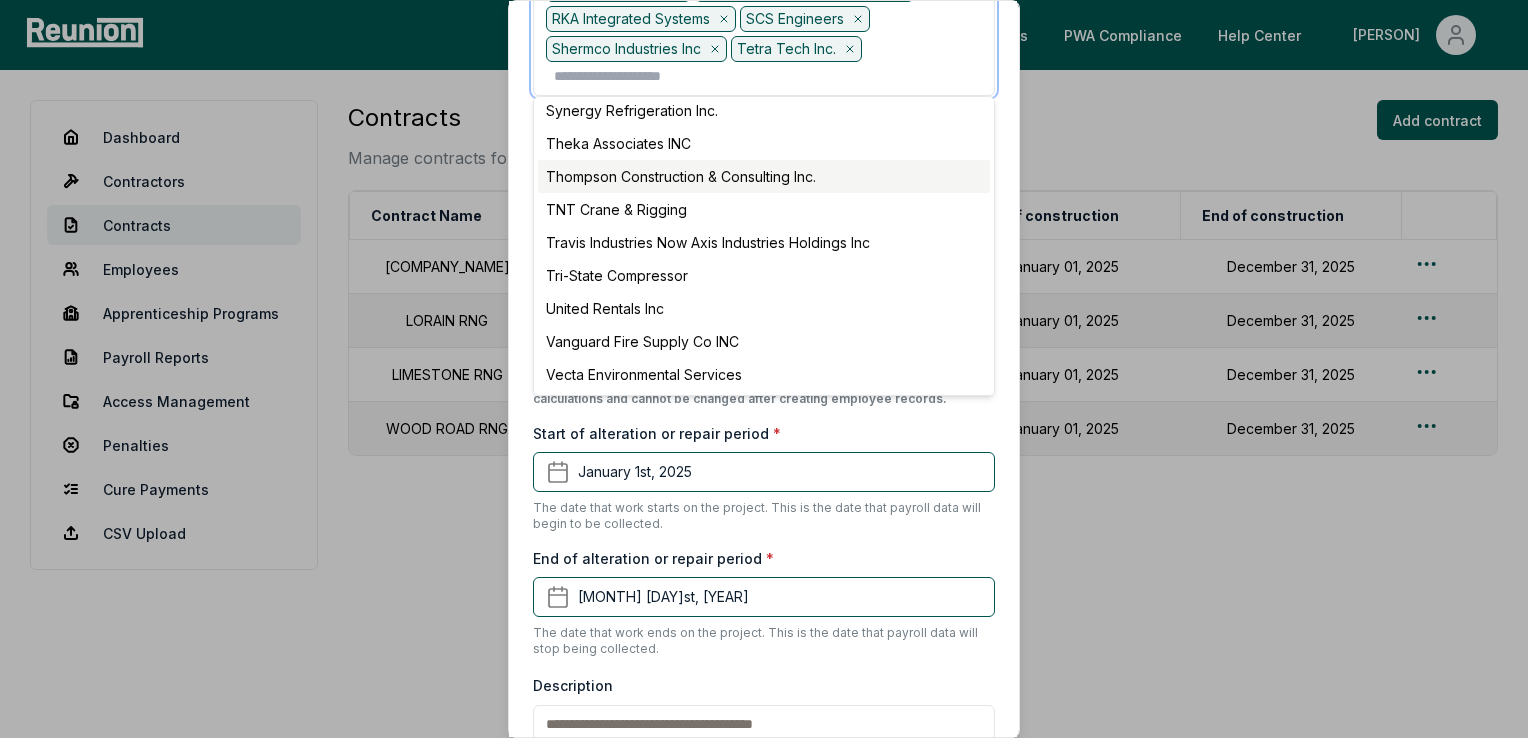 click on "Theka Associates INC" at bounding box center [764, 143] 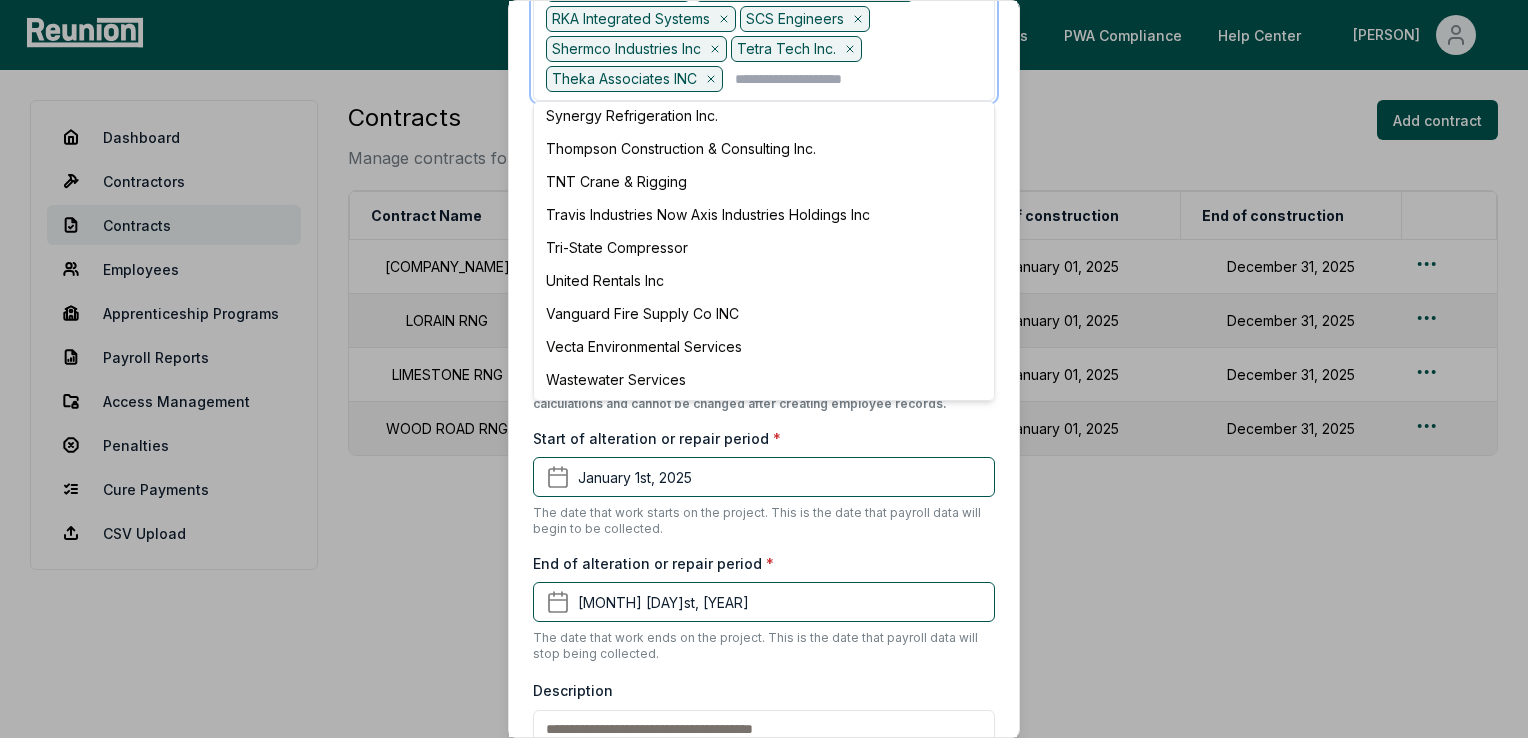 scroll, scrollTop: 600, scrollLeft: 0, axis: vertical 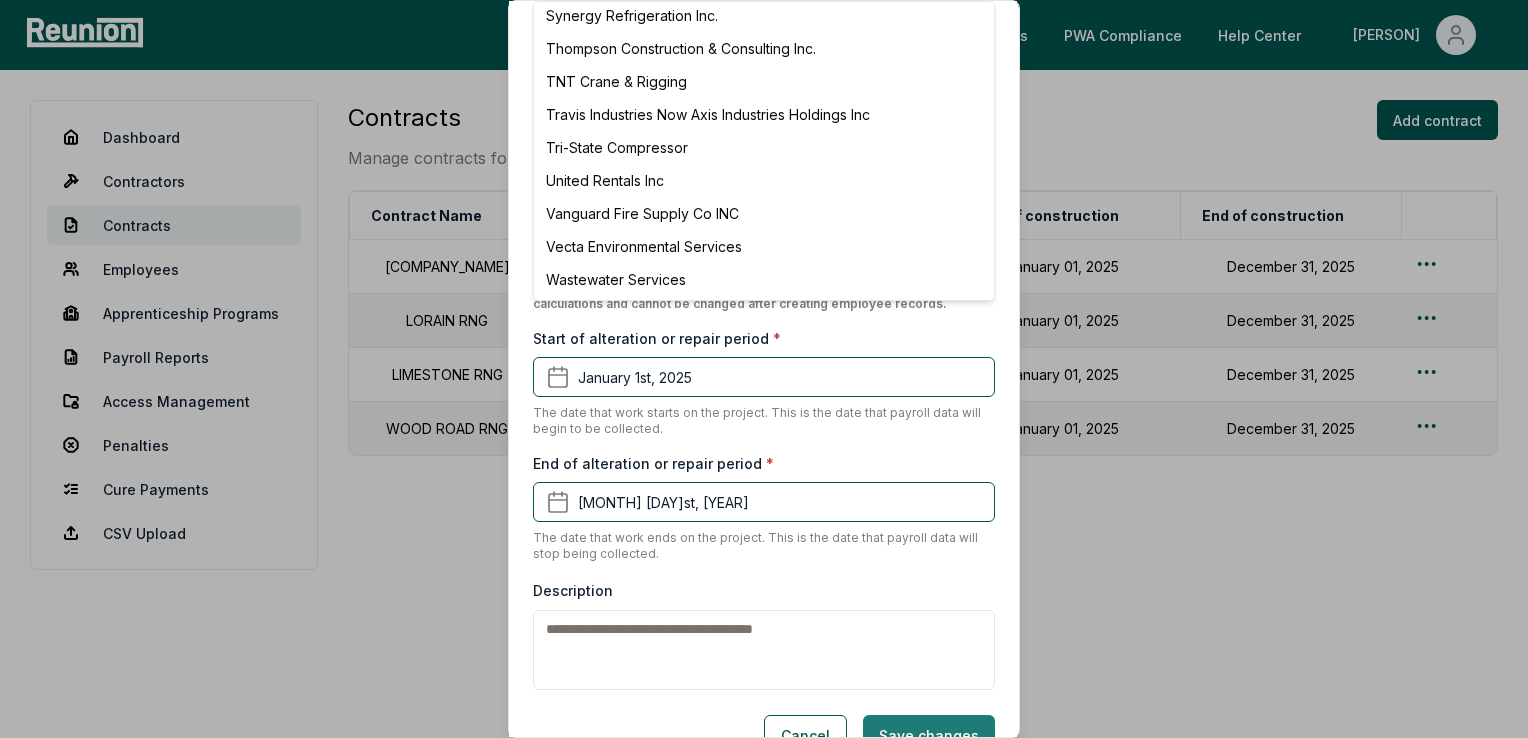 click on "Save changes" at bounding box center (929, 735) 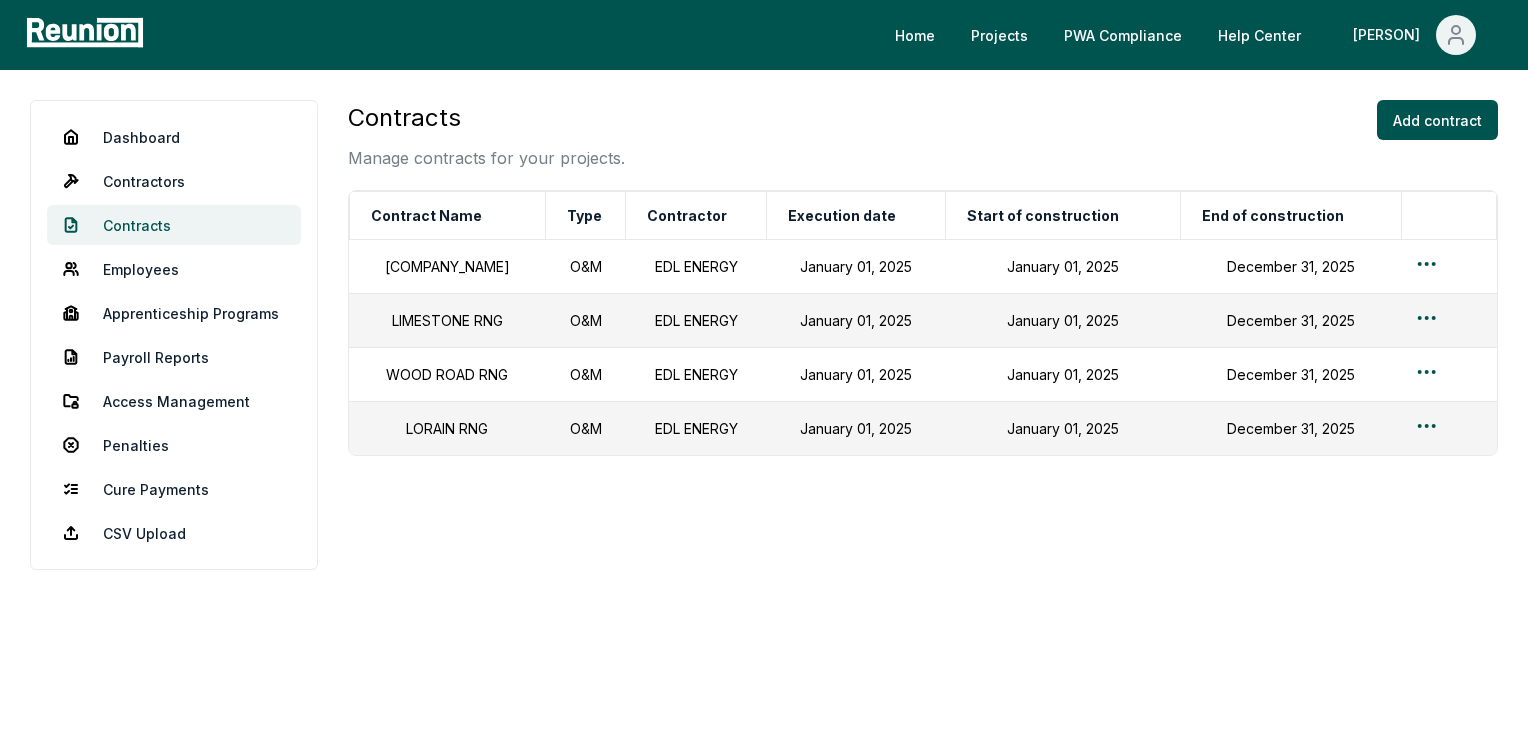 click on "Contracts" at bounding box center [174, 225] 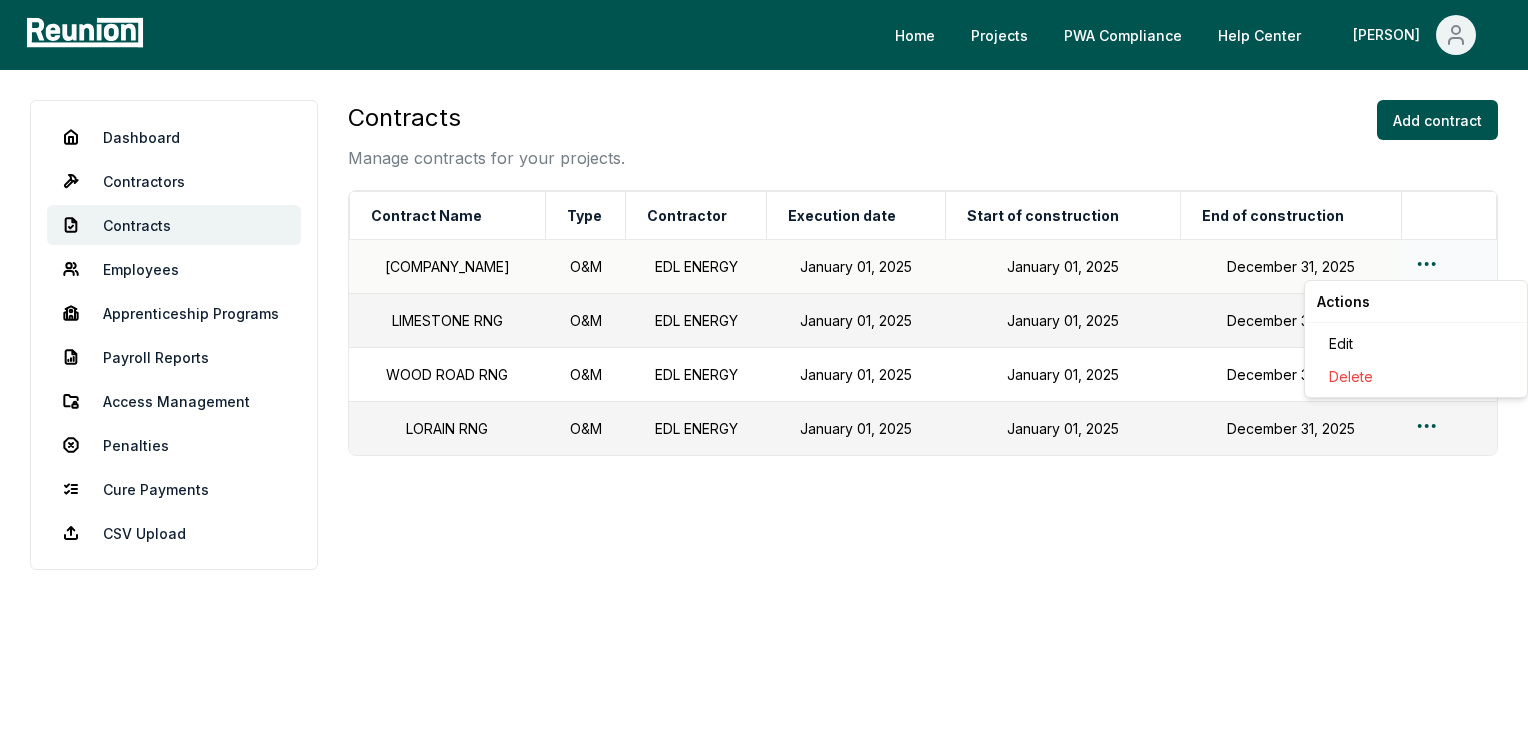 click on "Please visit us on your desktop We're working on making our marketplace mobile-friendly. For now, please visit Reunion on a desktop computer. Home Projects PWA Compliance Help Center [PERSON] Dashboard Contractors Contracts Employees Apprenticeship Programs Payroll Reports Access Management Penalties Cure Payments CSV Upload Contracts Manage contracts for your projects. Add contract Contract Name Type Contractor Execution date Start of construction End of construction TESSMAN RNG O&M [COMPANY] January 01, 2025 January 01, 2025 December 31, 2025 LIMESTONE RNG O&M [COMPANY] January 01, 2025 January 01, 2025 December 31, 2025 WOOD ROAD RNG O&M [COMPANY] January 01, 2025 January 01, 2025 December 31, 2025 LORAIN RNG O&M [COMPANY] January 01, 2025 January 01, 2025 December 31, 2025
Actions Edit Delete" at bounding box center (764, 369) 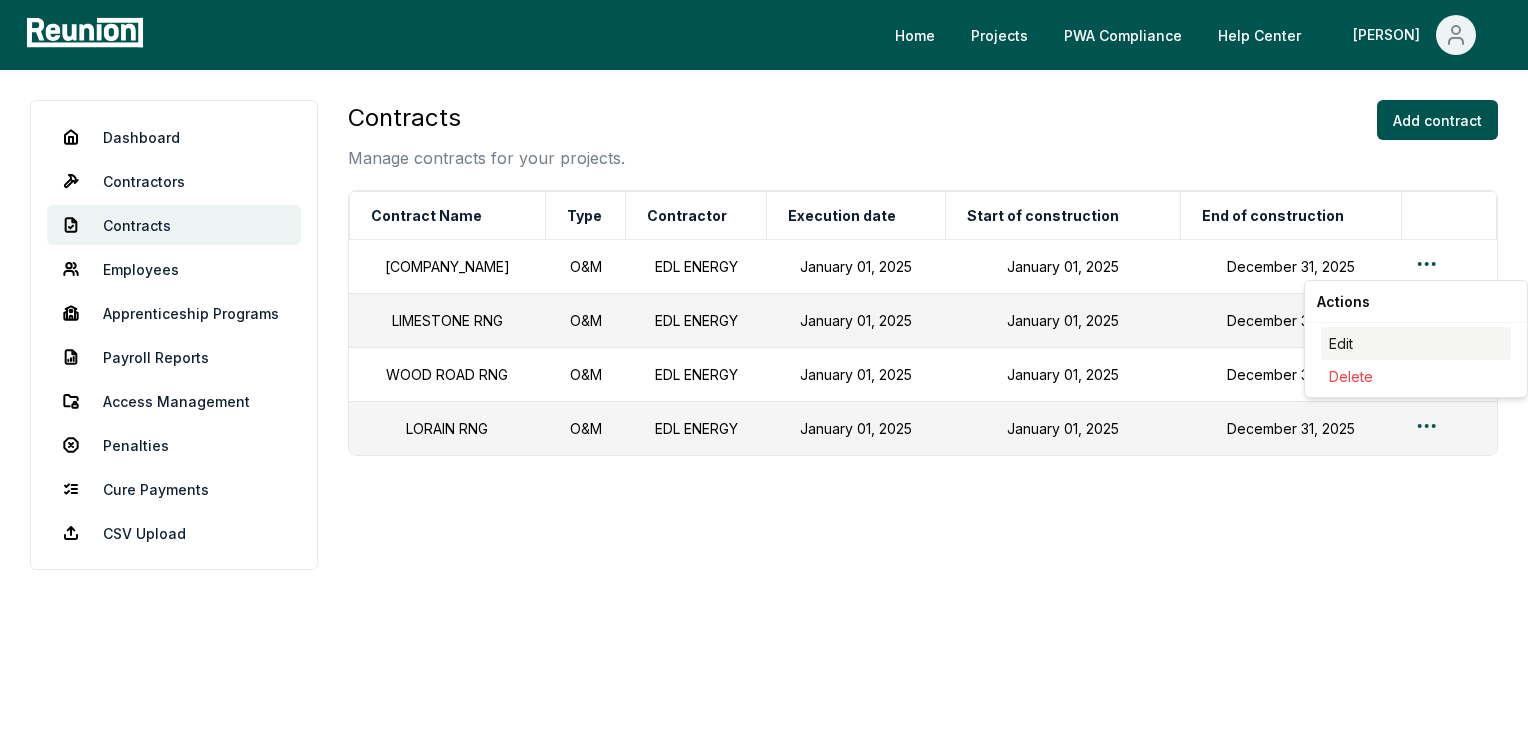 click on "Edit" at bounding box center [1416, 343] 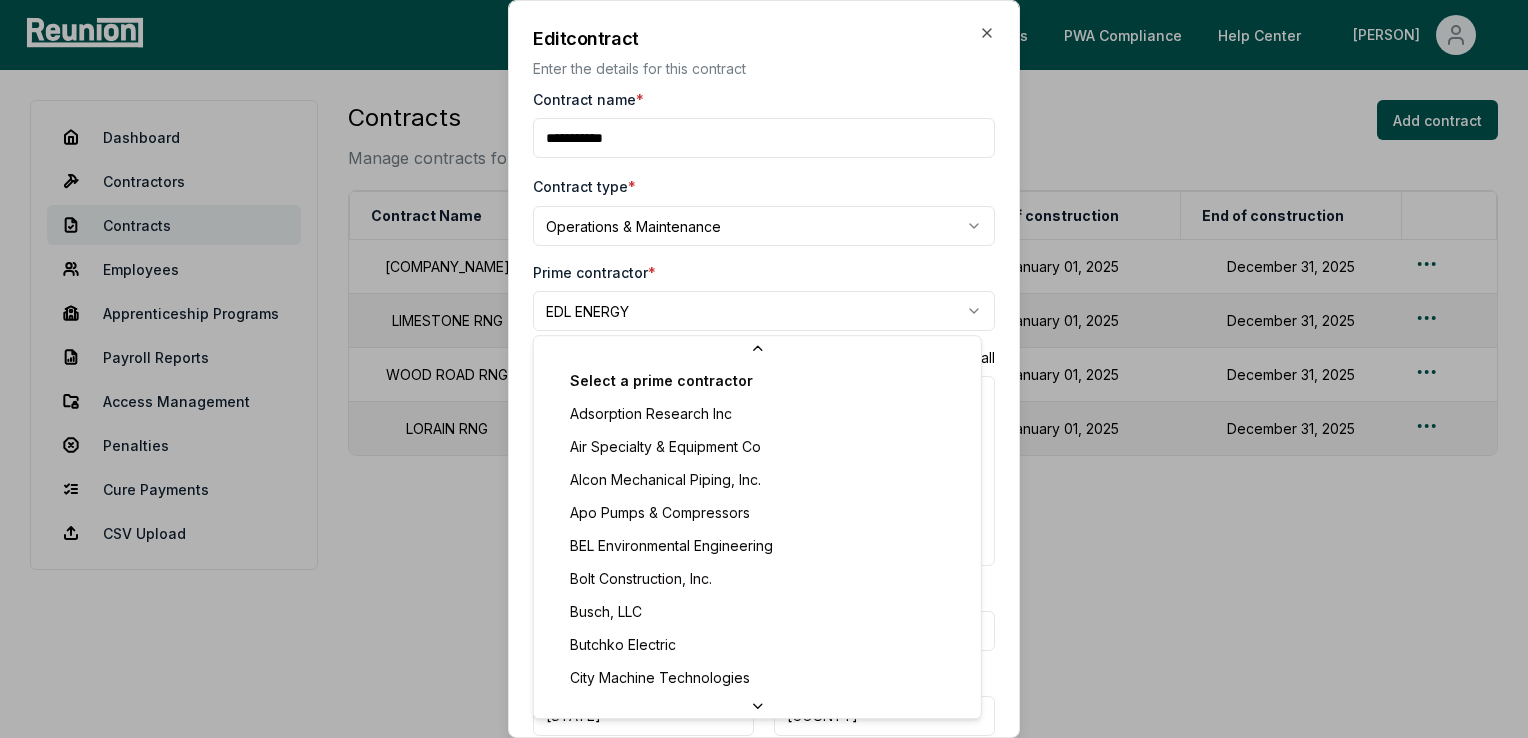 click on "**********" at bounding box center [764, 369] 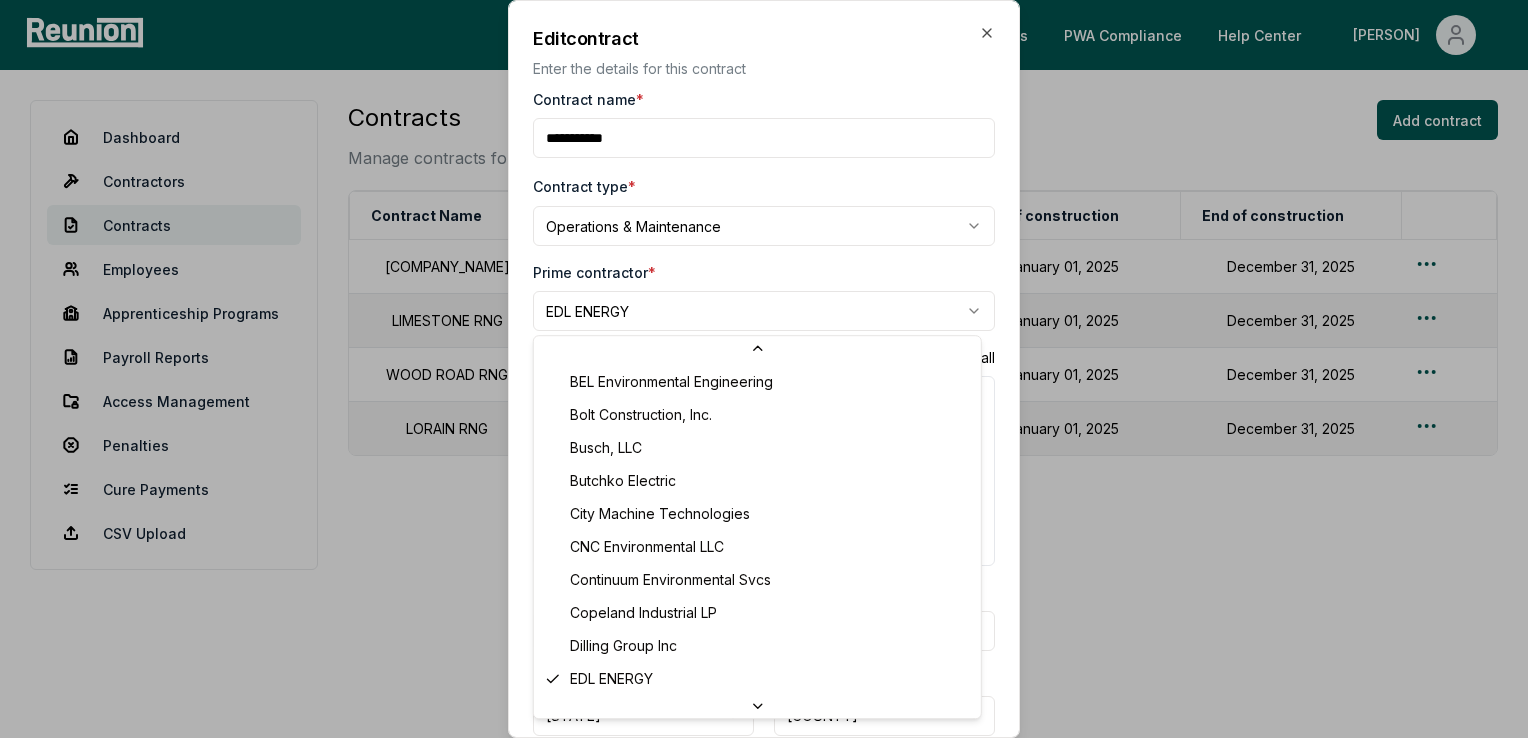 scroll, scrollTop: 132, scrollLeft: 0, axis: vertical 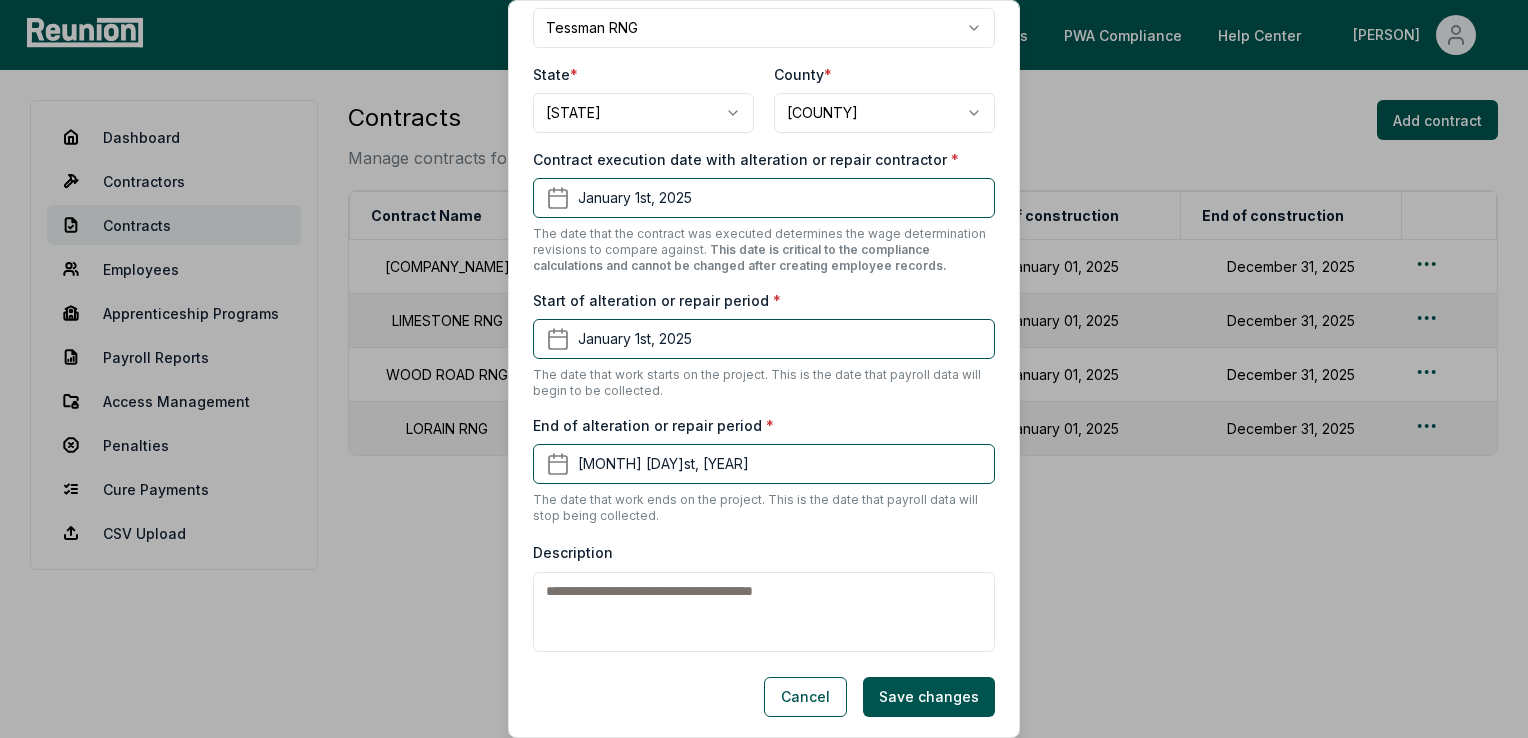 drag, startPoint x: 1011, startPoint y: 211, endPoint x: 997, endPoint y: 702, distance: 491.19955 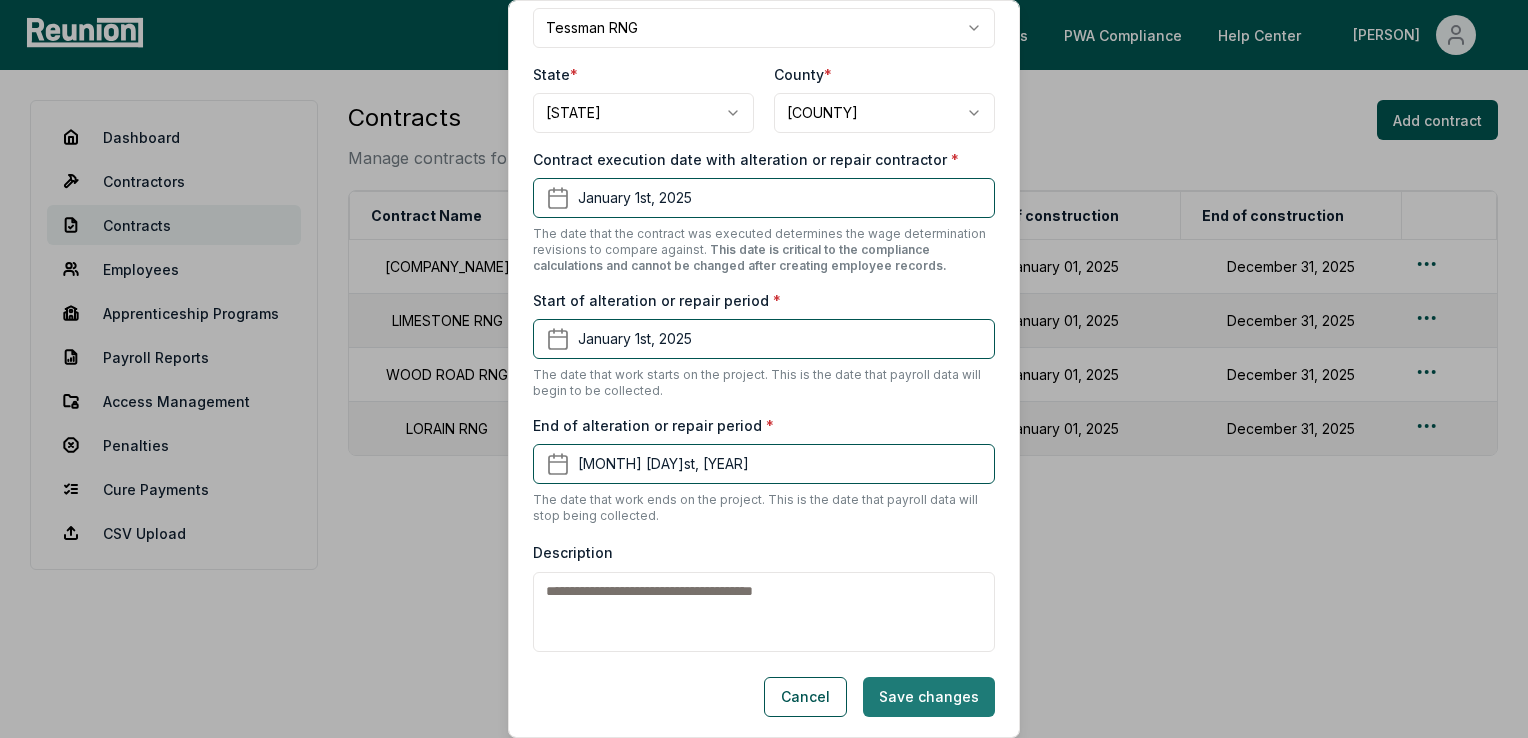 click on "Save changes" at bounding box center (929, 697) 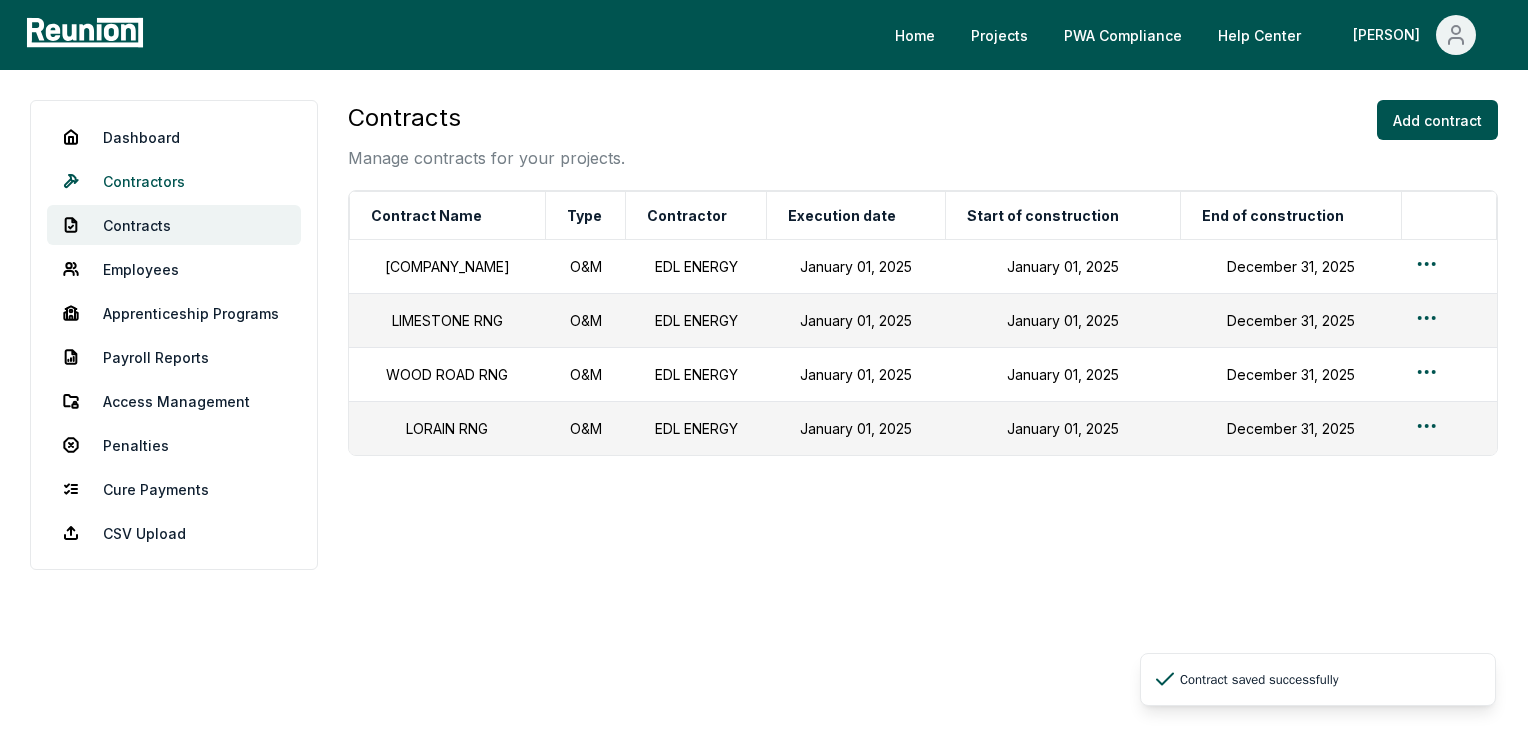 click on "Contractors" at bounding box center (174, 181) 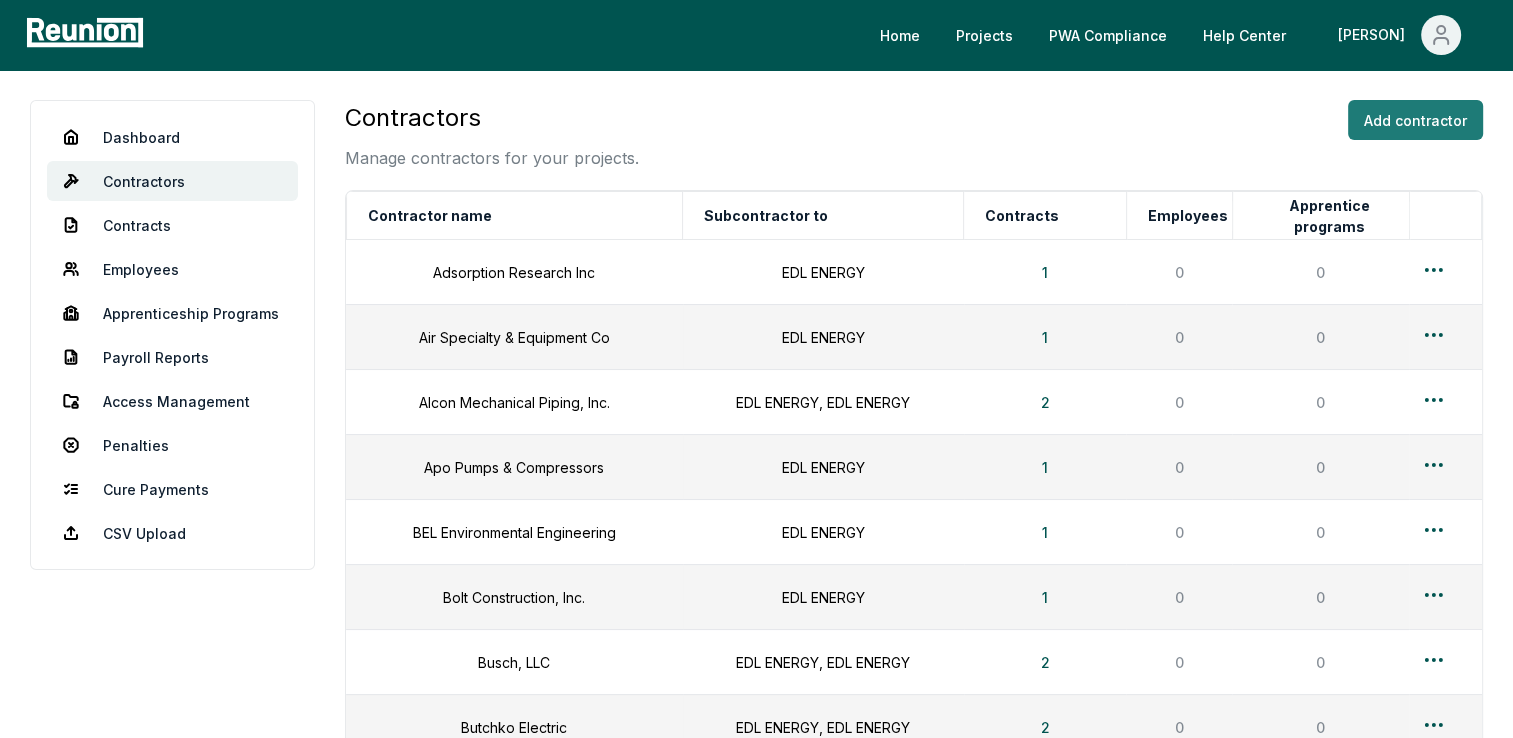 click on "Add contractor" at bounding box center [1415, 120] 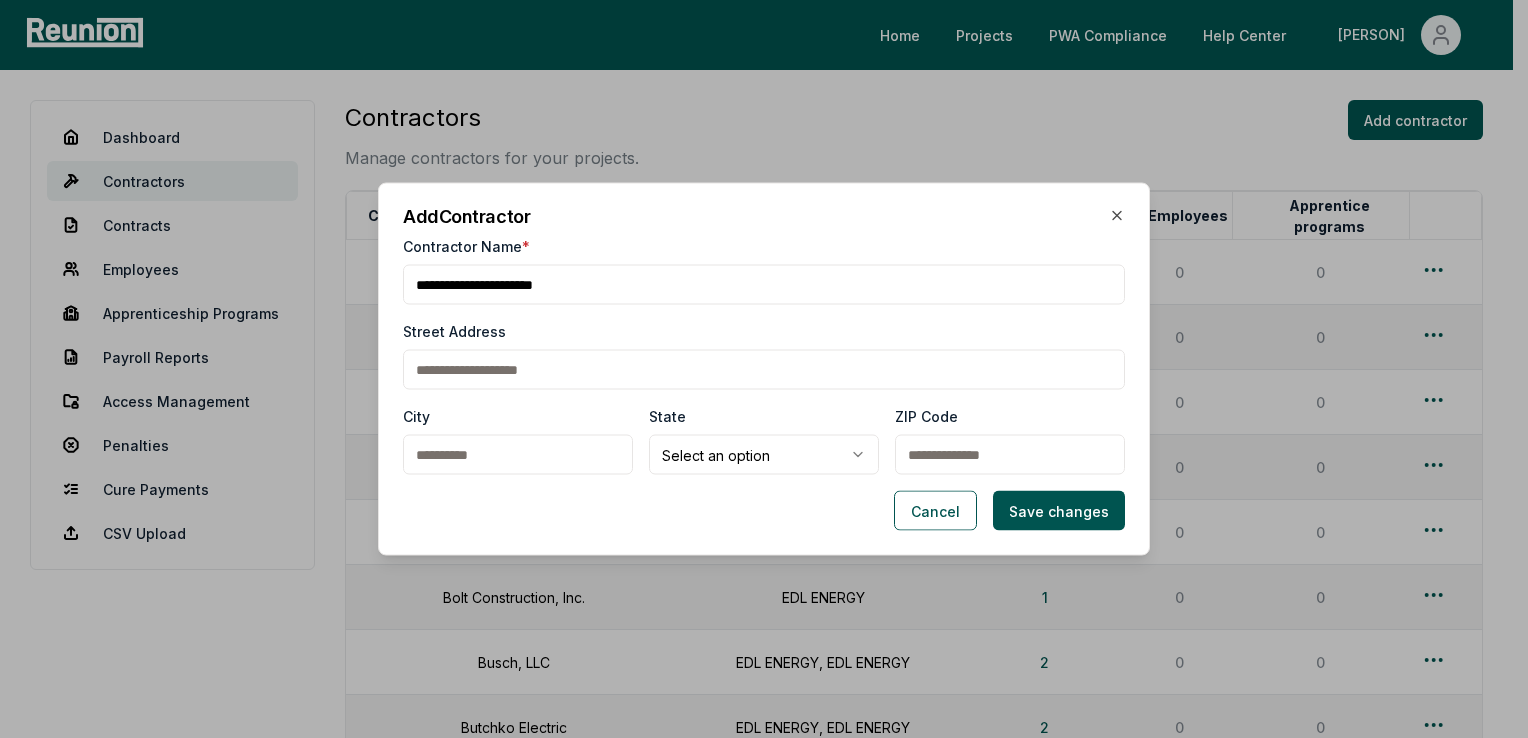 type on "**********" 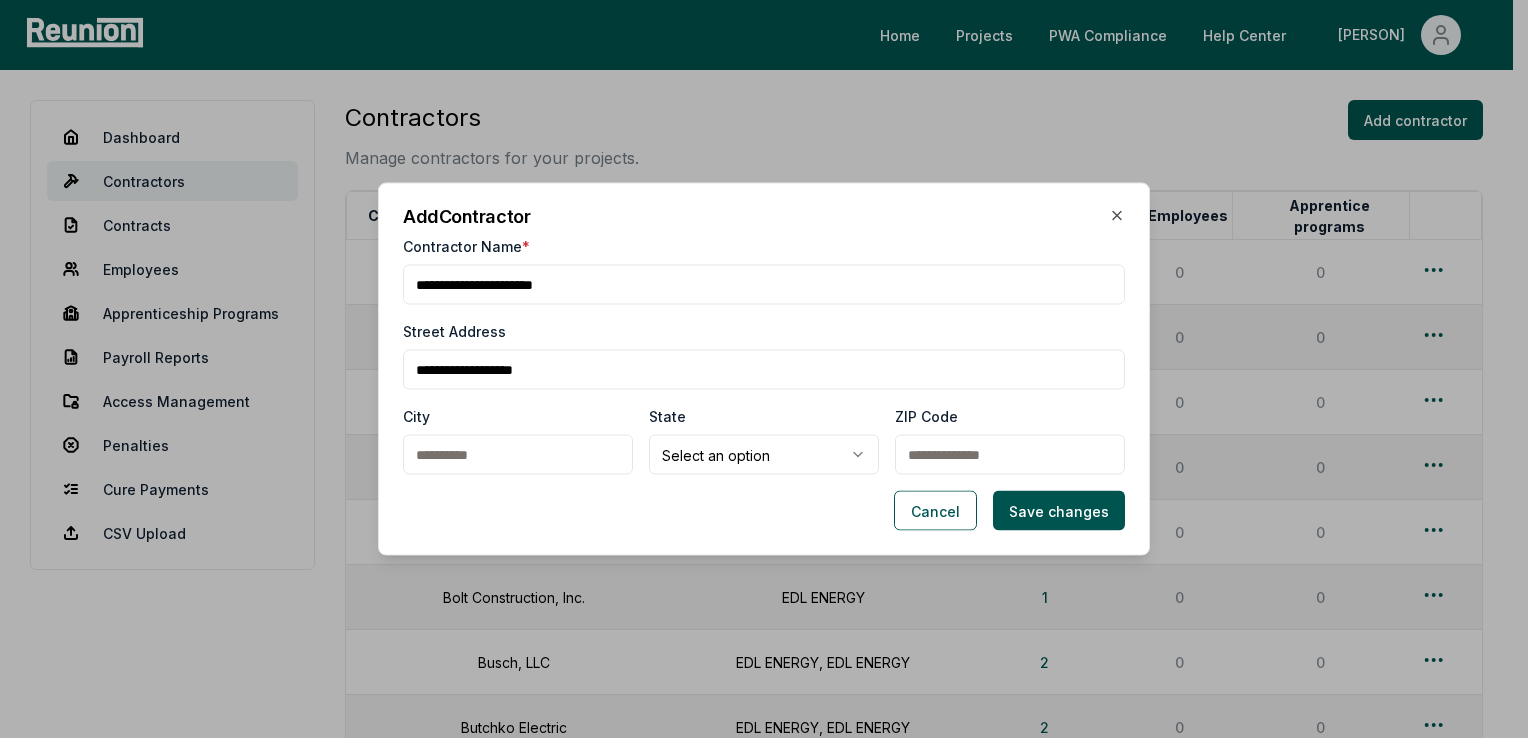 type on "**********" 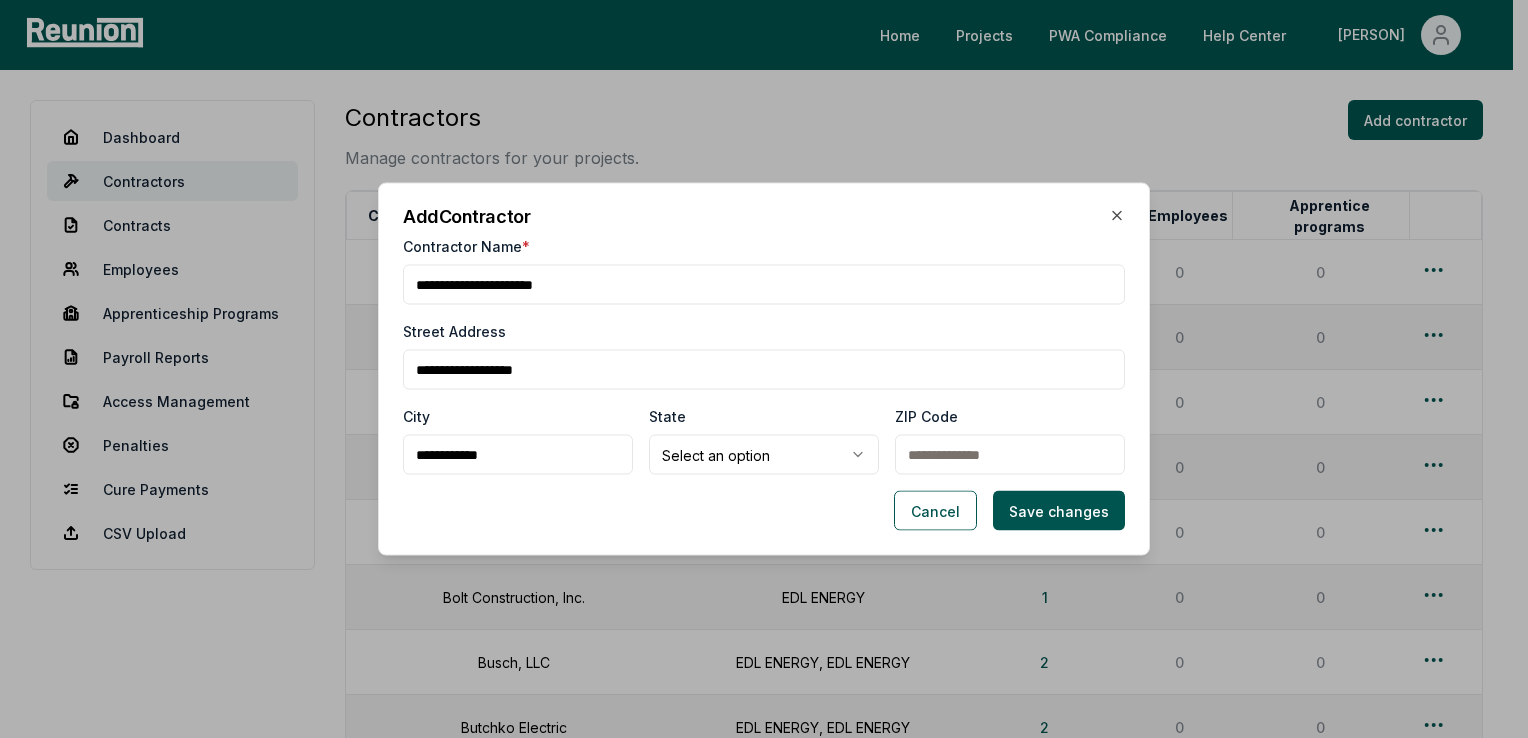 type on "*****" 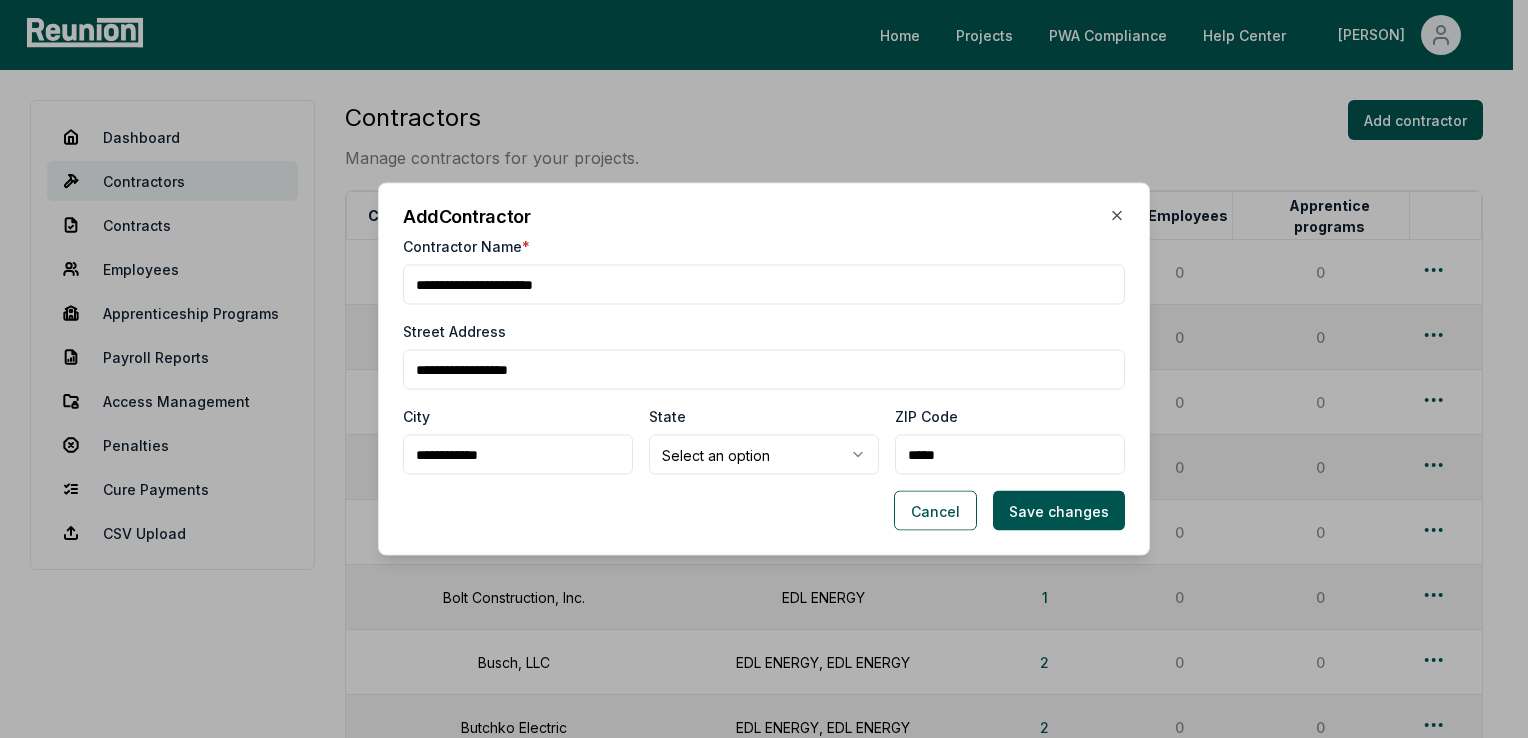 type on "**********" 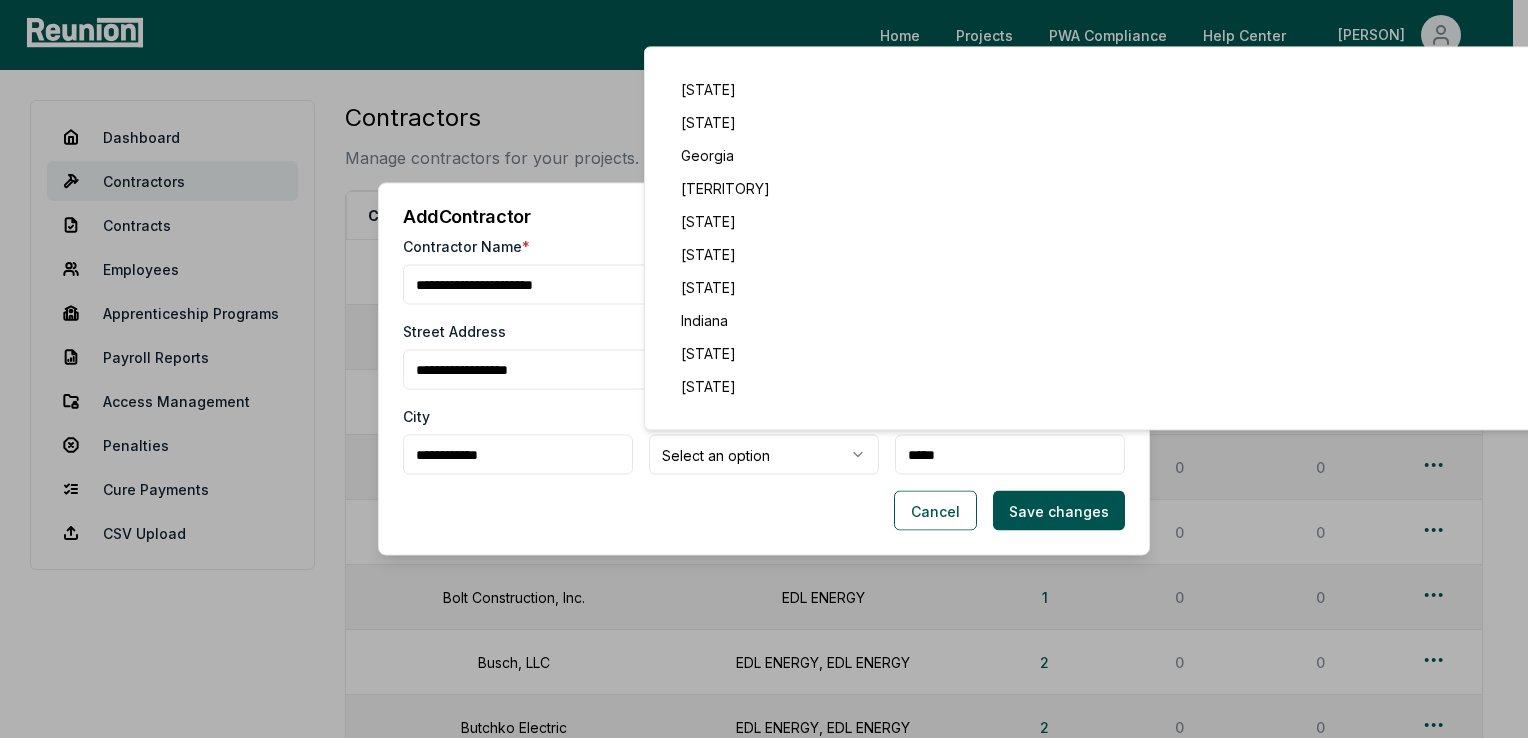 scroll, scrollTop: 532, scrollLeft: 0, axis: vertical 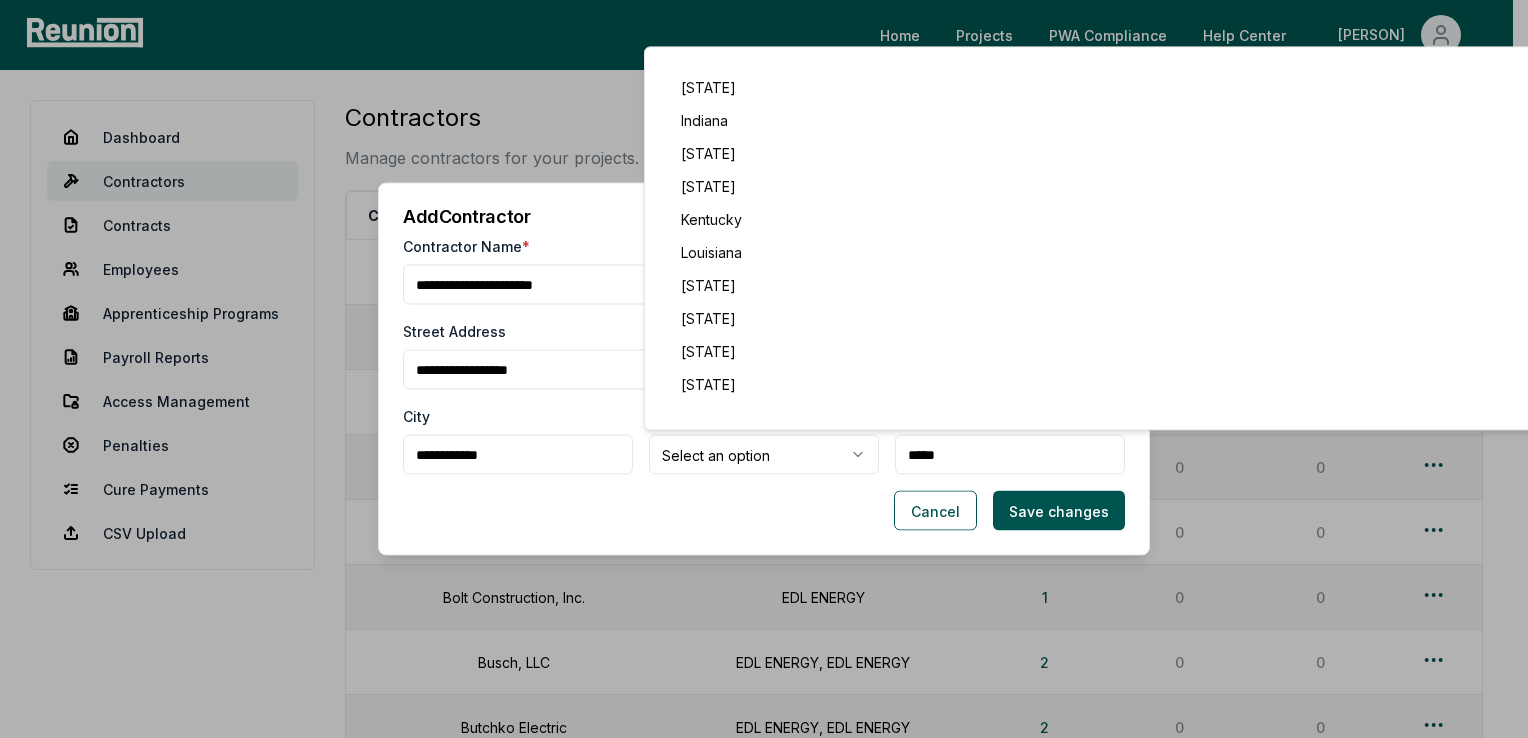 select on "**" 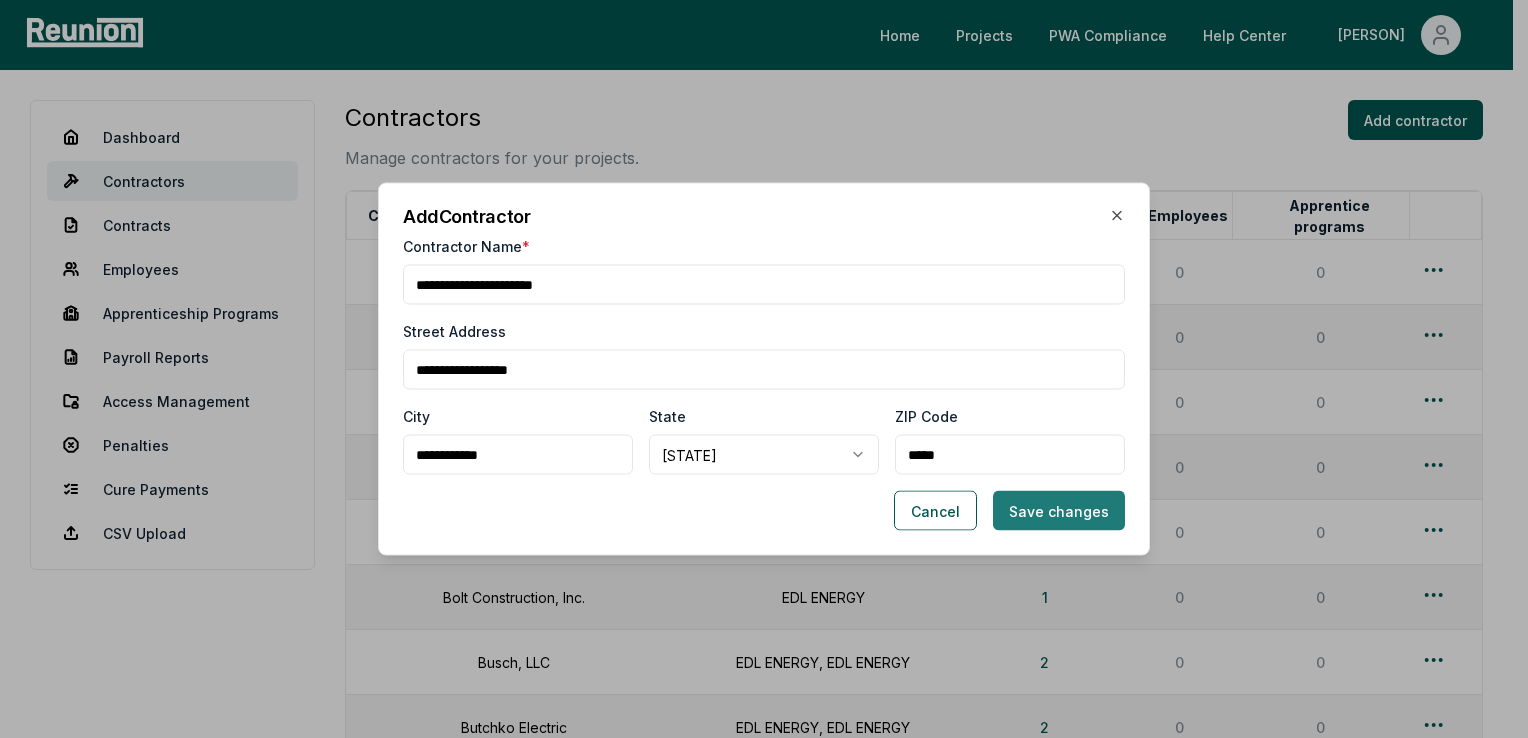 click on "Save changes" at bounding box center [1059, 511] 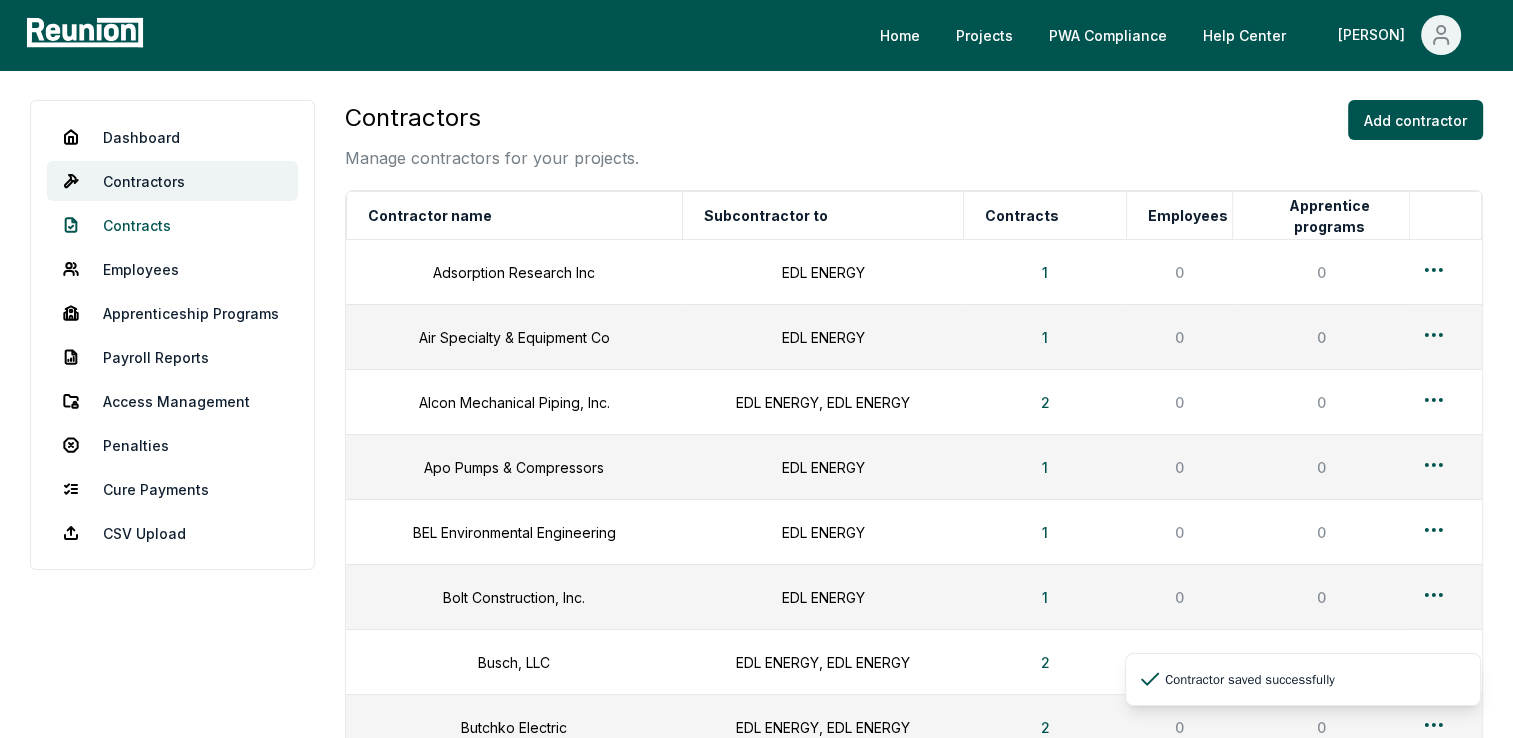 click on "Contracts" at bounding box center [172, 225] 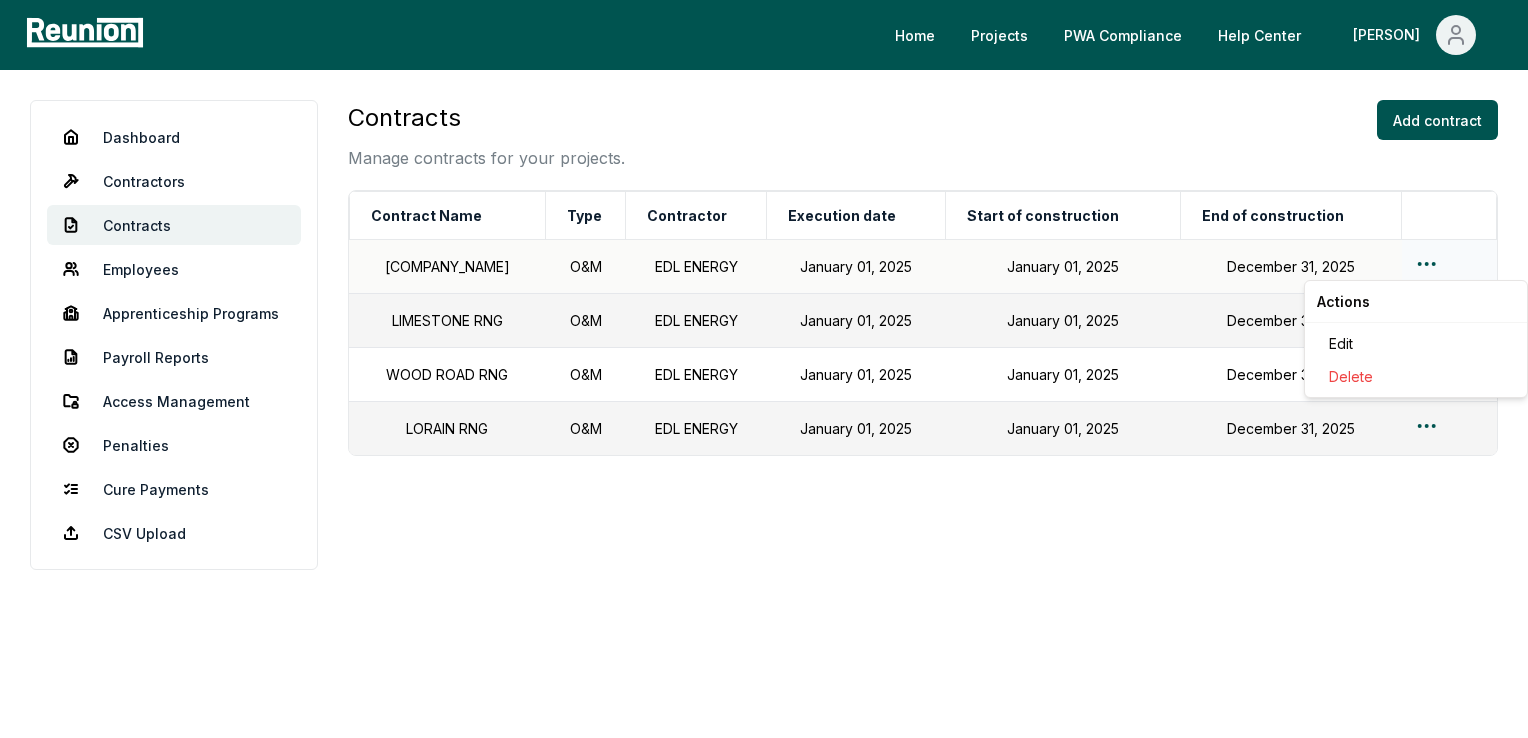 click on "Please visit us on your desktop We're working on making our marketplace mobile-friendly. For now, please visit Reunion on a desktop computer. Home Projects PWA Compliance Help Center [PERSON] Dashboard Contractors Contracts Employees Apprenticeship Programs Payroll Reports Access Management Penalties Cure Payments CSV Upload Contracts Manage contracts for your projects. Add contract Contract Name Type Contractor Execution date Start of construction End of construction TESSMAN RNG O&M [COMPANY] January 01, 2025 January 01, 2025 December 31, 2025 LIMESTONE RNG O&M [COMPANY] January 01, 2025 January 01, 2025 December 31, 2025 WOOD ROAD RNG O&M [COMPANY] January 01, 2025 January 01, 2025 December 31, 2025 LORAIN RNG O&M [COMPANY] January 01, 2025 January 01, 2025 December 31, 2025
Actions Edit Delete" at bounding box center (764, 369) 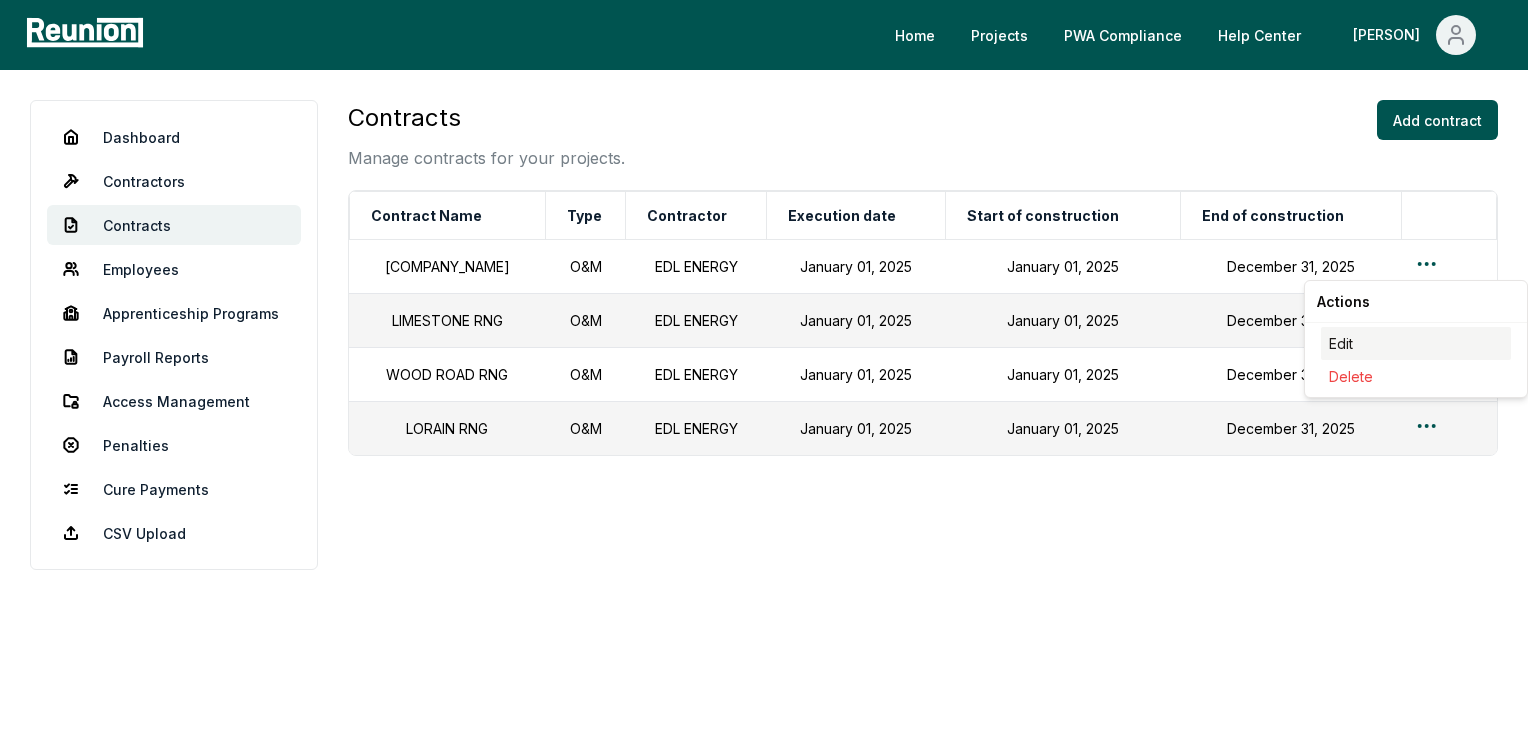click on "Edit" at bounding box center [1416, 343] 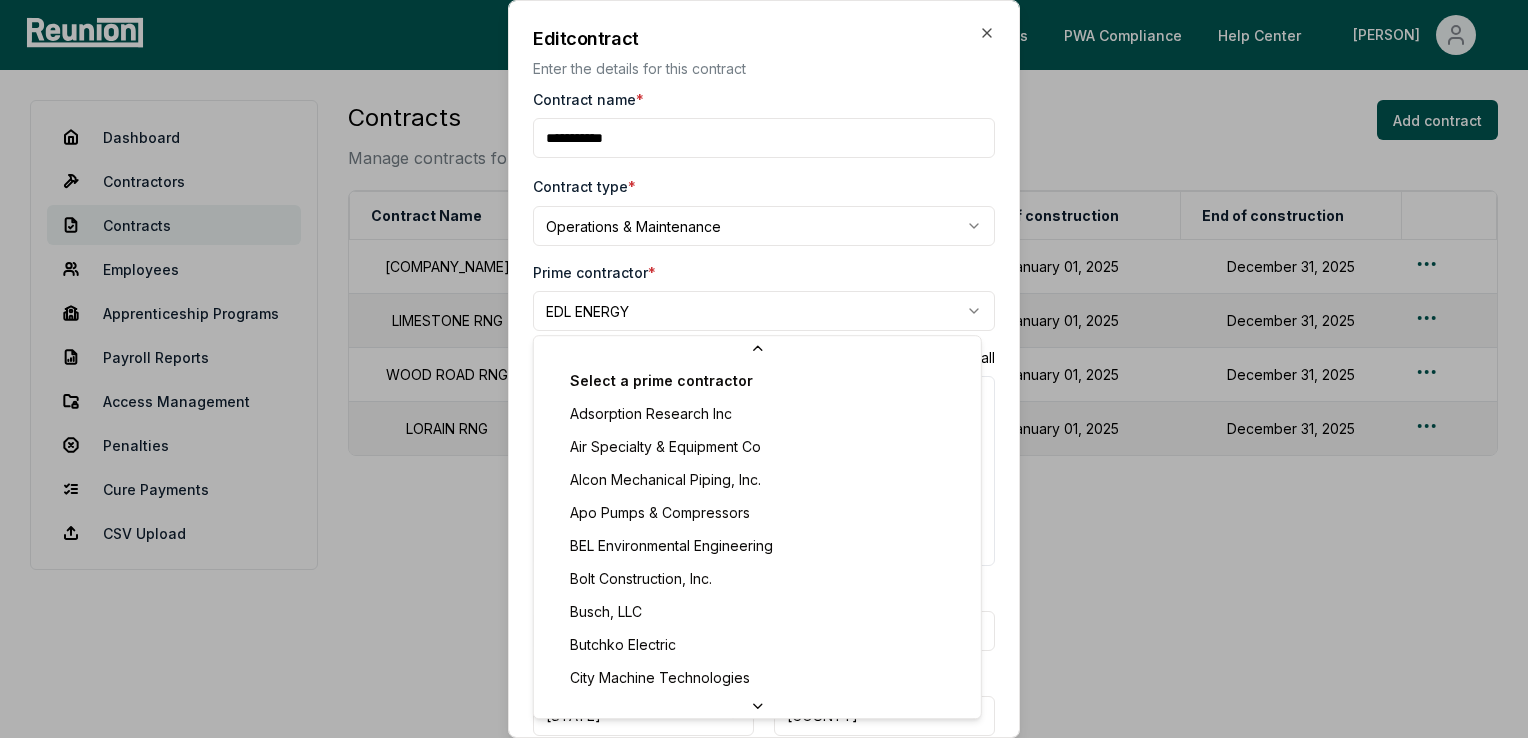 click on "**********" at bounding box center (764, 369) 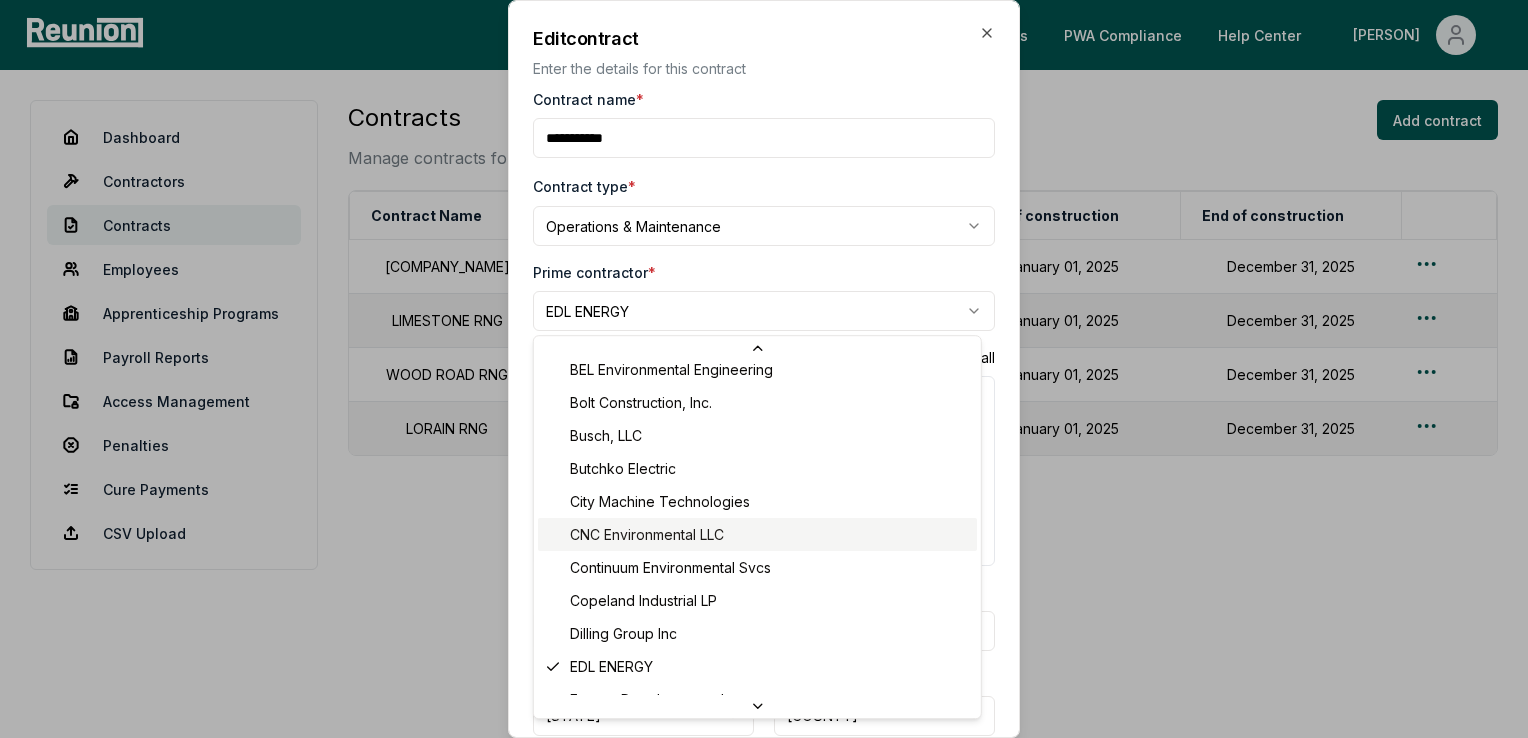 scroll, scrollTop: 299, scrollLeft: 0, axis: vertical 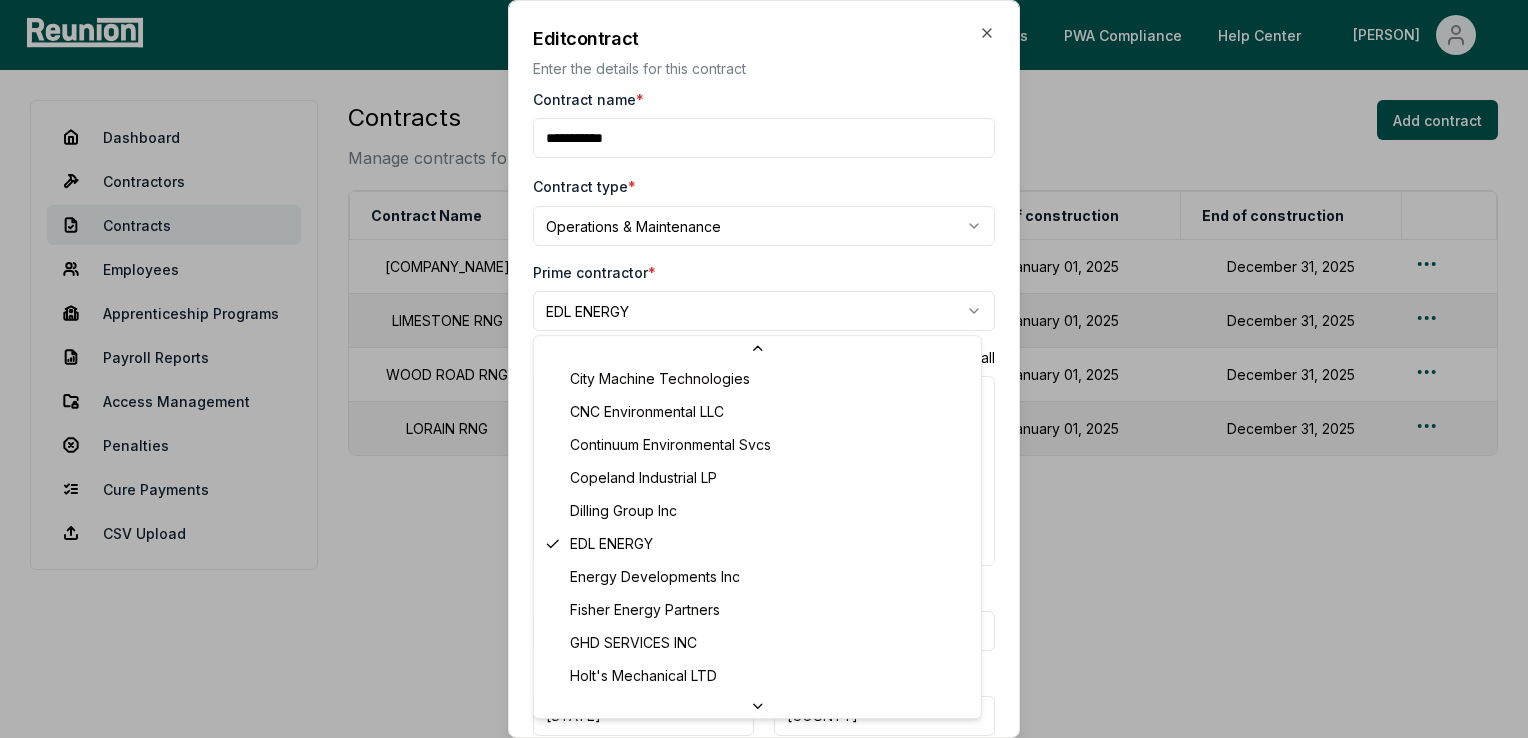 select on "**********" 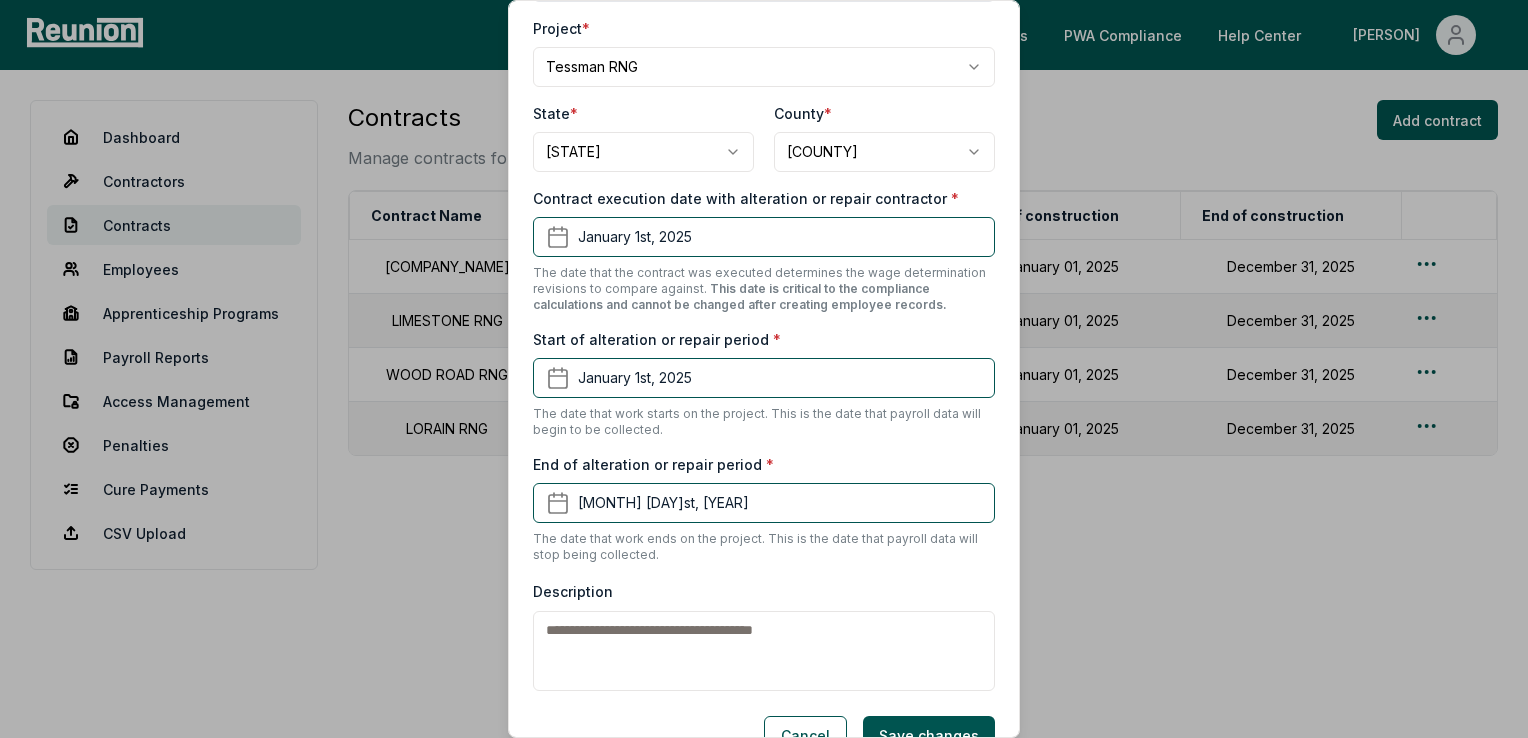 scroll, scrollTop: 603, scrollLeft: 0, axis: vertical 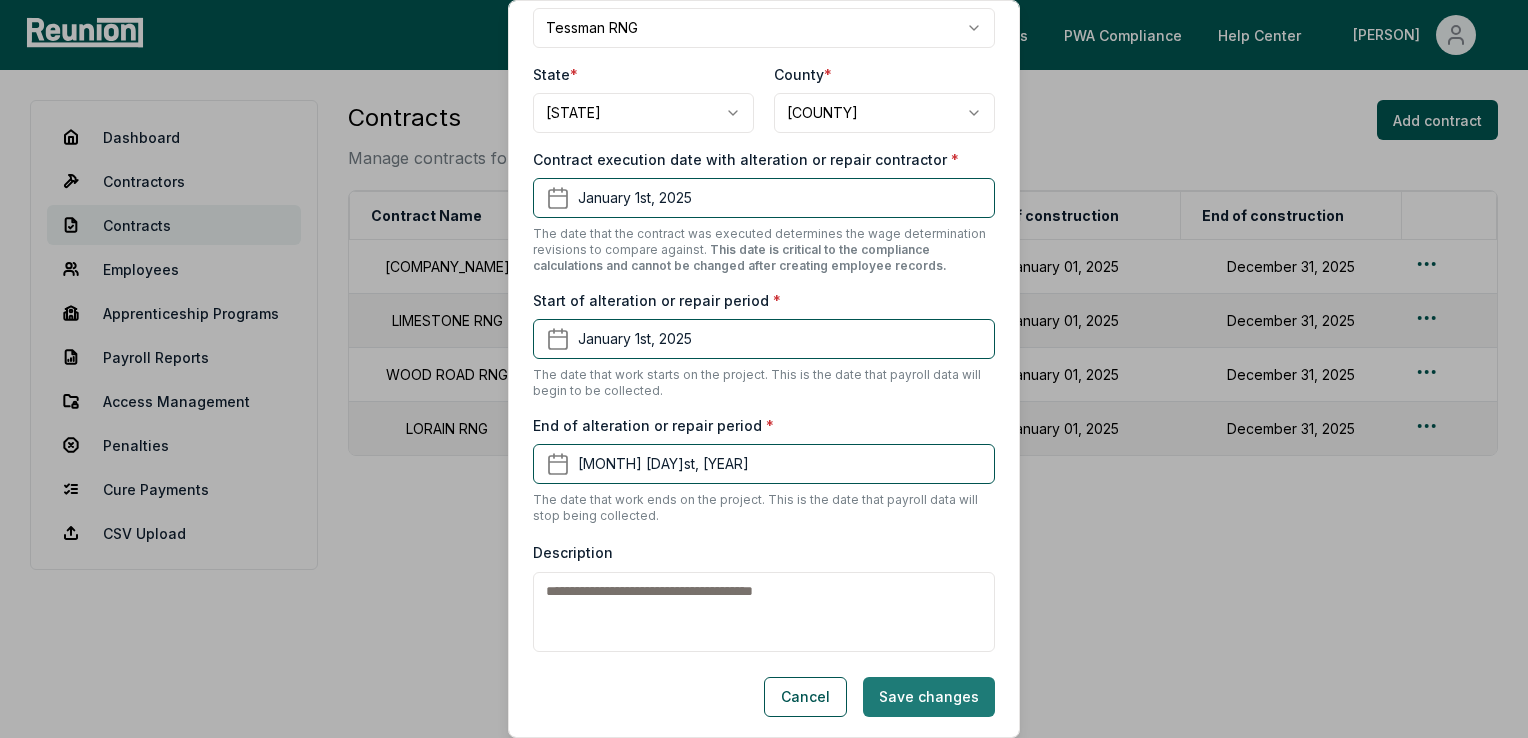 click on "Save changes" at bounding box center [929, 697] 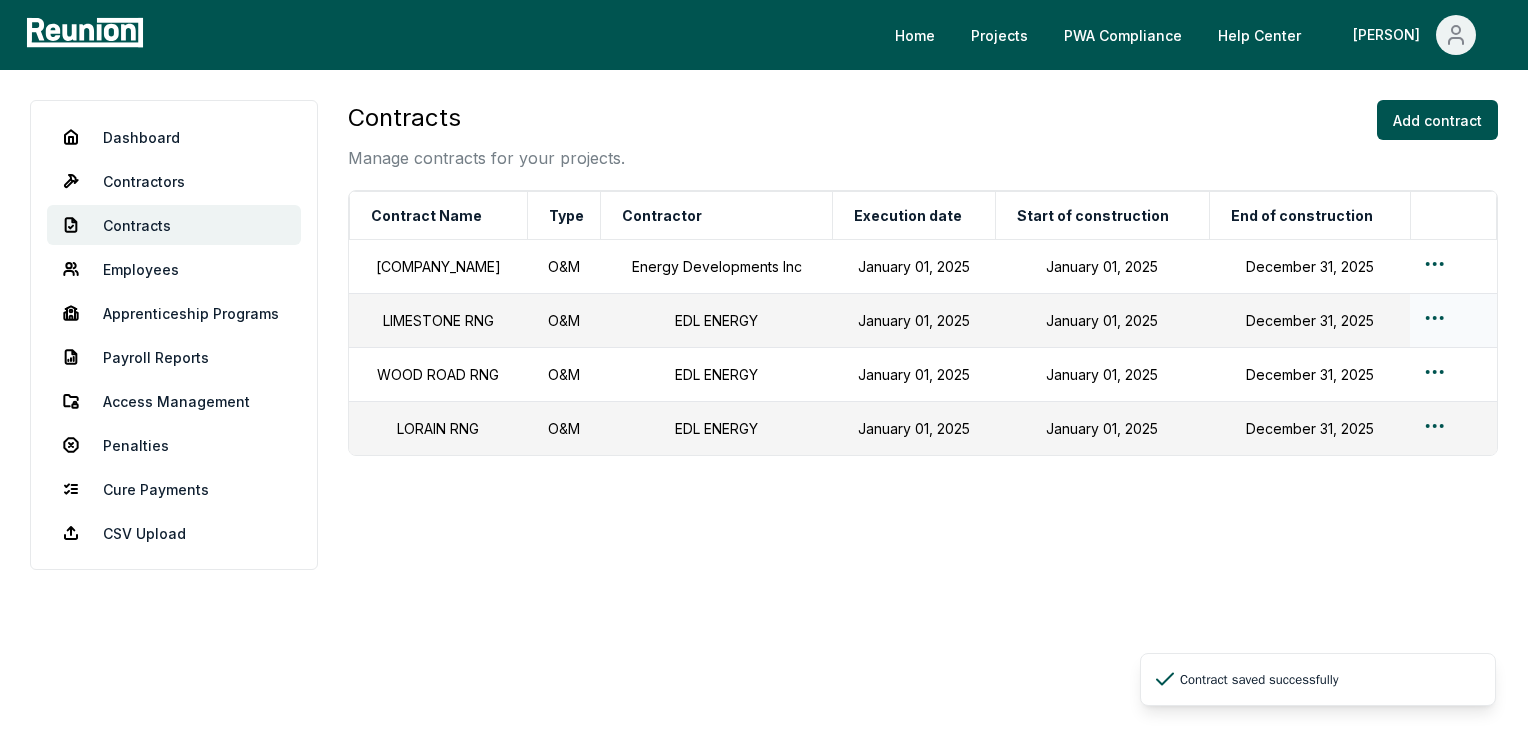 click on "Please visit us on your desktop We're working on making our marketplace mobile-friendly. For now, please visit Reunion on a desktop computer. Home Projects PWA Compliance Help Center [PERSON] Dashboard Contractors Contracts Employees Apprenticeship Programs Payroll Reports Access Management Penalties Cure Payments CSV Upload Contracts Manage contracts for your projects. Add contract Contract Name Type Contractor Execution date Start of construction End of construction TESSMAN RNG O&M [COMPANY] January 01, 2025 January 01, 2025 December 31, 2025 LIMESTONE RNG O&M [COMPANY] January 01, 2025 January 01, 2025 December 31, 2025 WOOD ROAD RNG O&M [COMPANY] January 01, 2025 January 01, 2025 December 31, 2025 LORAIN RNG O&M [COMPANY] January 01, 2025 January 01, 2025 December 31, 2025 Contract saved successfully" at bounding box center (764, 369) 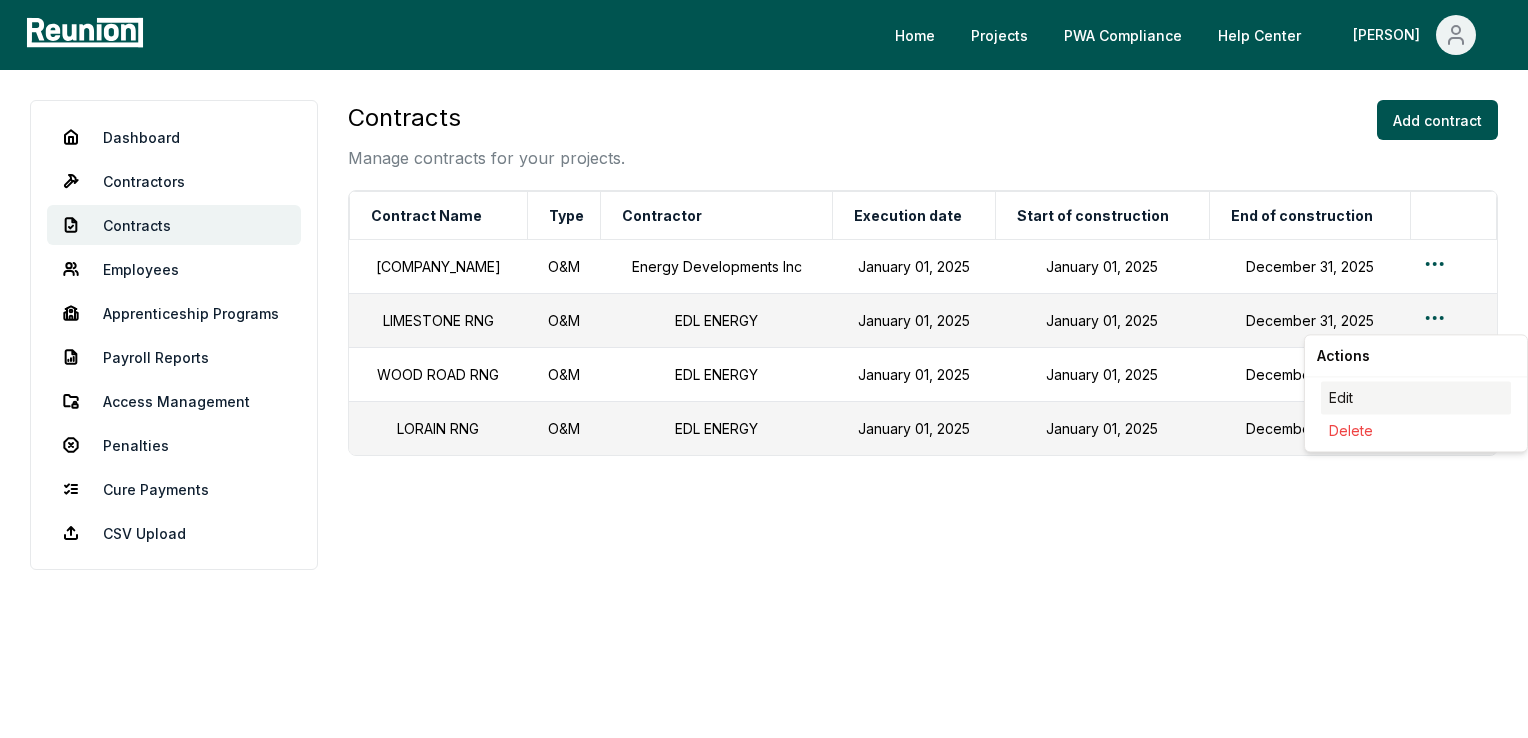 click on "Edit" at bounding box center [1416, 397] 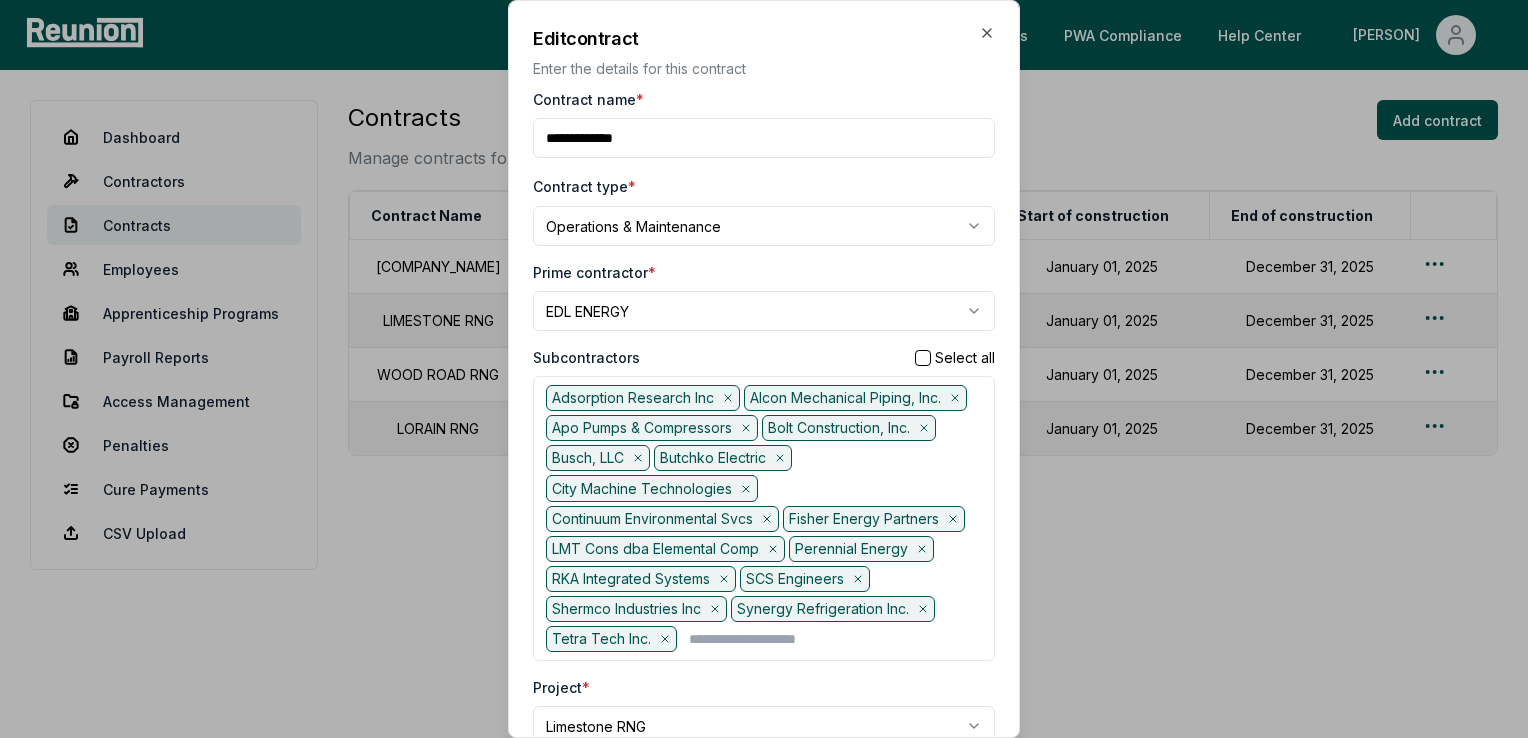 click on "**********" at bounding box center (764, 369) 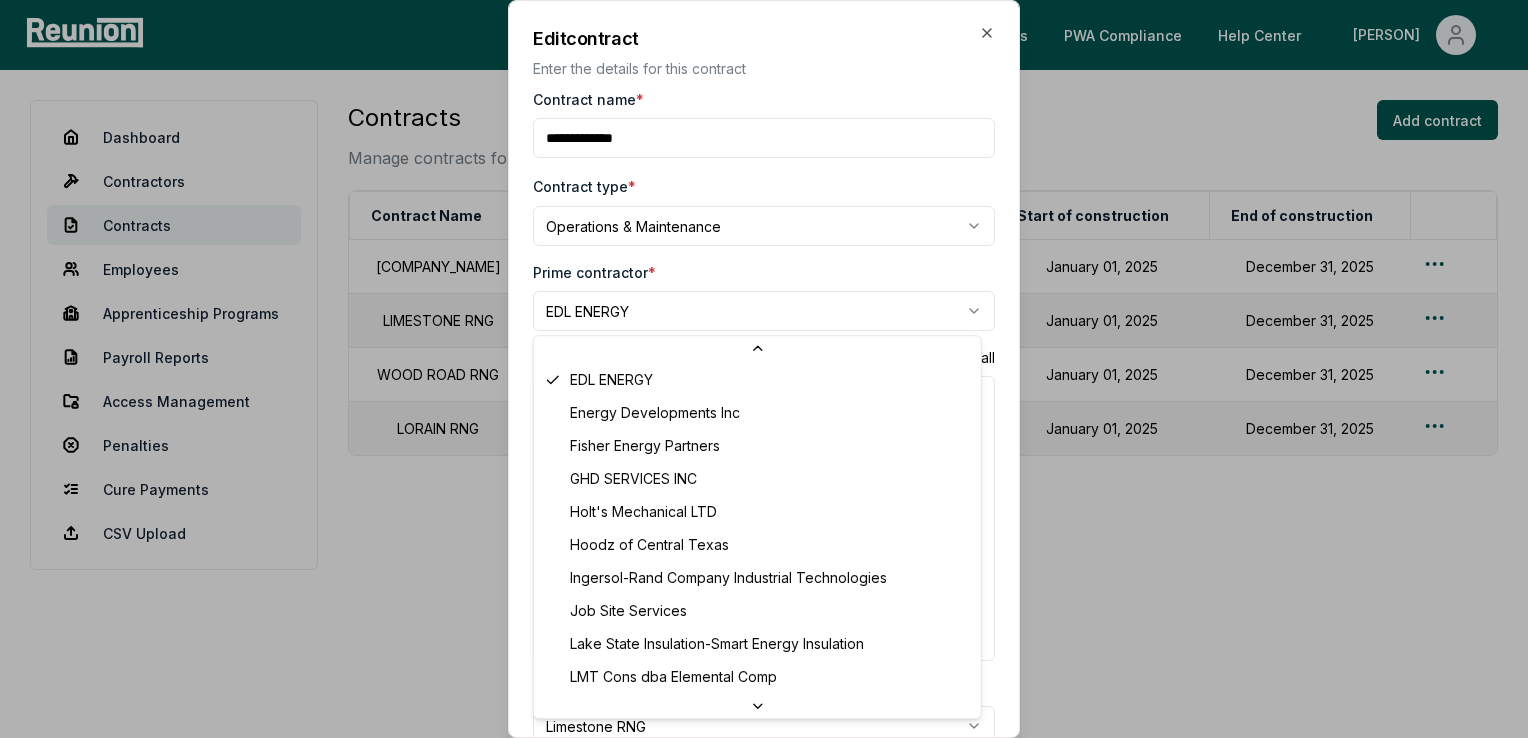 scroll, scrollTop: 432, scrollLeft: 0, axis: vertical 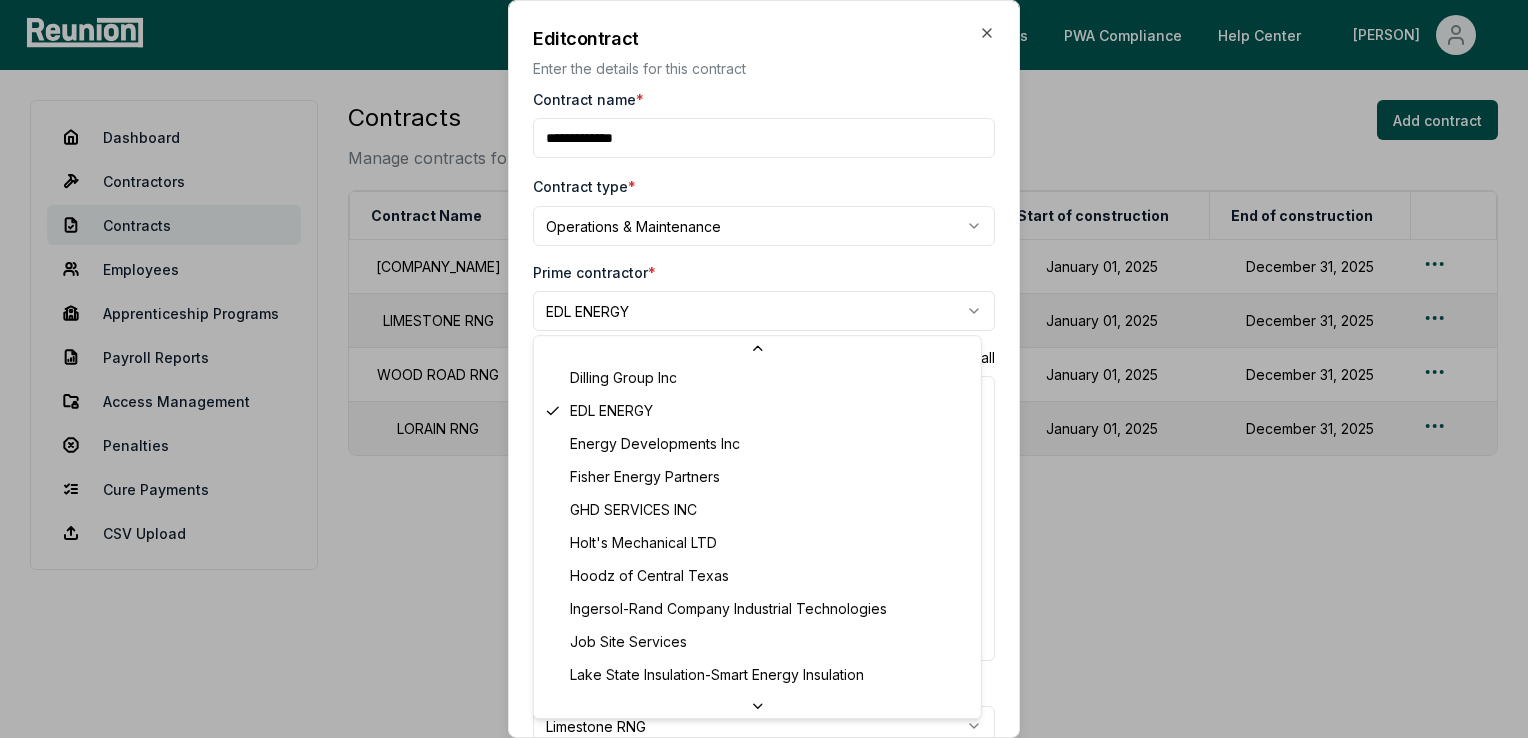 select on "**********" 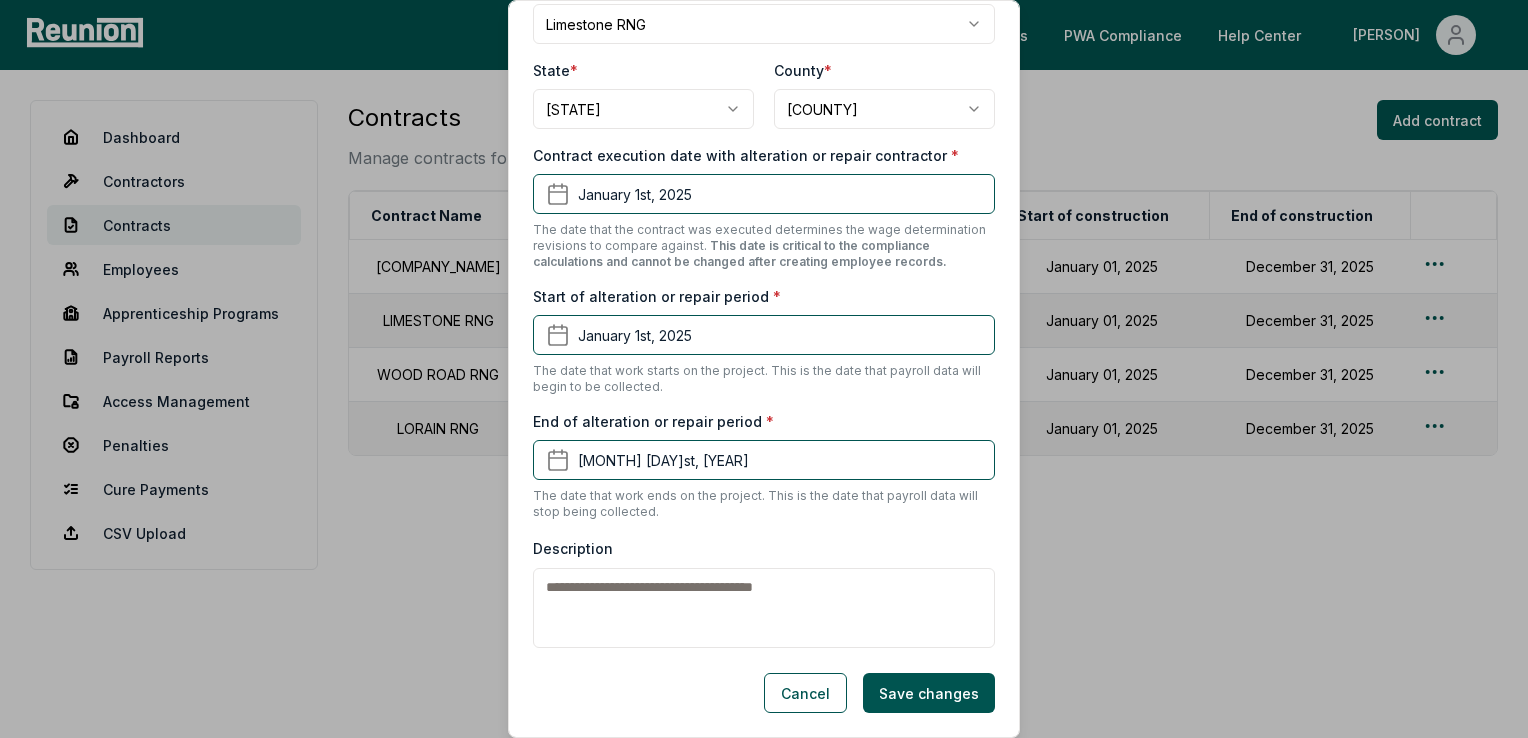 scroll, scrollTop: 756, scrollLeft: 0, axis: vertical 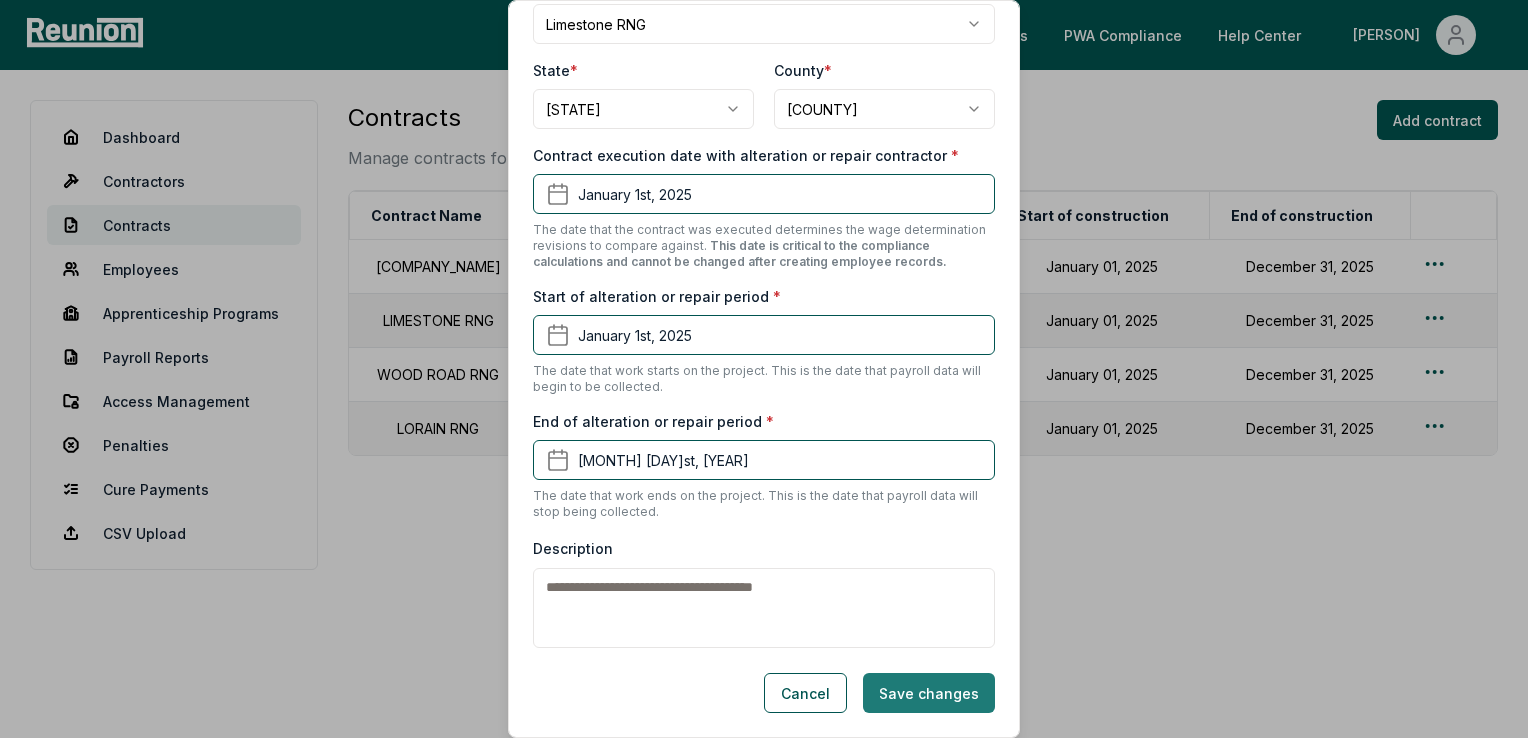 click on "Save changes" at bounding box center [929, 693] 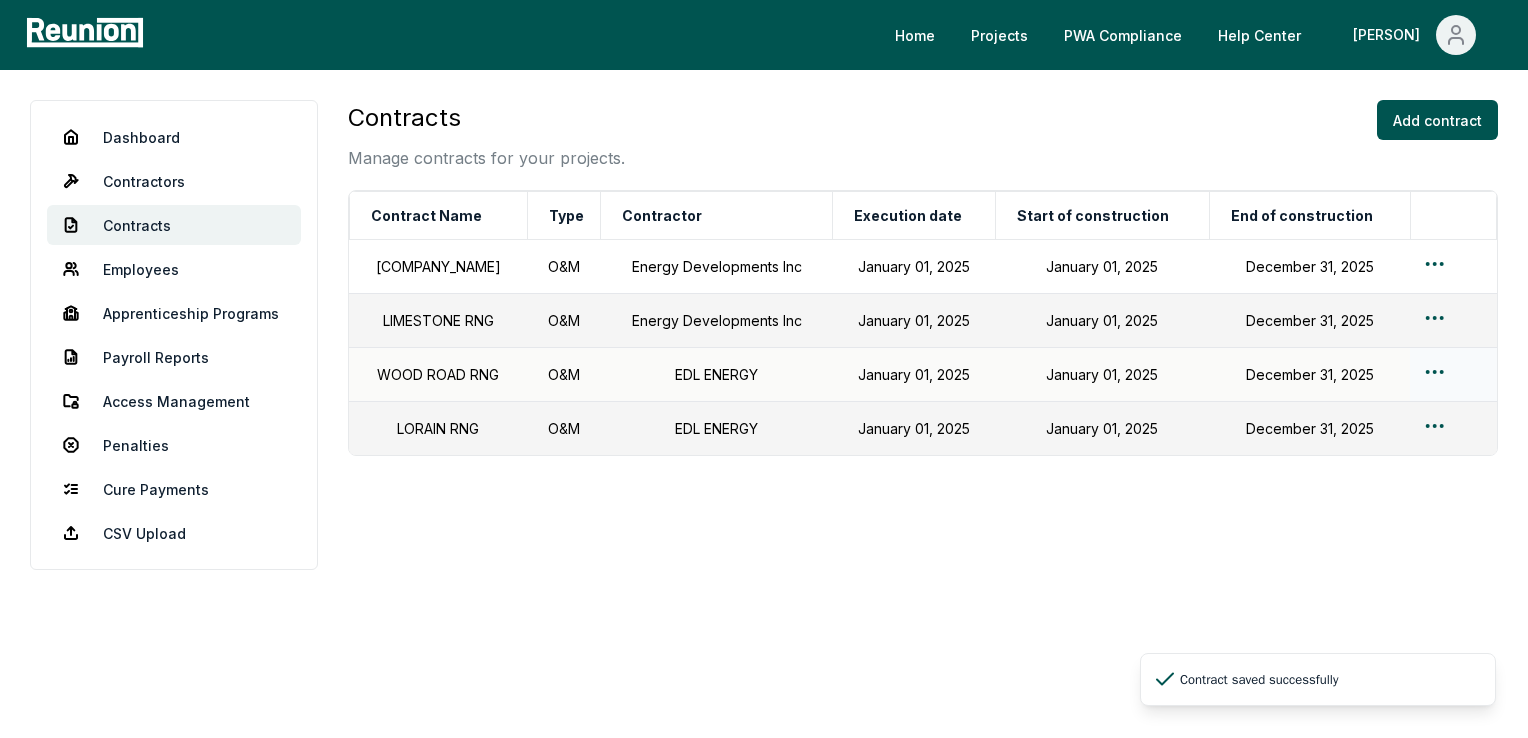 click on "Please visit us on your desktop We're working on making our marketplace mobile-friendly. For now, please visit Reunion on a desktop computer. Home Projects PWA Compliance Help Center Tonja Dashboard Contractors Contracts Employees Apprenticeship Programs Payroll Reports Access Management Penalties Cure Payments CSV Upload Contracts Manage contracts for your projects. Add contract Contract Name Type Contractor Execution date Start of construction End of construction TESSMAN RNG O&M Energy Developments Inc [MONTH] [DAY], [YEAR] [MONTH] [DAY], [YEAR] [MONTH] [DAY], [YEAR] LIMESTONE RNG O&M Energy Developments Inc [MONTH] [DAY], [YEAR] [MONTH] [DAY], [YEAR] [MONTH] [DAY], [YEAR] WOOD ROAD RNG O&M EDL ENERGY [MONTH] [DAY], [YEAR] [MONTH] [DAY], [YEAR] [MONTH] [DAY], [YEAR] LORAIN RNG O&M EDL ENERGY [MONTH] [DAY], [YEAR] [MONTH] [DAY], [YEAR] [MONTH] [DAY], [YEAR] Contract saved successfully" at bounding box center (764, 369) 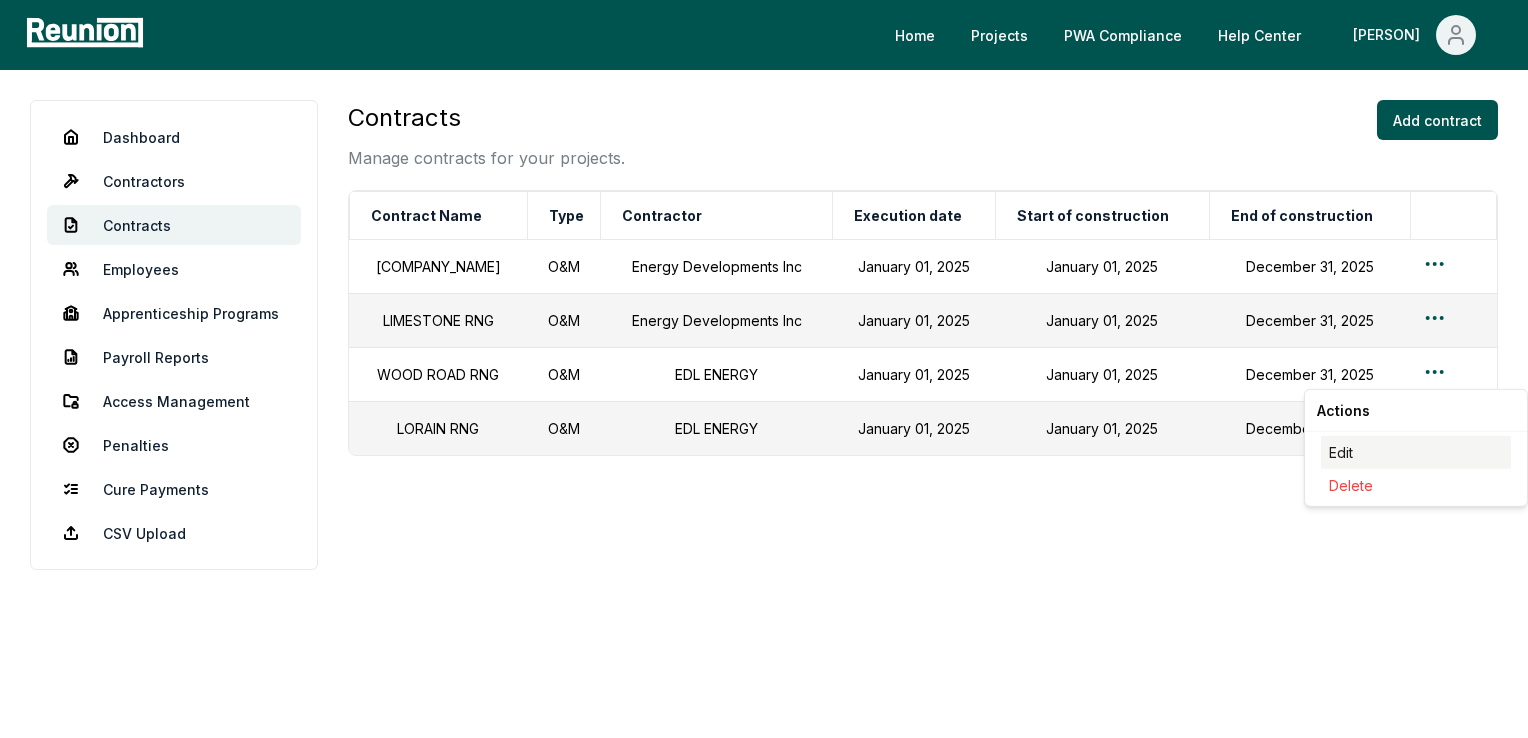 click on "Edit" at bounding box center [1416, 452] 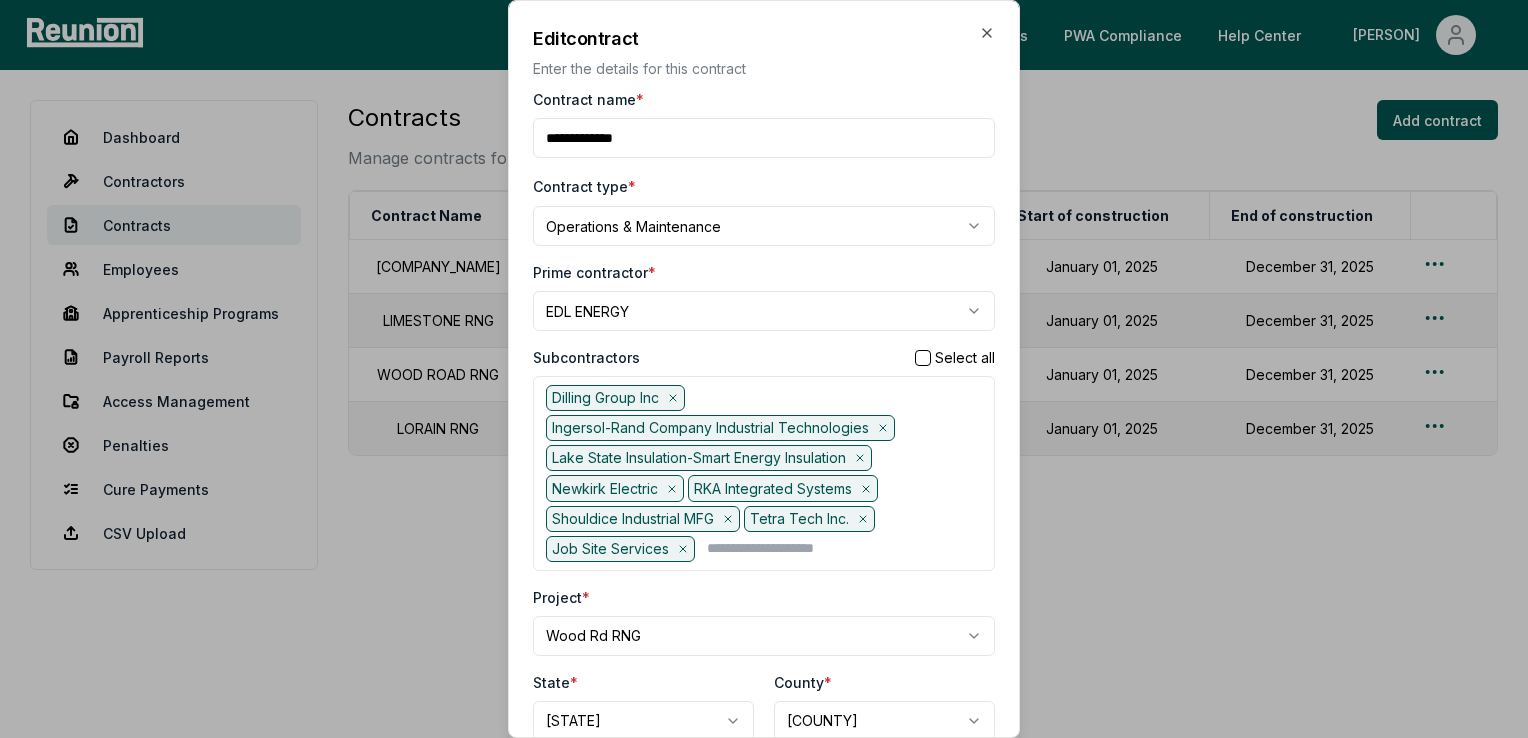 click on "**********" at bounding box center (764, 369) 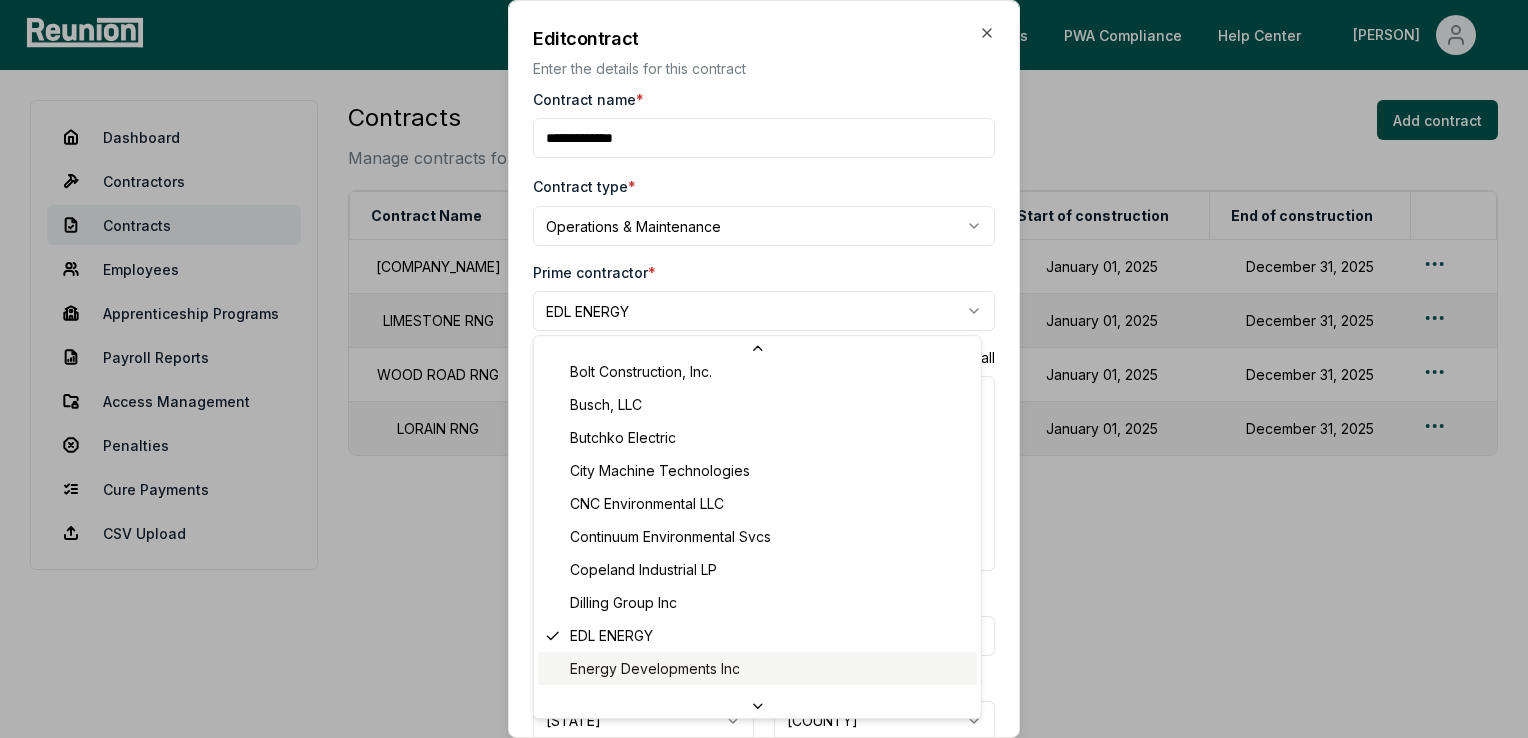 scroll, scrollTop: 264, scrollLeft: 0, axis: vertical 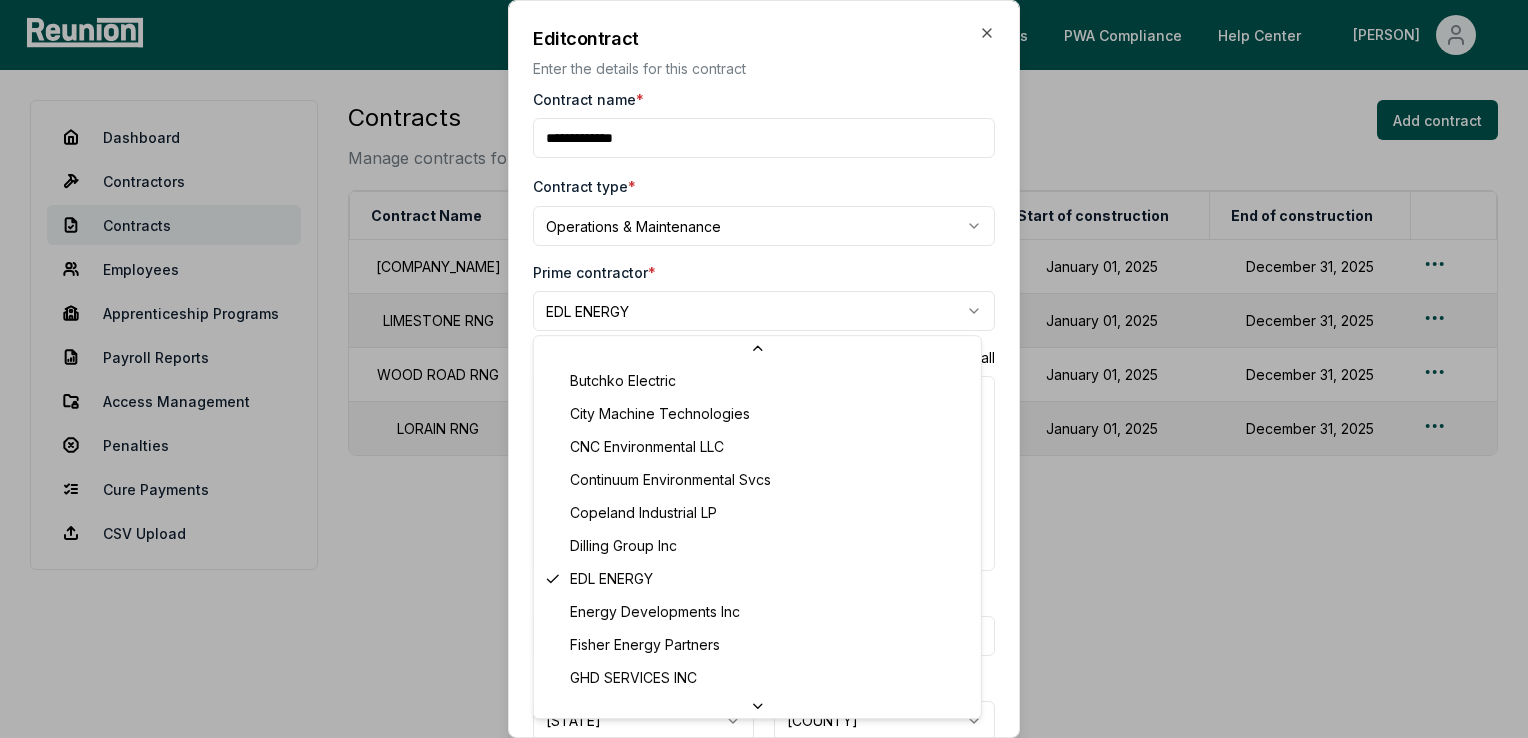 select on "**********" 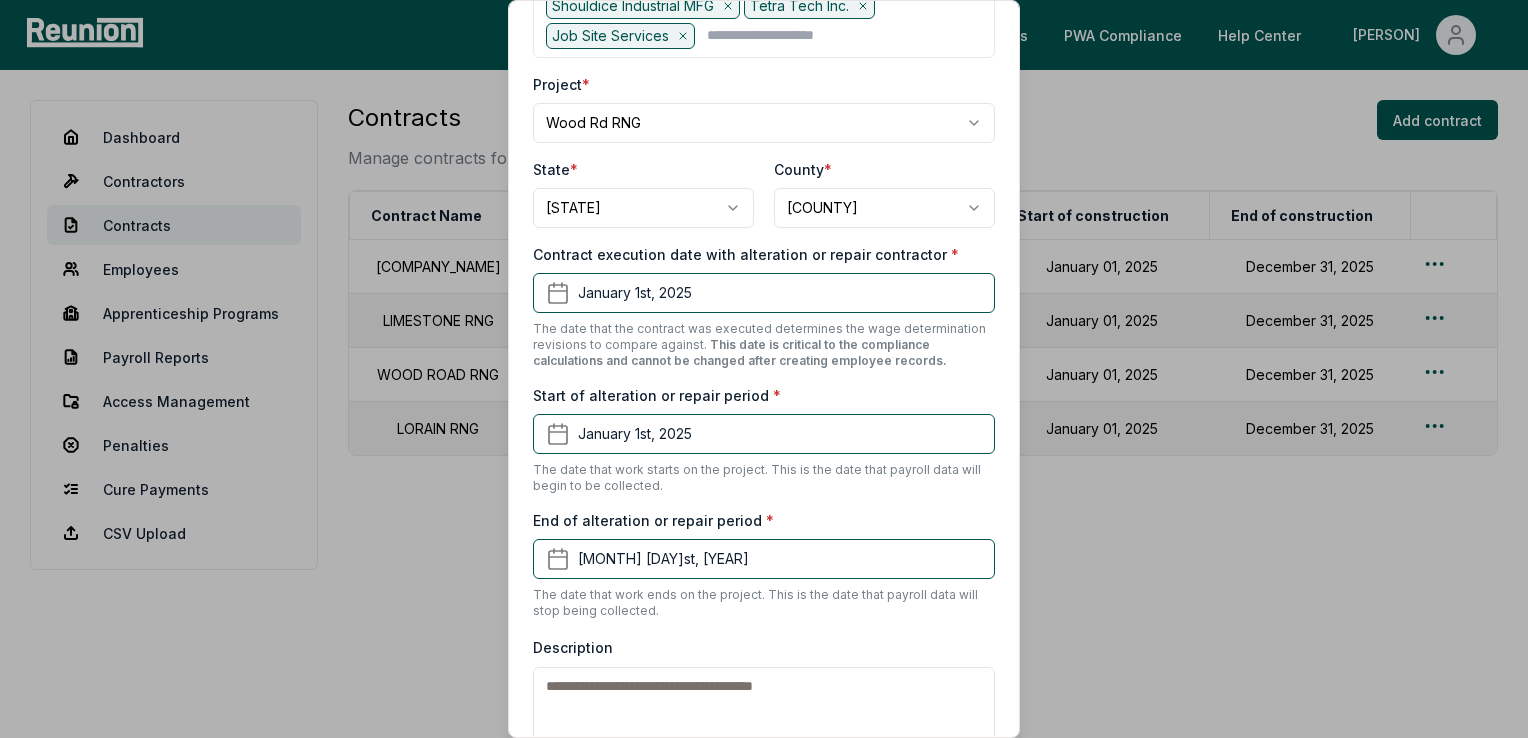 scroll, scrollTop: 608, scrollLeft: 0, axis: vertical 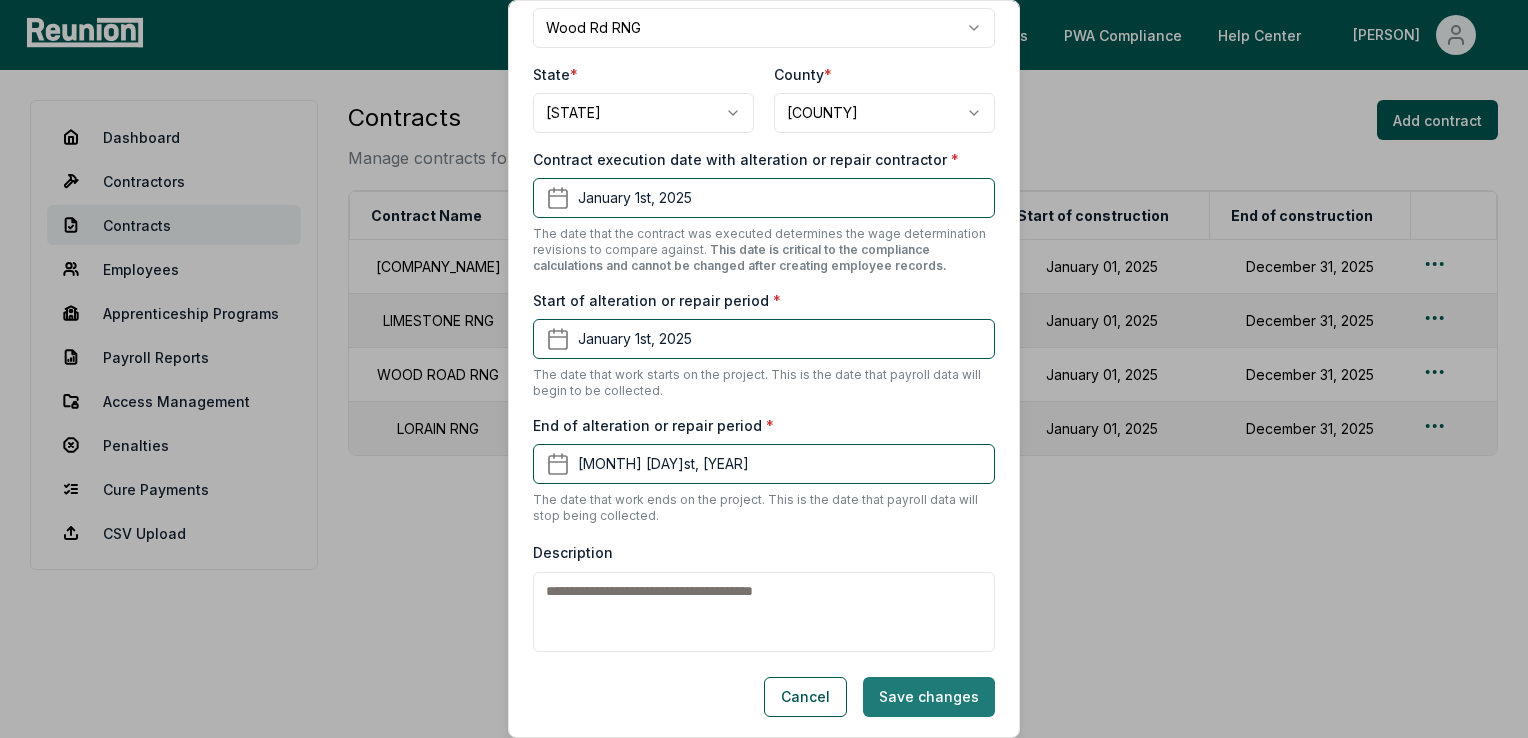 click on "Save changes" at bounding box center (929, 697) 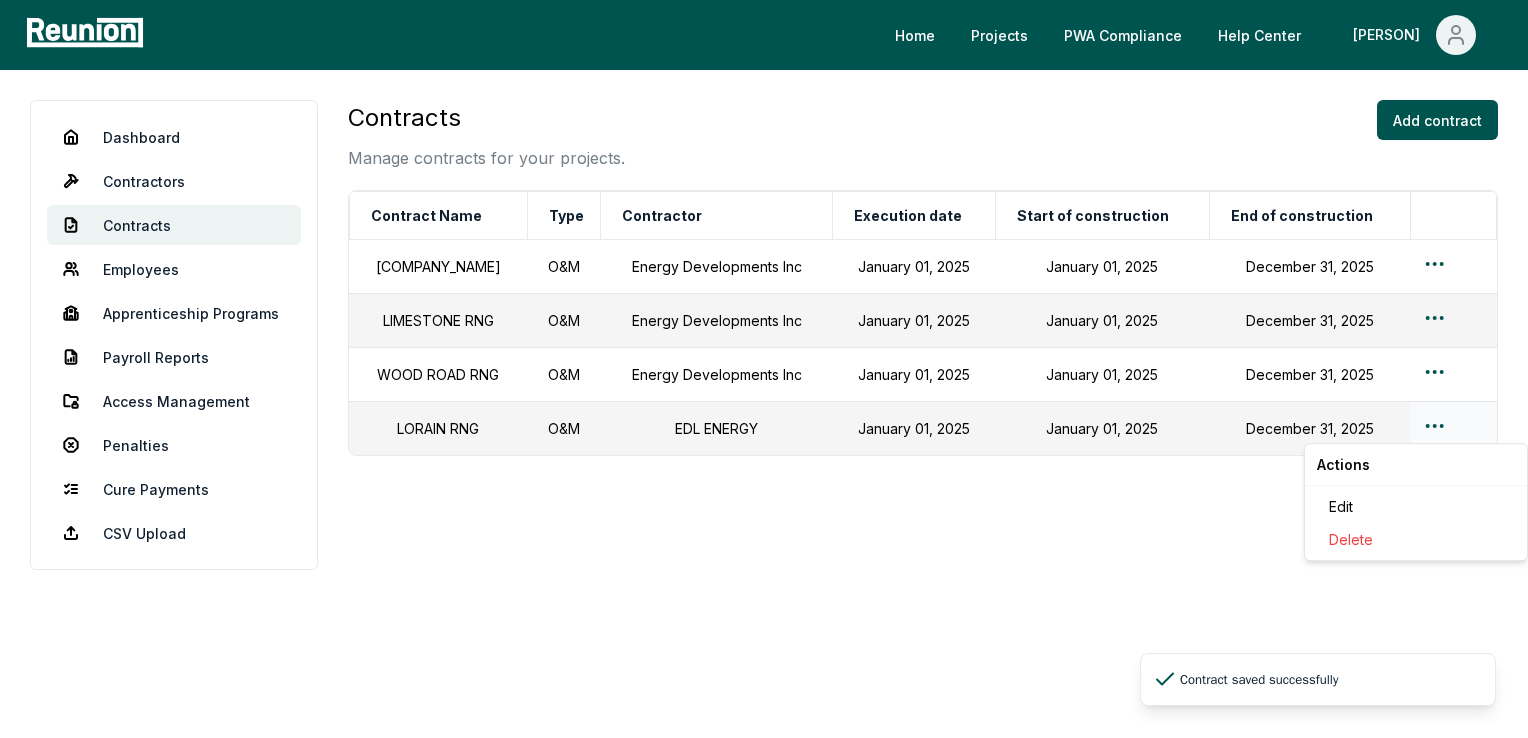 click on "Please visit us on your desktop We're working on making our marketplace mobile-friendly. For now, please visit Reunion on a desktop computer. Home Projects PWA Compliance Help Center Tonja Dashboard Contractors Contracts Employees Apprenticeship Programs Payroll Reports Access Management Penalties Cure Payments CSV Upload Contracts Manage contracts for your projects. Add contract Contract Name Type Contractor Execution date Start of construction End of construction TESSMAN RNG O&M Energy Developments Inc [MONTH] [DAY], [YEAR] [MONTH] [DAY], [YEAR] [MONTH] [DAY], [YEAR] LIMESTONE RNG O&M Energy Developments Inc [MONTH] [DAY], [YEAR] [MONTH] [DAY], [YEAR] [MONTH] [DAY], [YEAR] WOOD ROAD RNG O&M EDL ENERGY [MONTH] [DAY], [YEAR] [MONTH] [DAY], [YEAR] [MONTH] [DAY], [YEAR] LORAIN RNG O&M EDL ENERGY [MONTH] [DAY], [YEAR] [MONTH] [DAY], [YEAR] [MONTH] [DAY], [YEAR] Contract saved successfully
Actions Edit Delete" at bounding box center [764, 369] 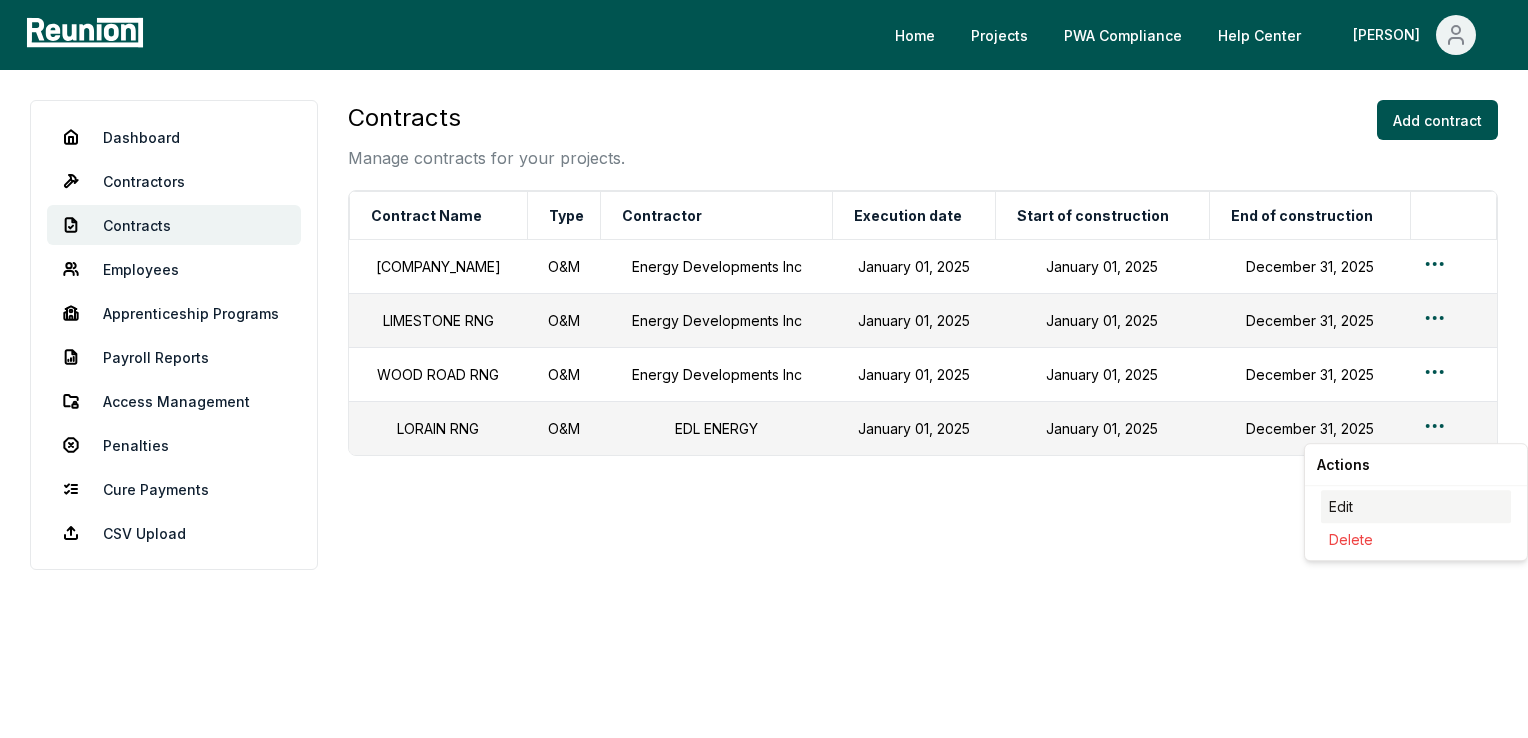 click on "Edit" at bounding box center [1416, 506] 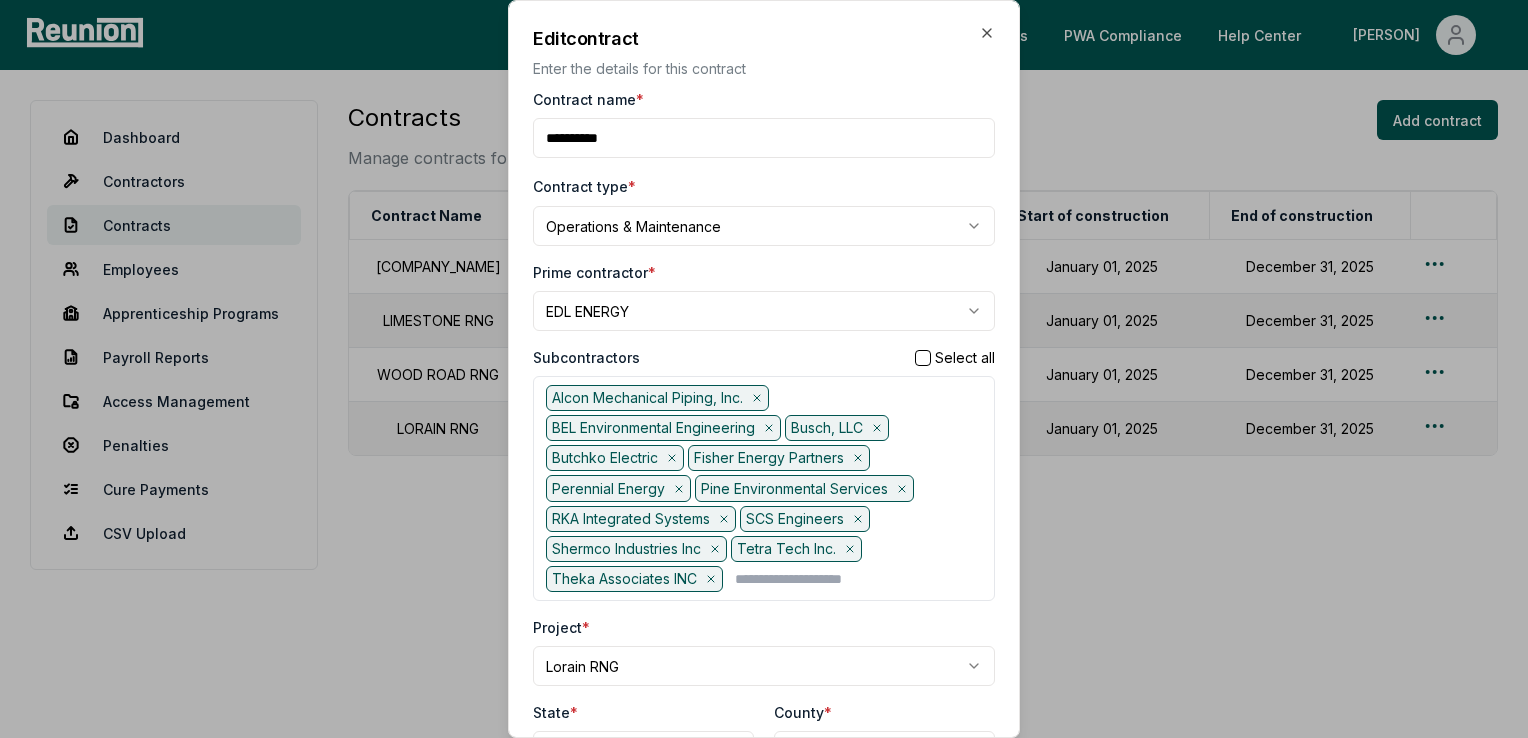 click on "**********" at bounding box center (764, 369) 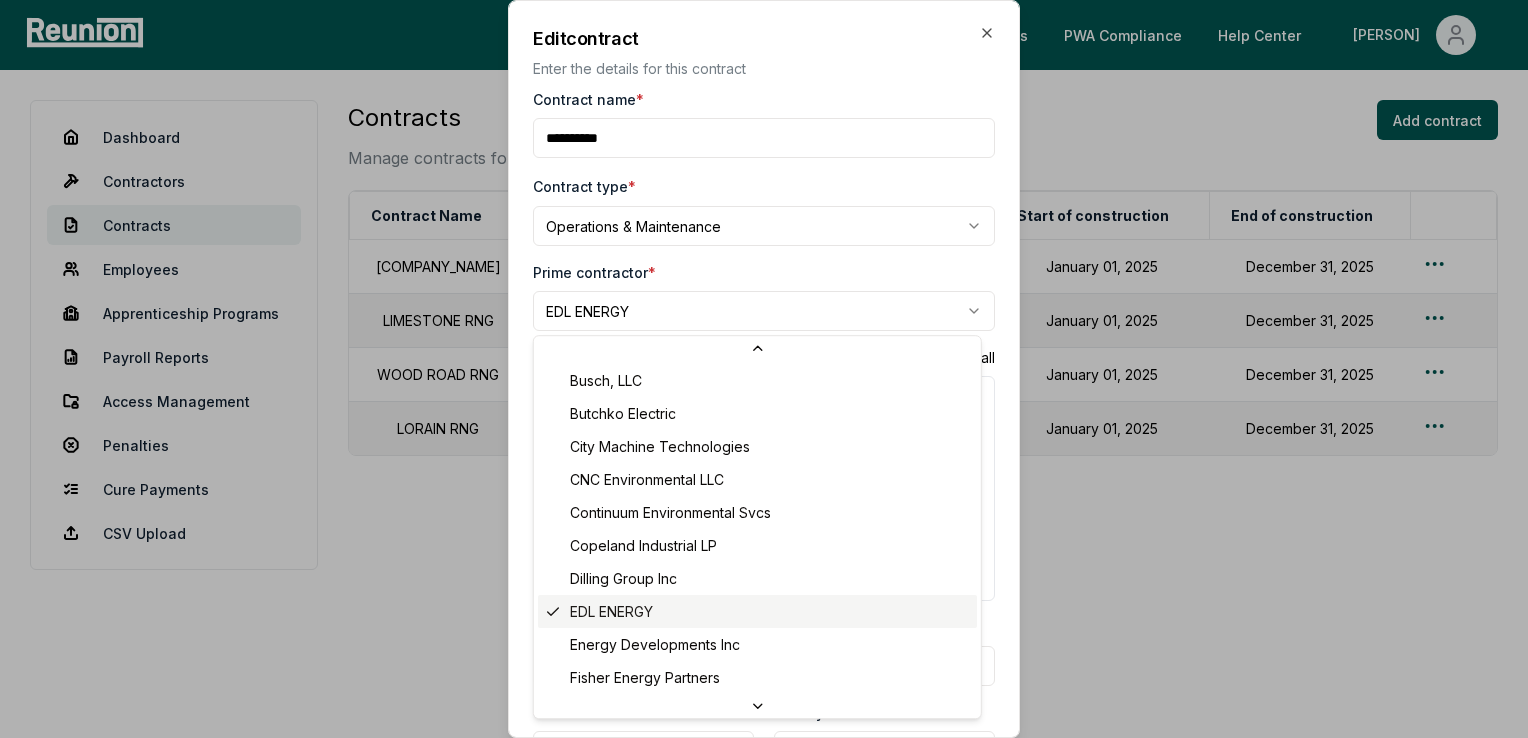 scroll, scrollTop: 264, scrollLeft: 0, axis: vertical 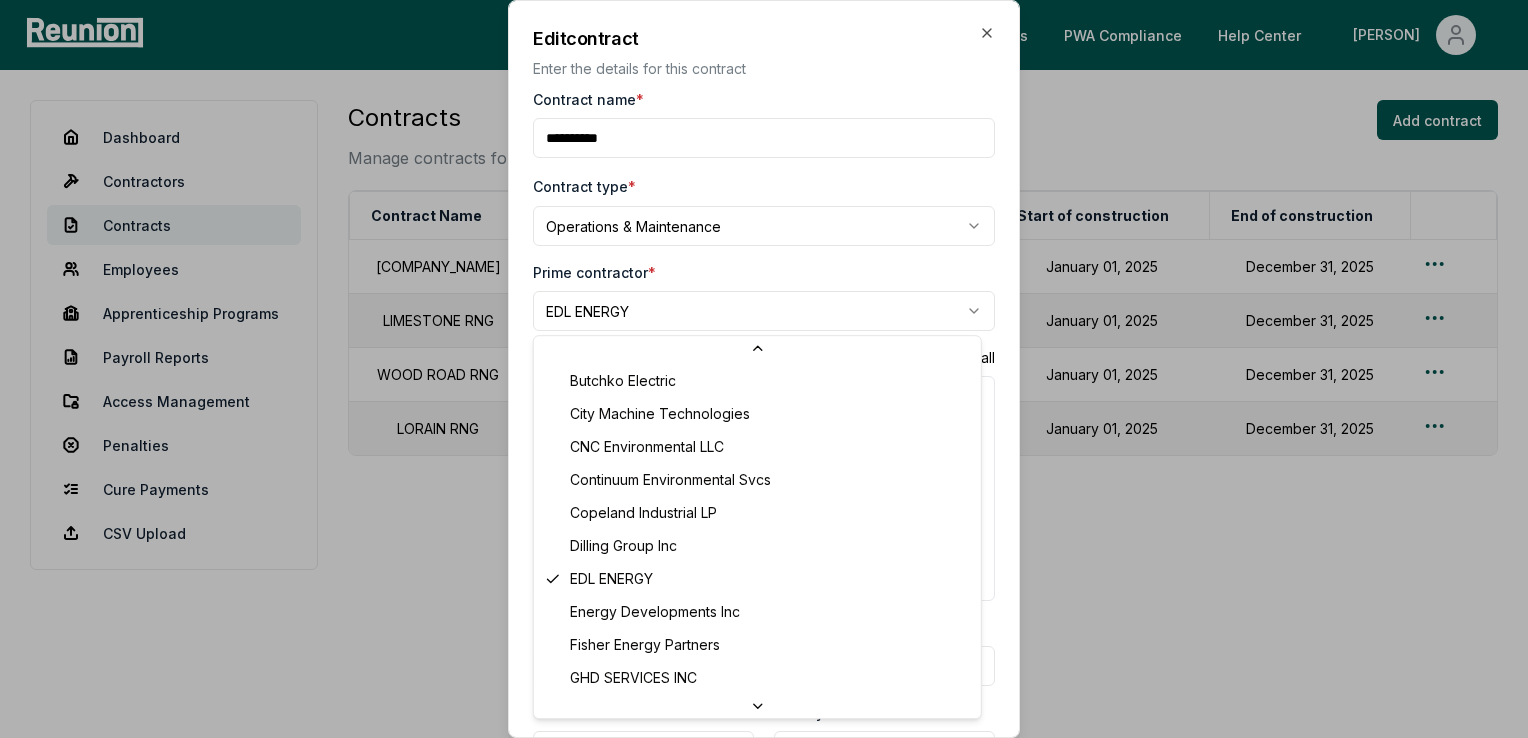select on "**********" 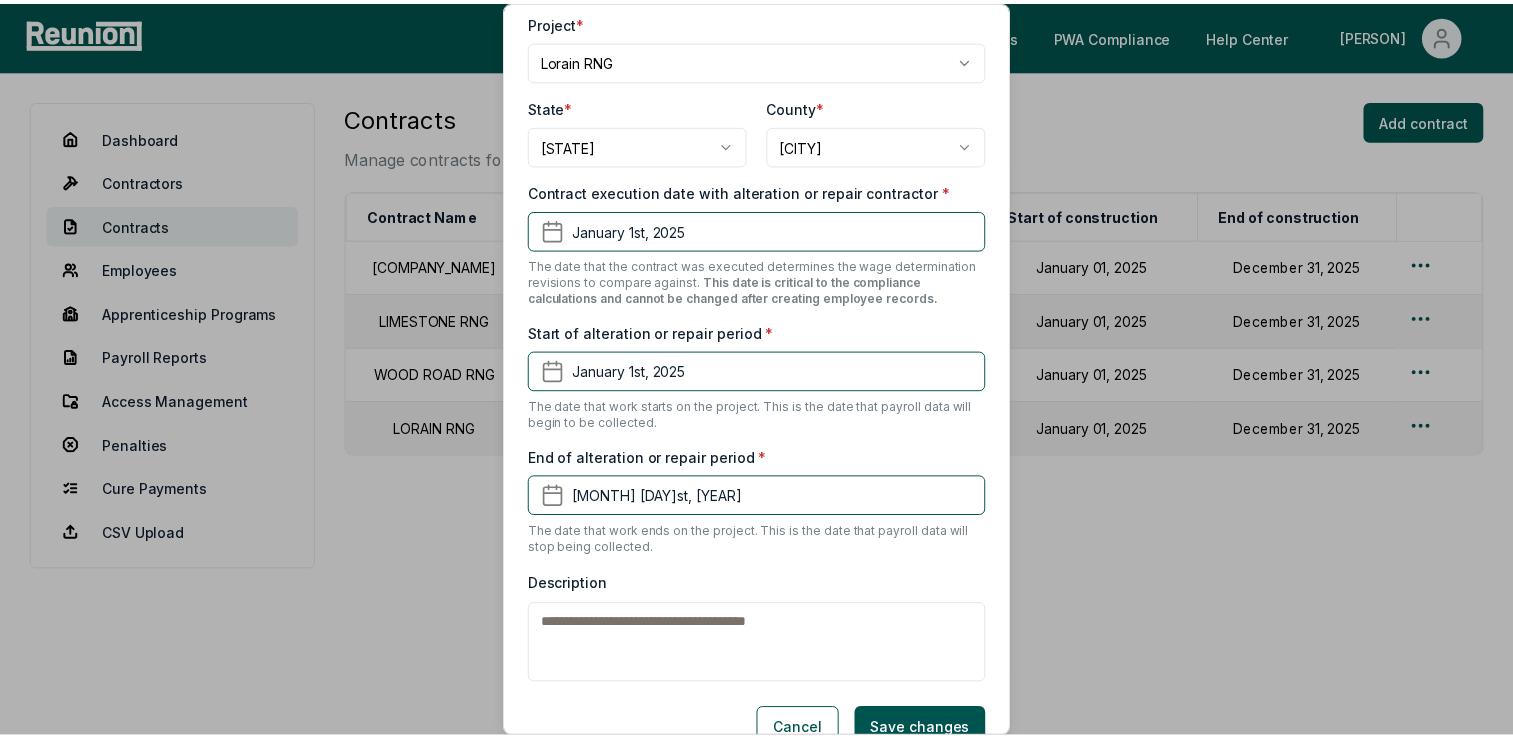 scroll, scrollTop: 637, scrollLeft: 0, axis: vertical 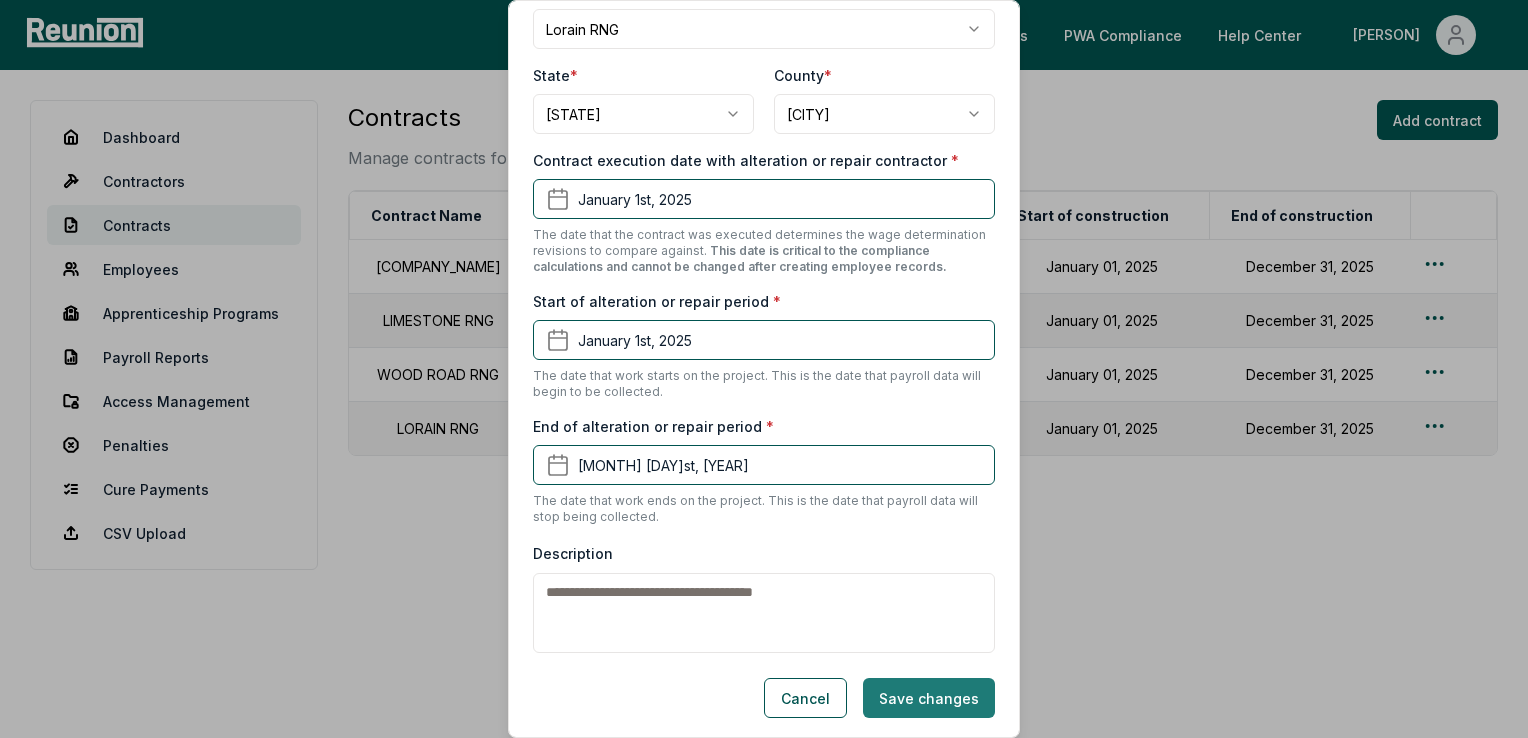 click on "Save changes" at bounding box center (929, 698) 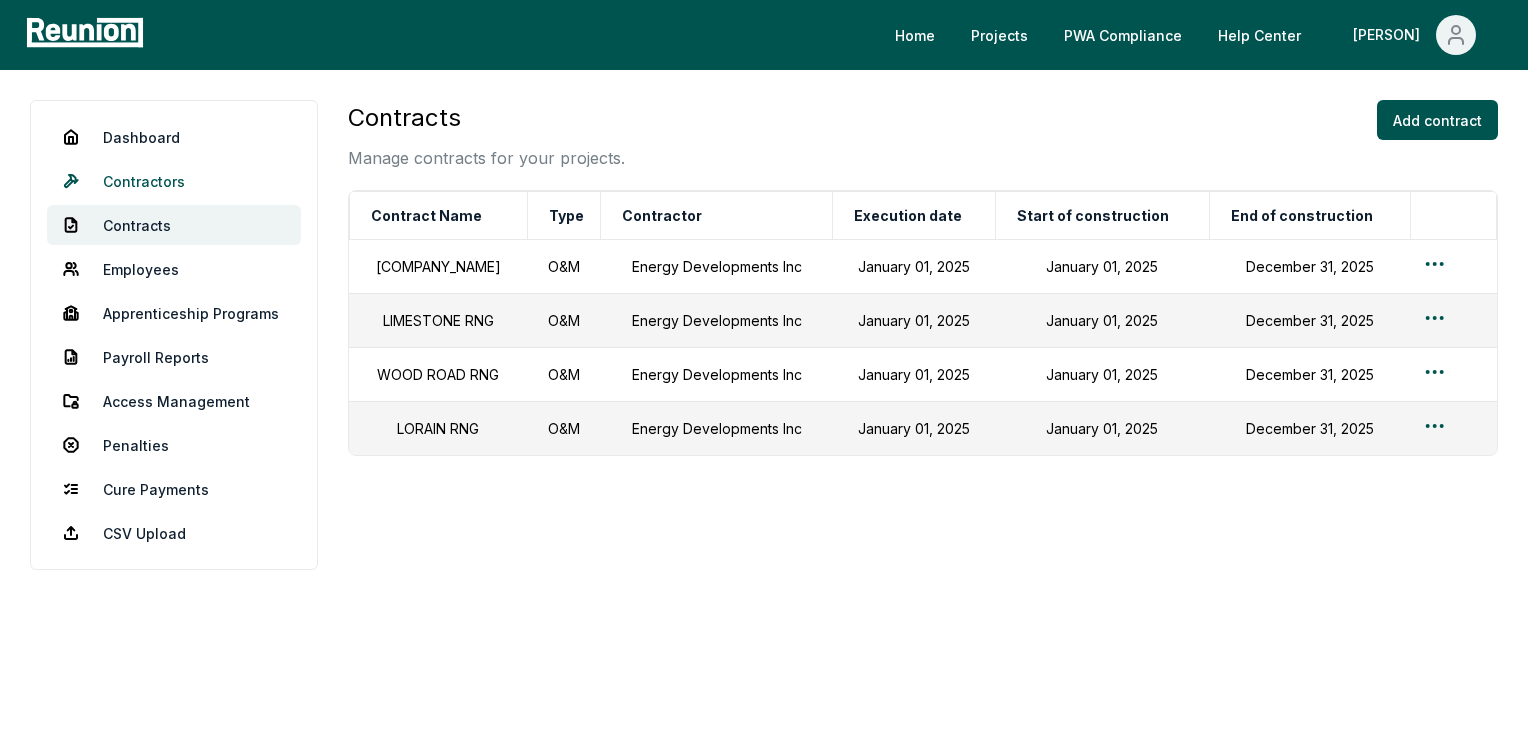 click on "Contractors" at bounding box center [174, 181] 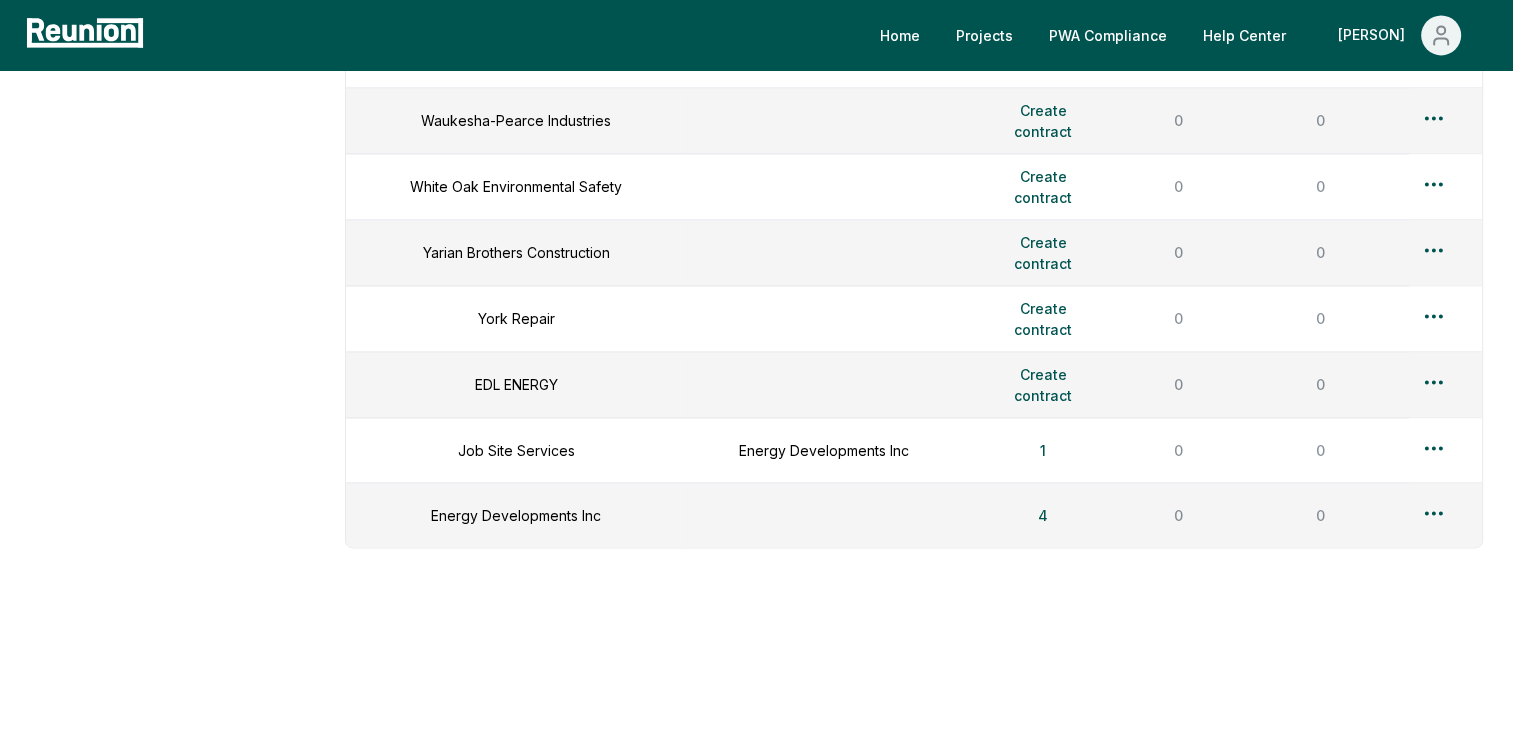 scroll, scrollTop: 2840, scrollLeft: 0, axis: vertical 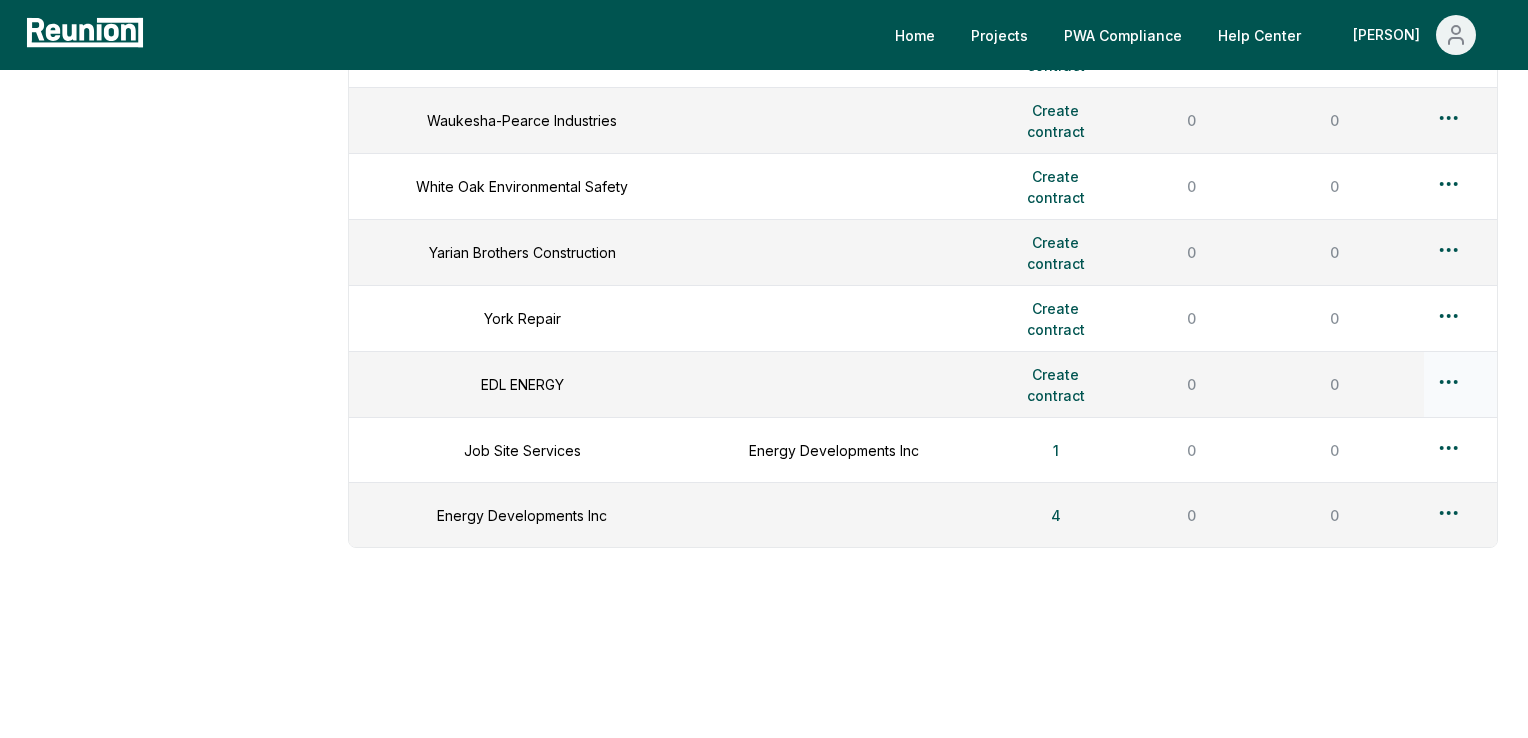 click on "Please visit us on your desktop We're working on making our marketplace mobile-friendly. For now, please visit Reunion on a desktop computer. Home Projects PWA Compliance Help Center [PERSON] Dashboard Contractors Contracts Employees Apprenticeship Programs Payroll Reports Access Management Penalties Cure Payments CSV Upload Contractors Manage contractors for your projects. Add contractor Contractor name Subcontractor to Contracts Employees Apprentice programs Adsorption Research Inc [COMPANY] 1 0 0 Air Specialty & Equipment Co [COMPANY] 1 0 0 Alcon Mechanical Piping, Inc. [COMPANY], [COMPANY] 2 0 0 Apo Pumps & Compressors [COMPANY] 1 0 0 BEL Environmental Engineering [COMPANY] 1 0 0 Bolt Construction, Inc. [COMPANY] 1 0 0 Busch, LLC [COMPANY], [COMPANY] 2 0 0 Butchko Electric [COMPANY], [COMPANY] 2 0 0 City Machine Technologies [COMPANY] 1 0 0 1" at bounding box center (764, -1046) 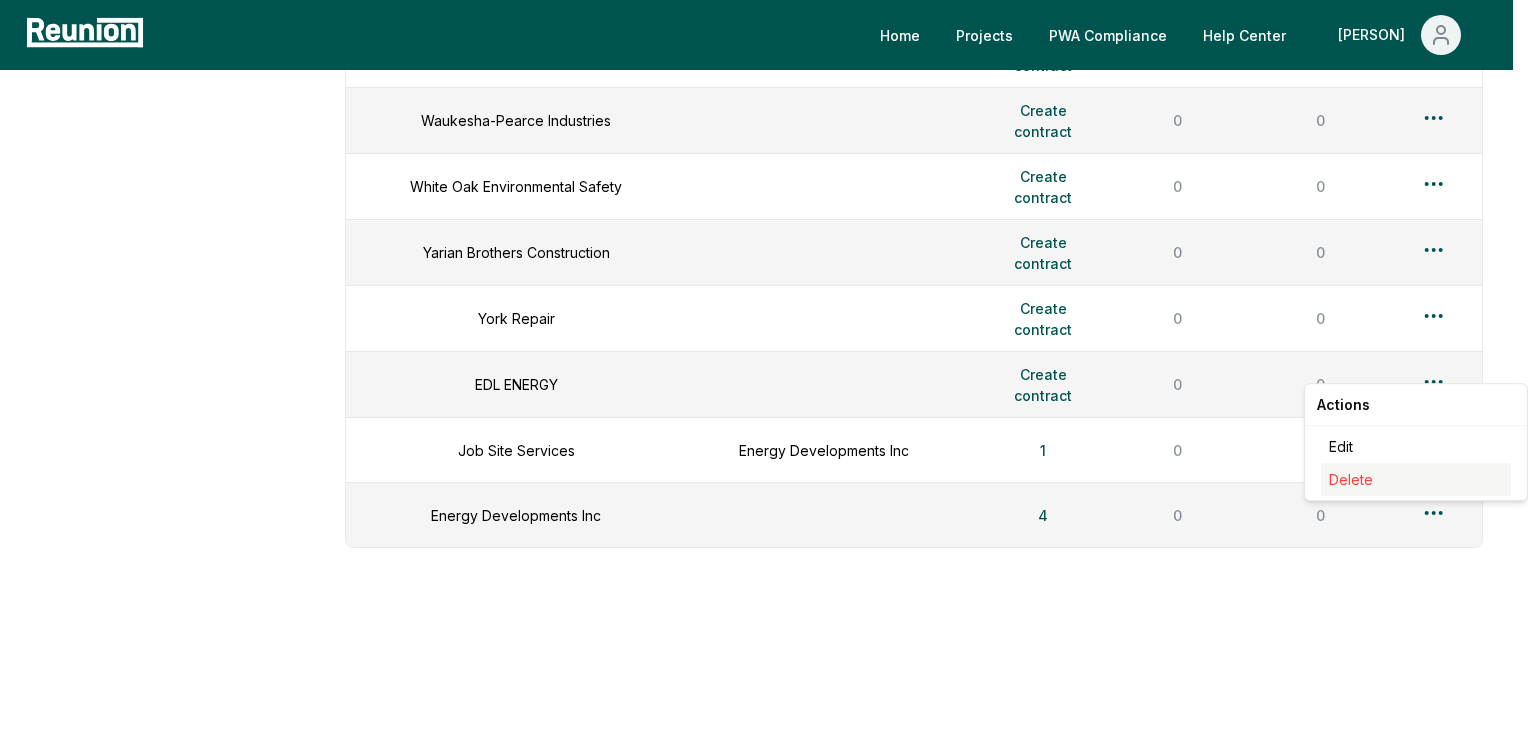 click on "Delete" at bounding box center [1351, 479] 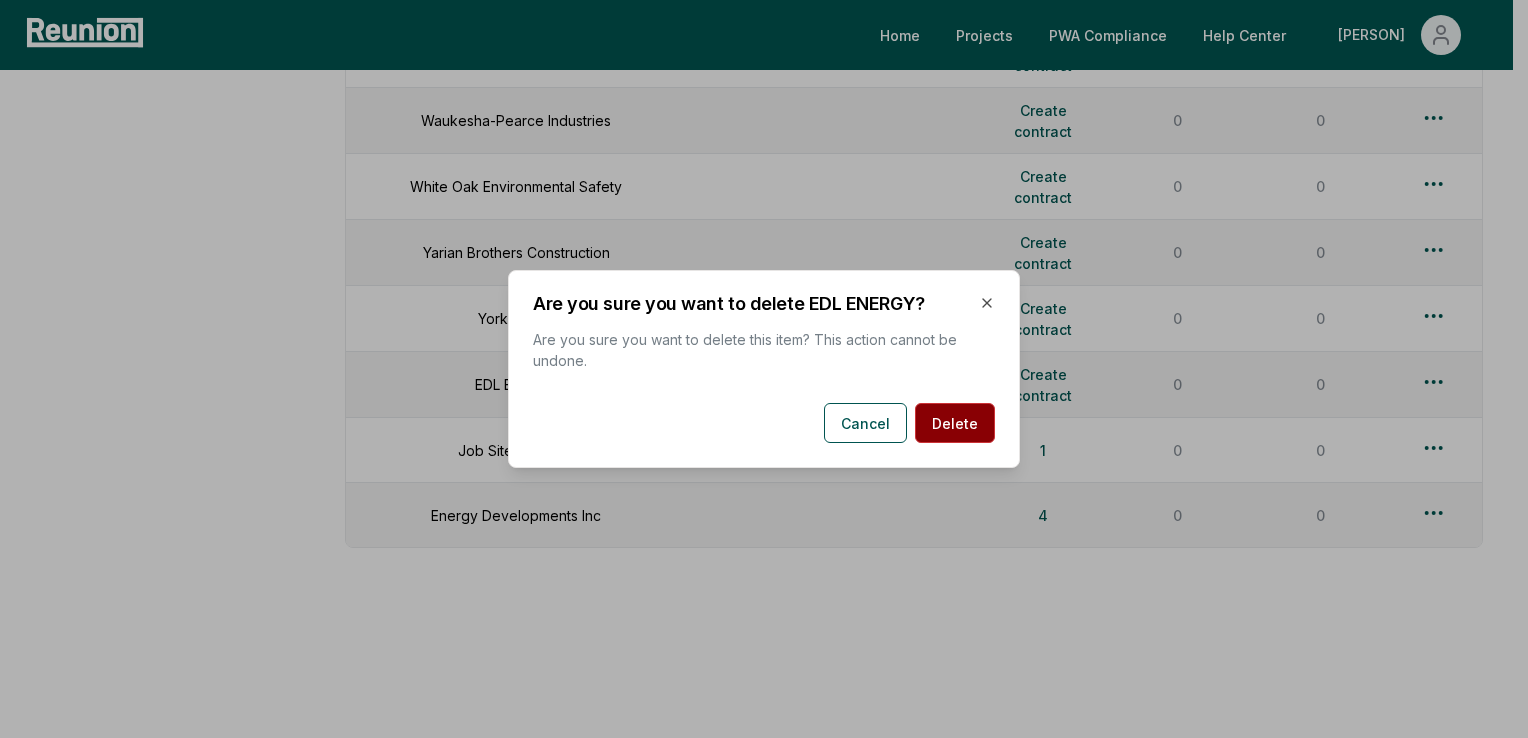 click on "Delete" at bounding box center (955, 423) 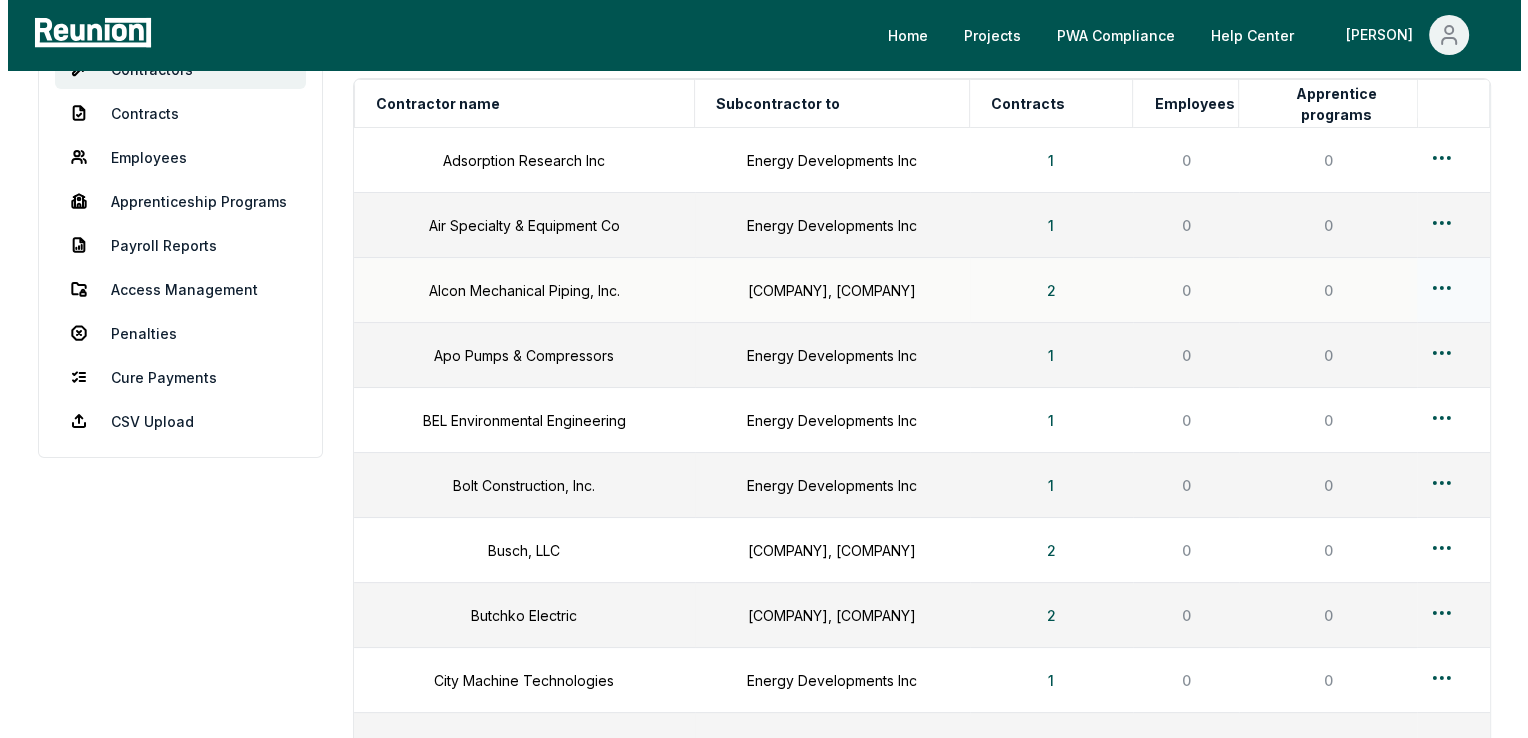 scroll, scrollTop: 0, scrollLeft: 0, axis: both 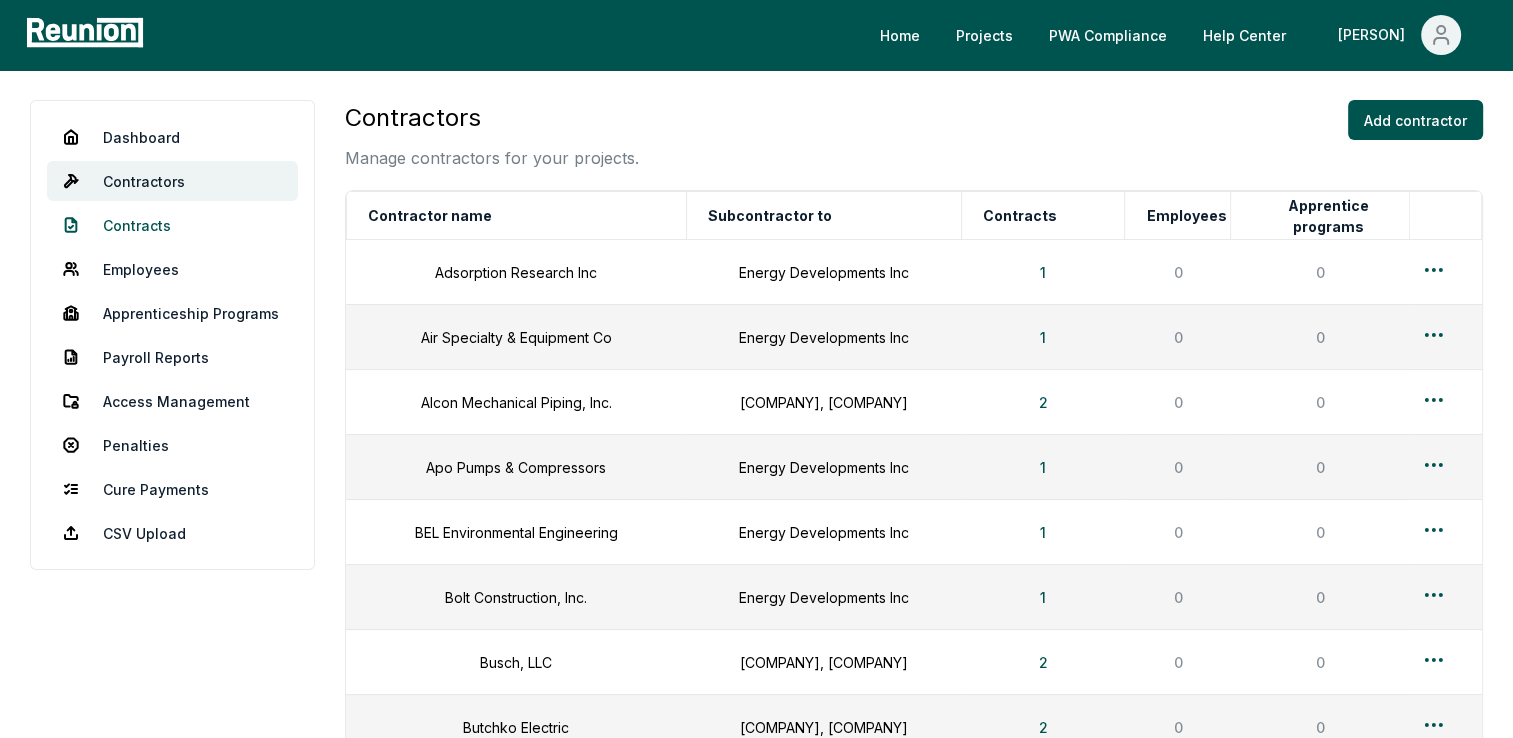 click on "Contracts" at bounding box center [172, 225] 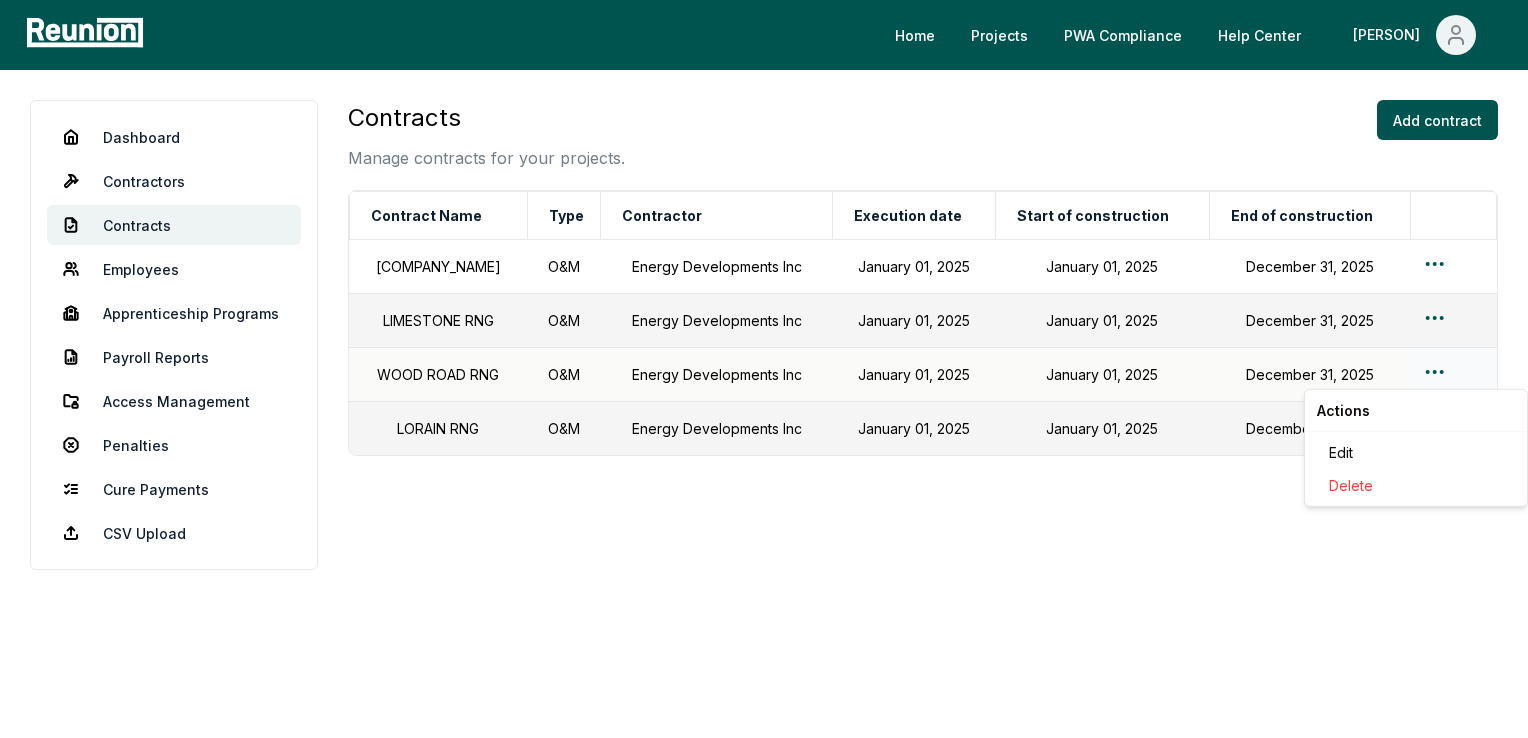 click on "Please visit us on your desktop We're working on making our marketplace mobile-friendly. For now, please visit Reunion on a desktop computer. Home Projects PWA Compliance Help Center Tonja Dashboard Contractors Contracts Employees Apprenticeship Programs Payroll Reports Access Management Penalties Cure Payments CSV Upload Contracts Manage contracts for your projects. Add contract Contract Name Type Contractor Execution date Start of construction End of construction TESSMAN RNG O&M Energy Developments Inc [MONTH] [DAY], [YEAR] [MONTH] [DAY], [YEAR] [MONTH] [DAY], [YEAR] LIMESTONE RNG O&M Energy Developments Inc [MONTH] [DAY], [YEAR] [MONTH] [DAY], [YEAR] [MONTH] [DAY], [YEAR] WOOD ROAD RNG O&M Energy Developments Inc [MONTH] [DAY], [YEAR] [MONTH] [DAY], [YEAR] [MONTH] [DAY], [YEAR] LORAIN RNG O&M Energy Developments Inc [MONTH] [DAY], [YEAR] [MONTH] [DAY], [YEAR] [MONTH] [DAY], [YEAR]
Actions Edit Delete" at bounding box center (764, 369) 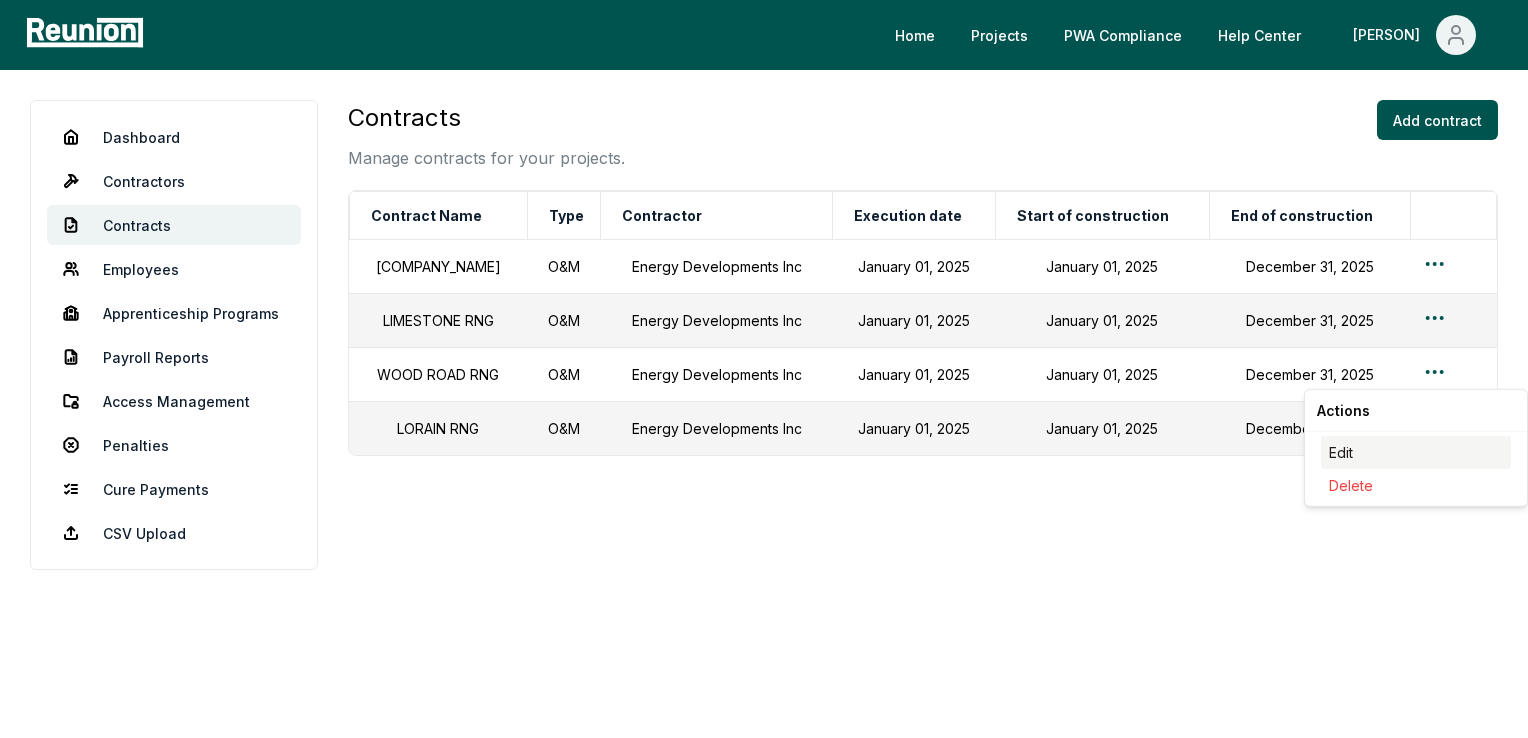 click on "Edit" at bounding box center (1416, 452) 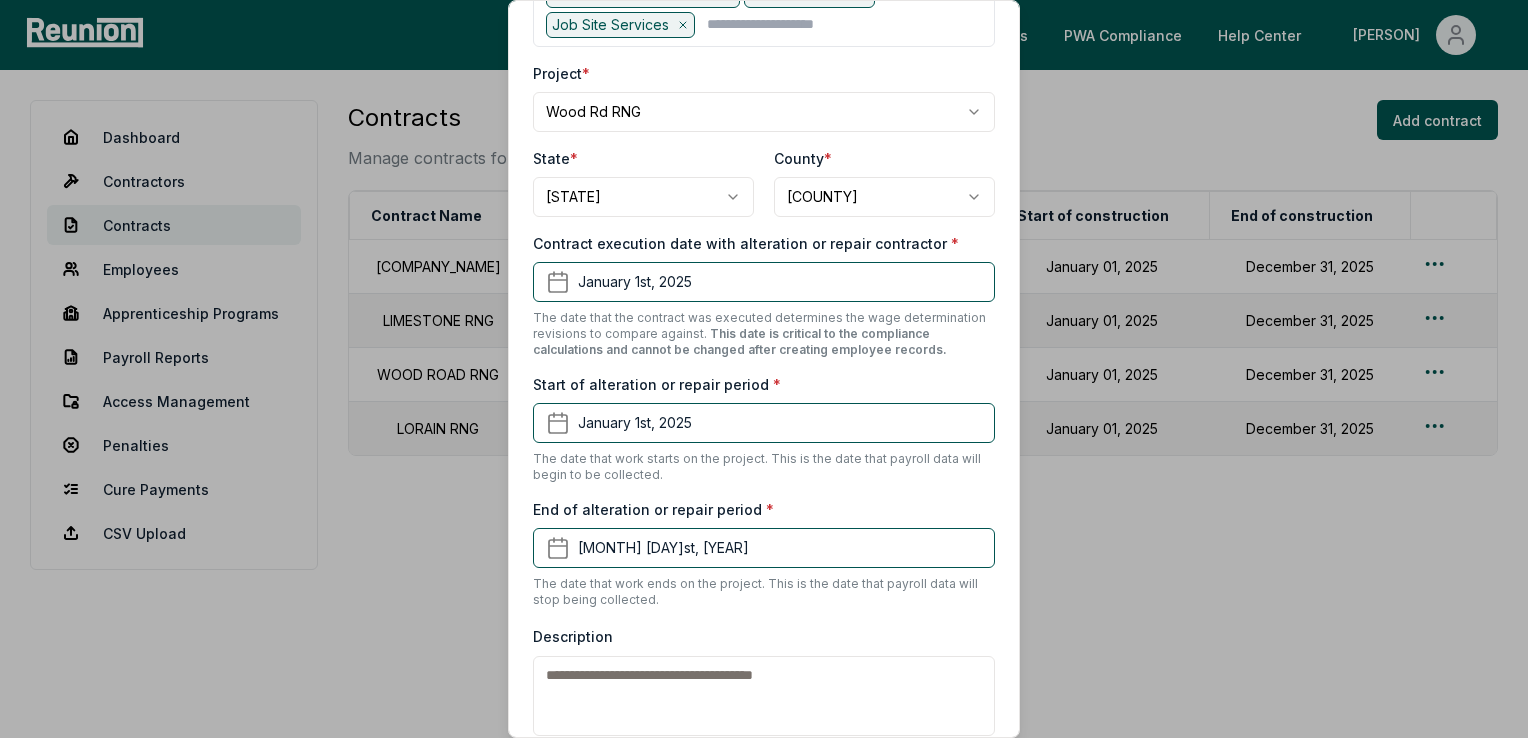 scroll, scrollTop: 400, scrollLeft: 0, axis: vertical 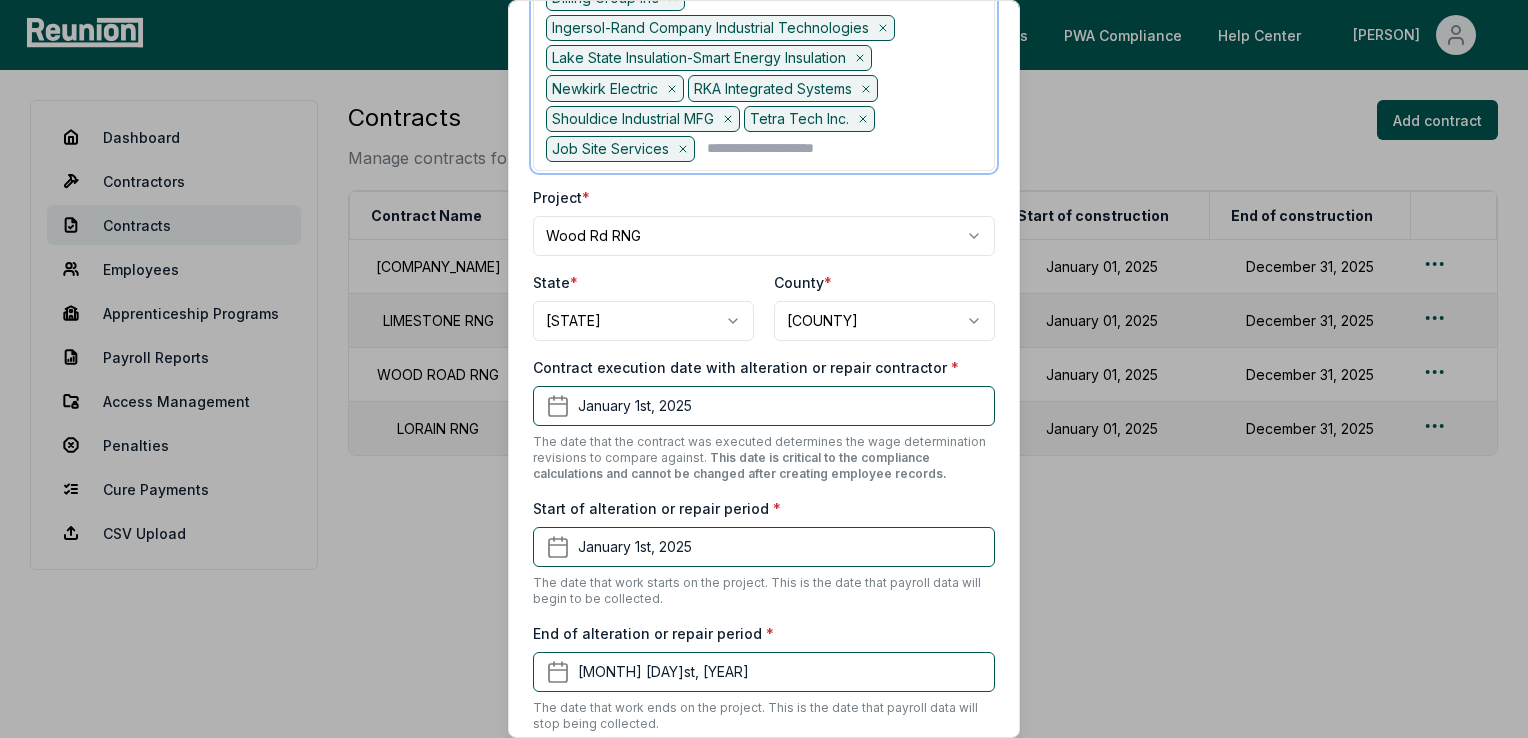 click at bounding box center [844, 149] 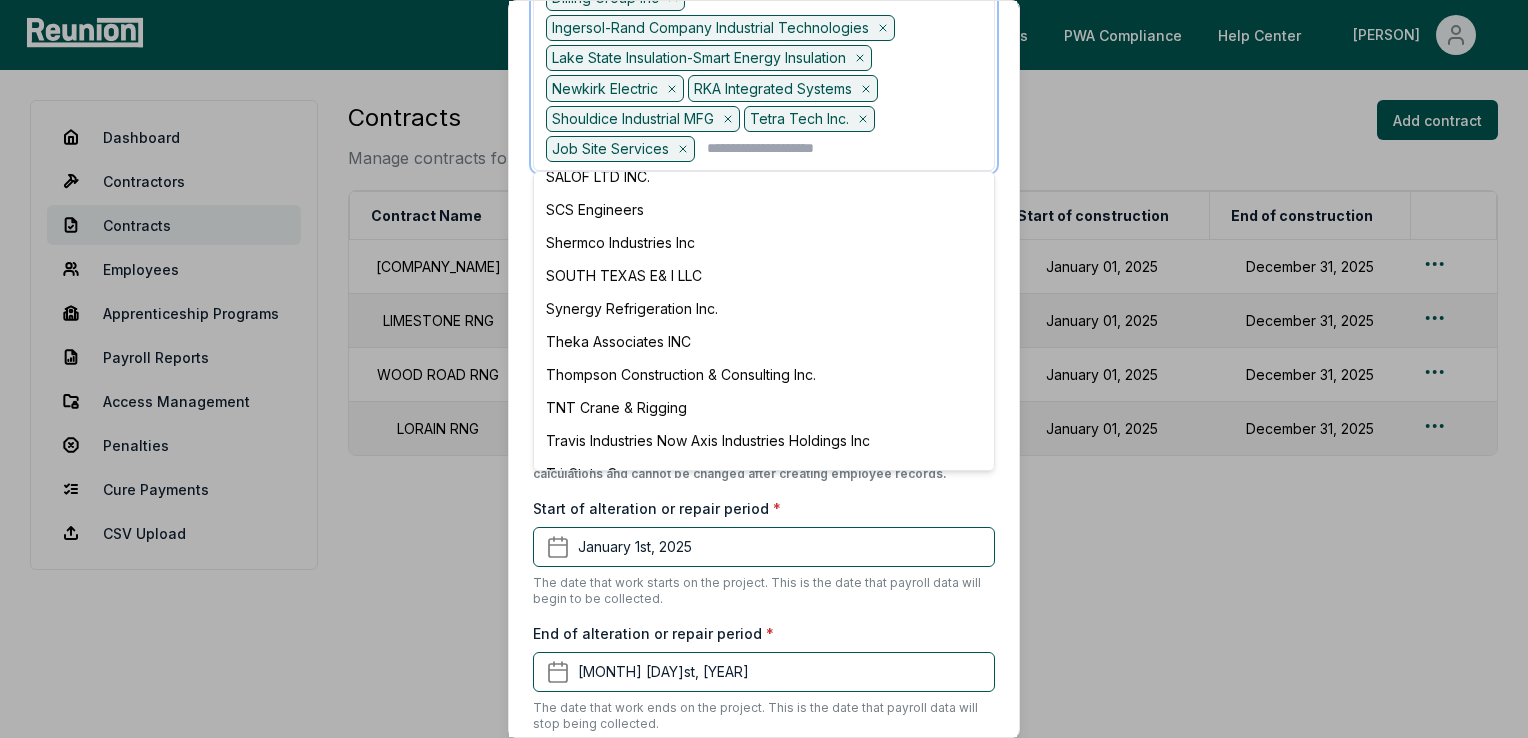 scroll, scrollTop: 700, scrollLeft: 0, axis: vertical 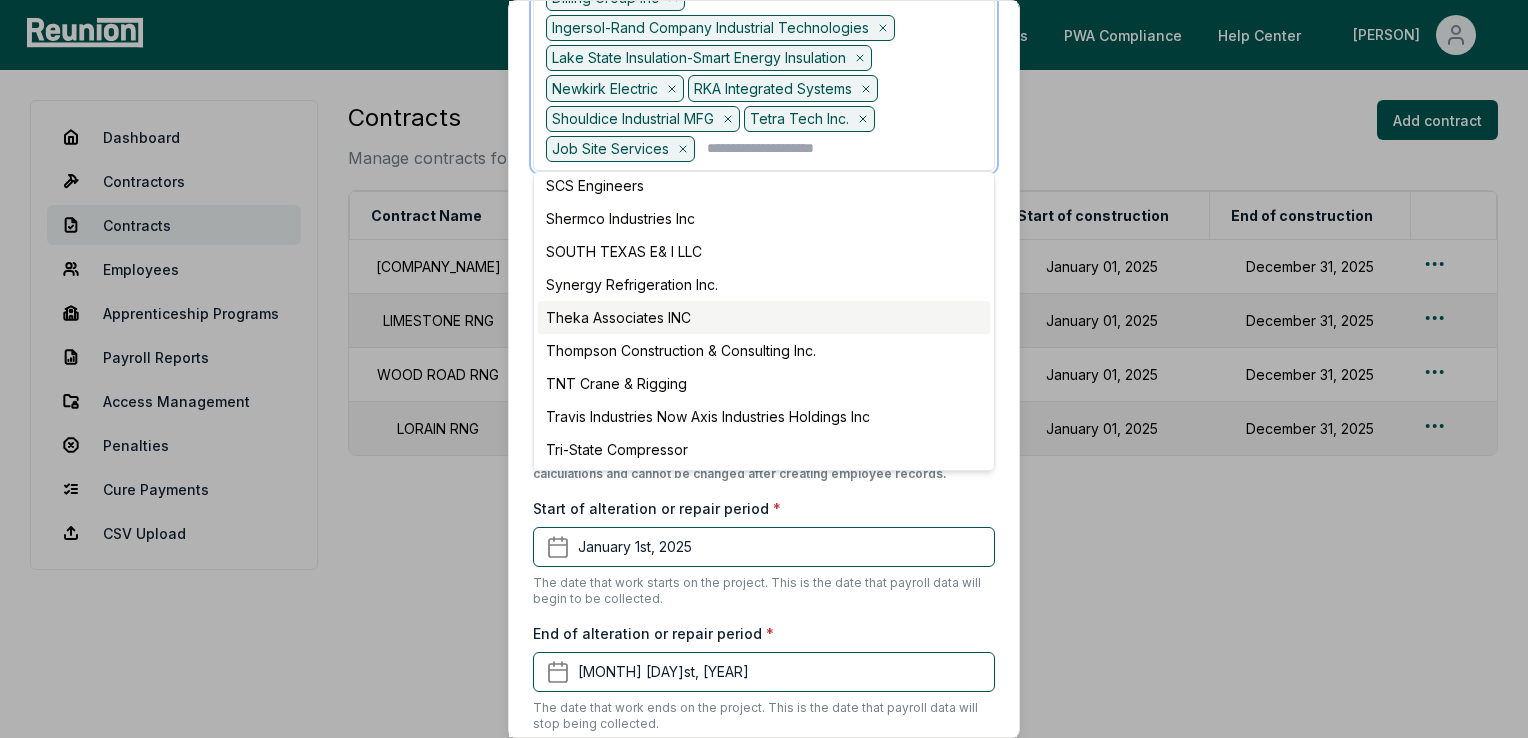 click on "Theka Associates INC" at bounding box center (764, 317) 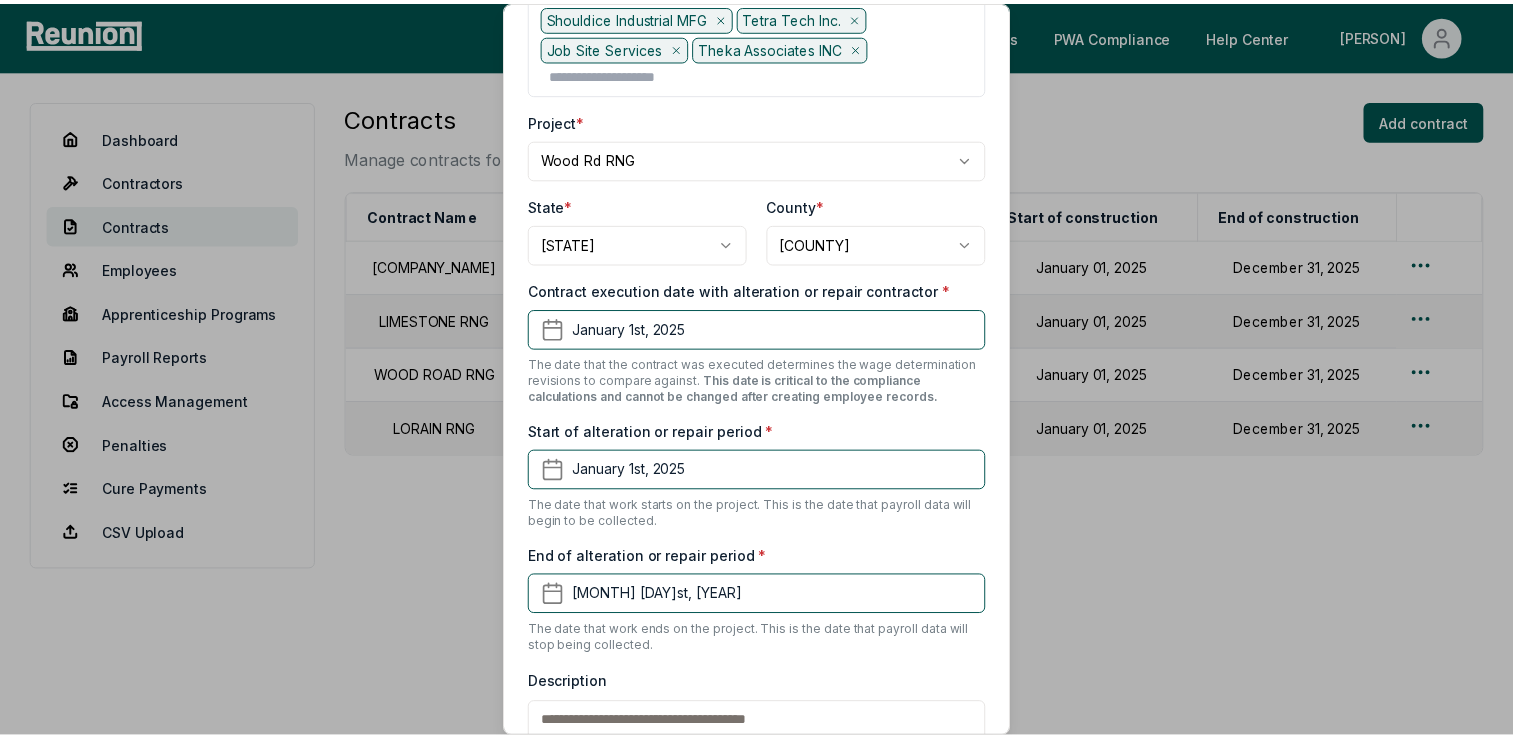 scroll, scrollTop: 632, scrollLeft: 0, axis: vertical 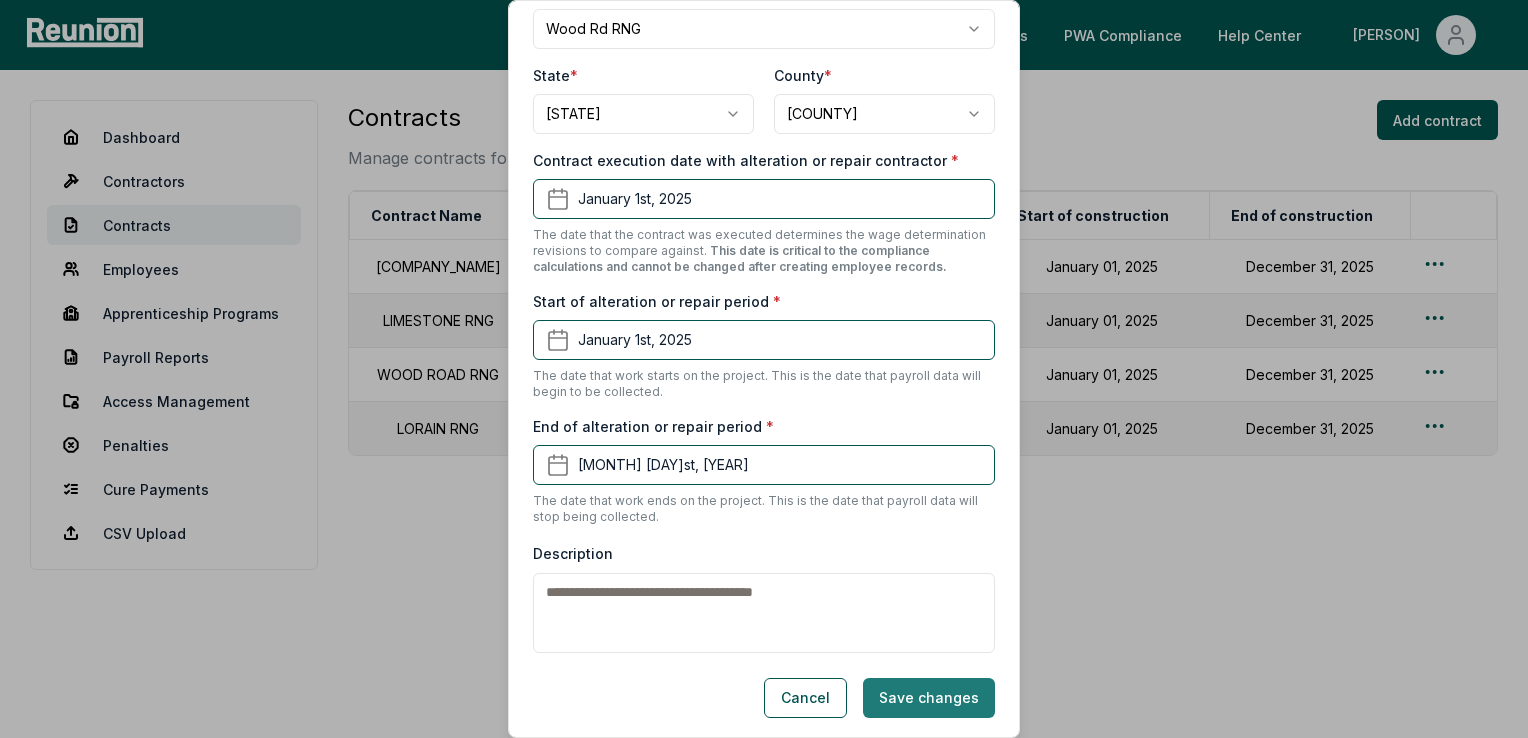 click on "Save changes" at bounding box center (929, 698) 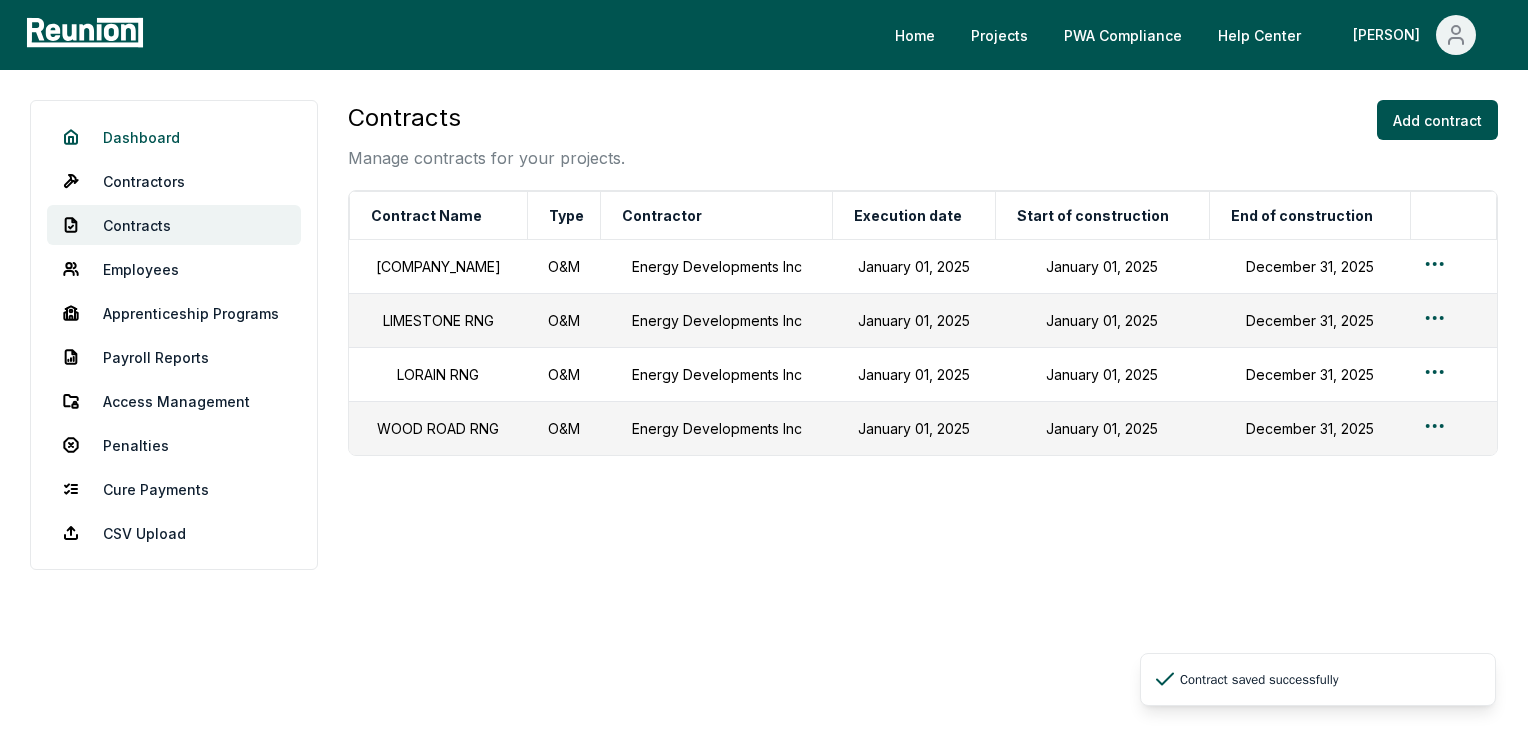 click on "Dashboard" at bounding box center (174, 137) 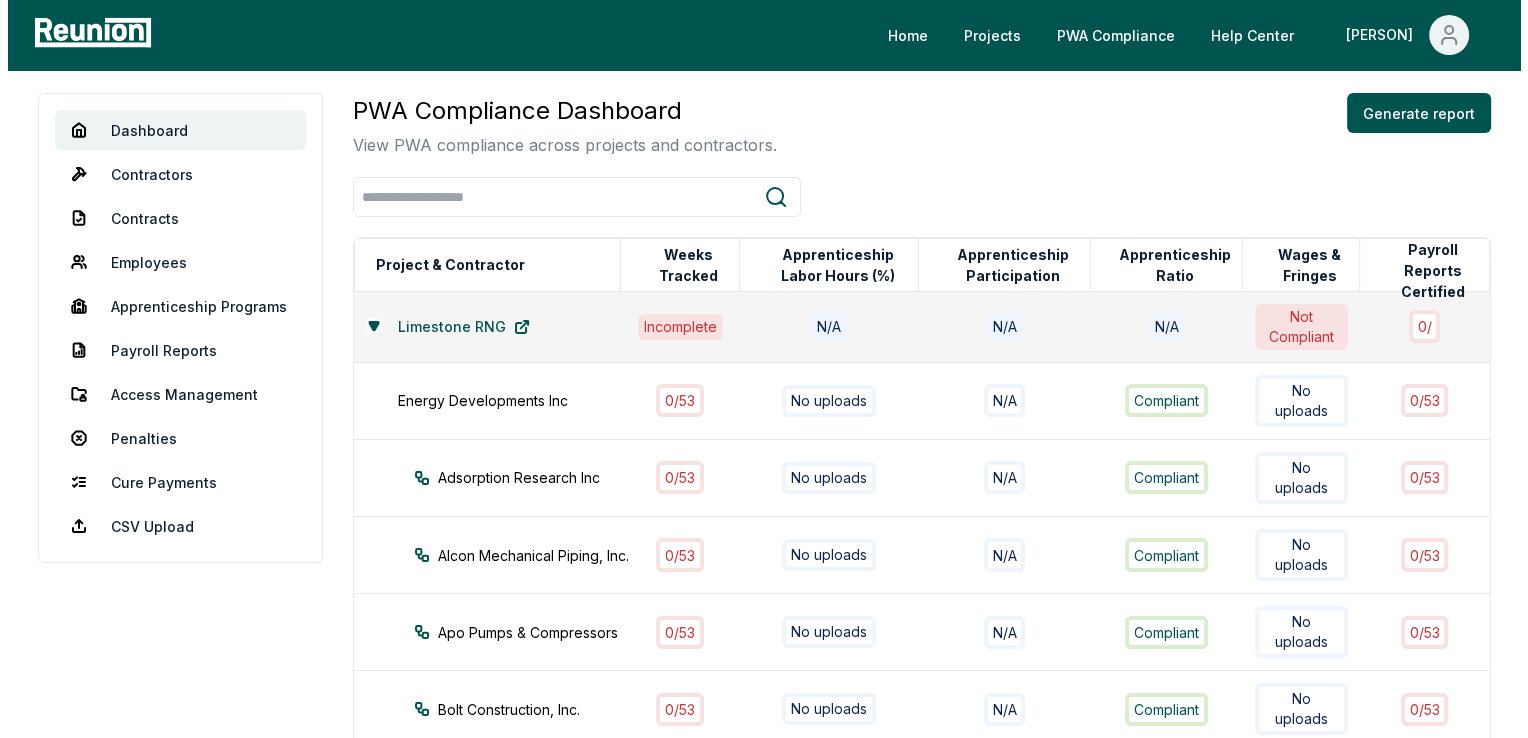 scroll, scrollTop: 0, scrollLeft: 0, axis: both 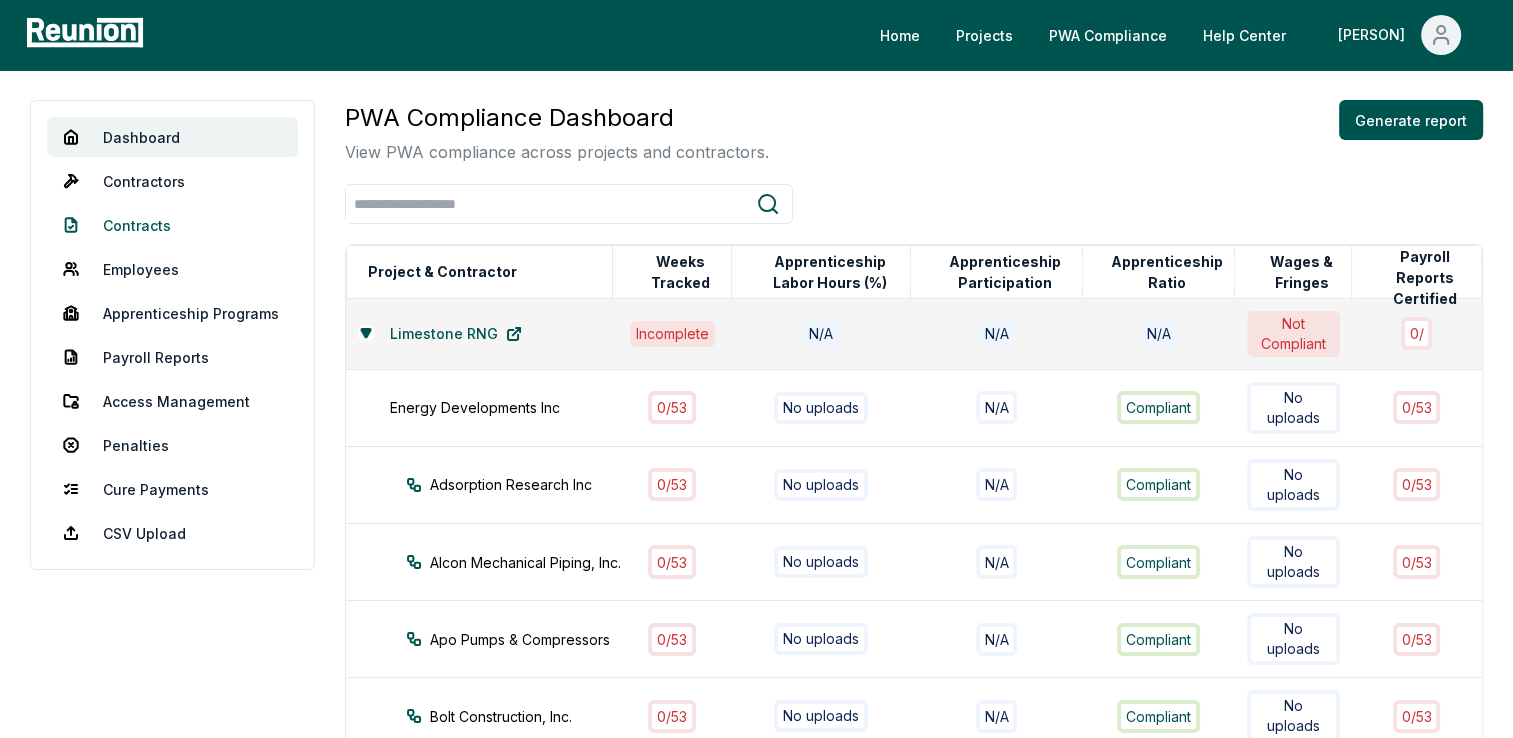 click on "Contracts" at bounding box center [172, 225] 